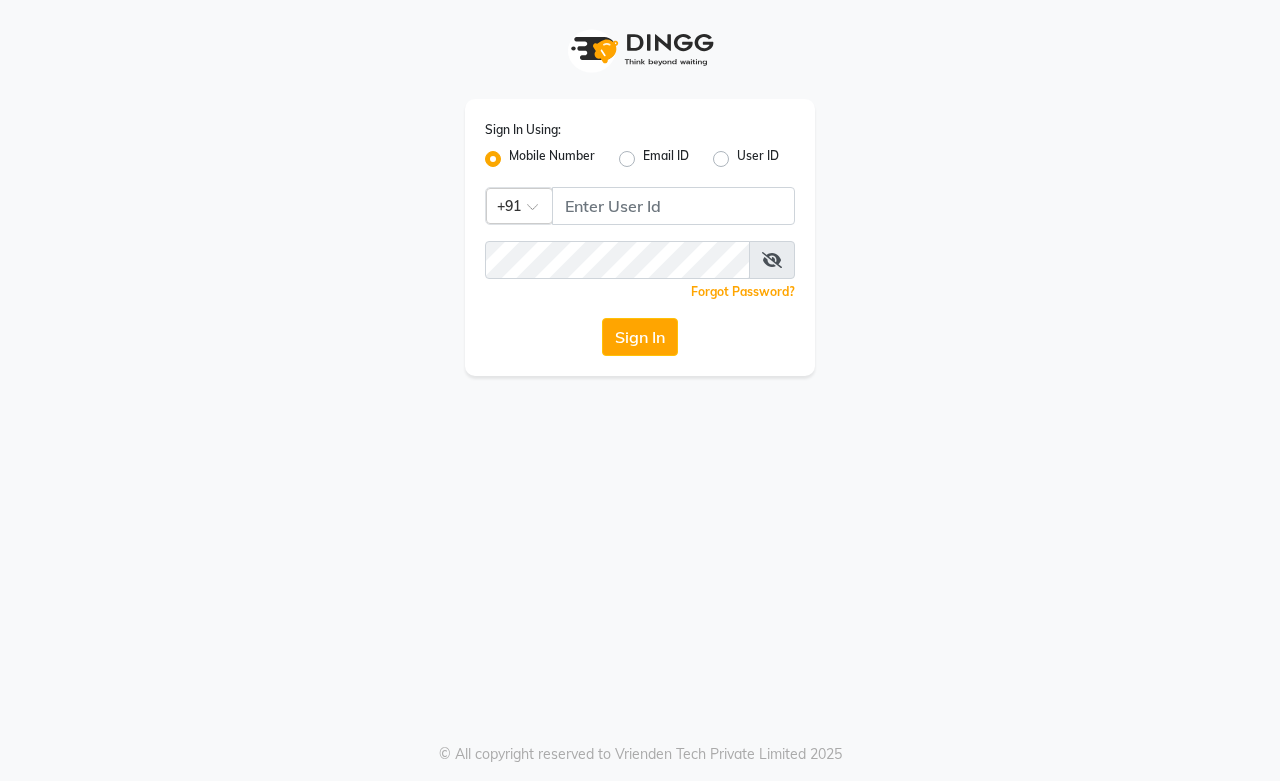 scroll, scrollTop: 0, scrollLeft: 0, axis: both 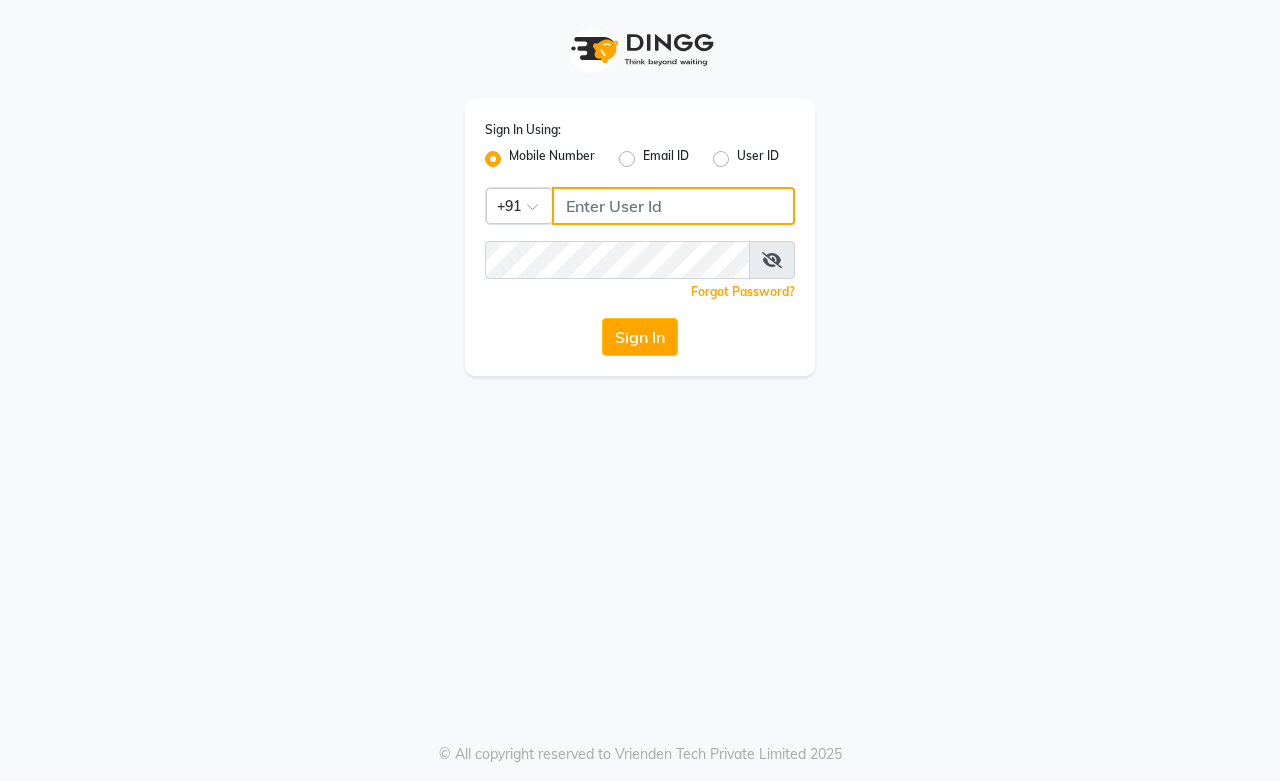 type on "9828338644" 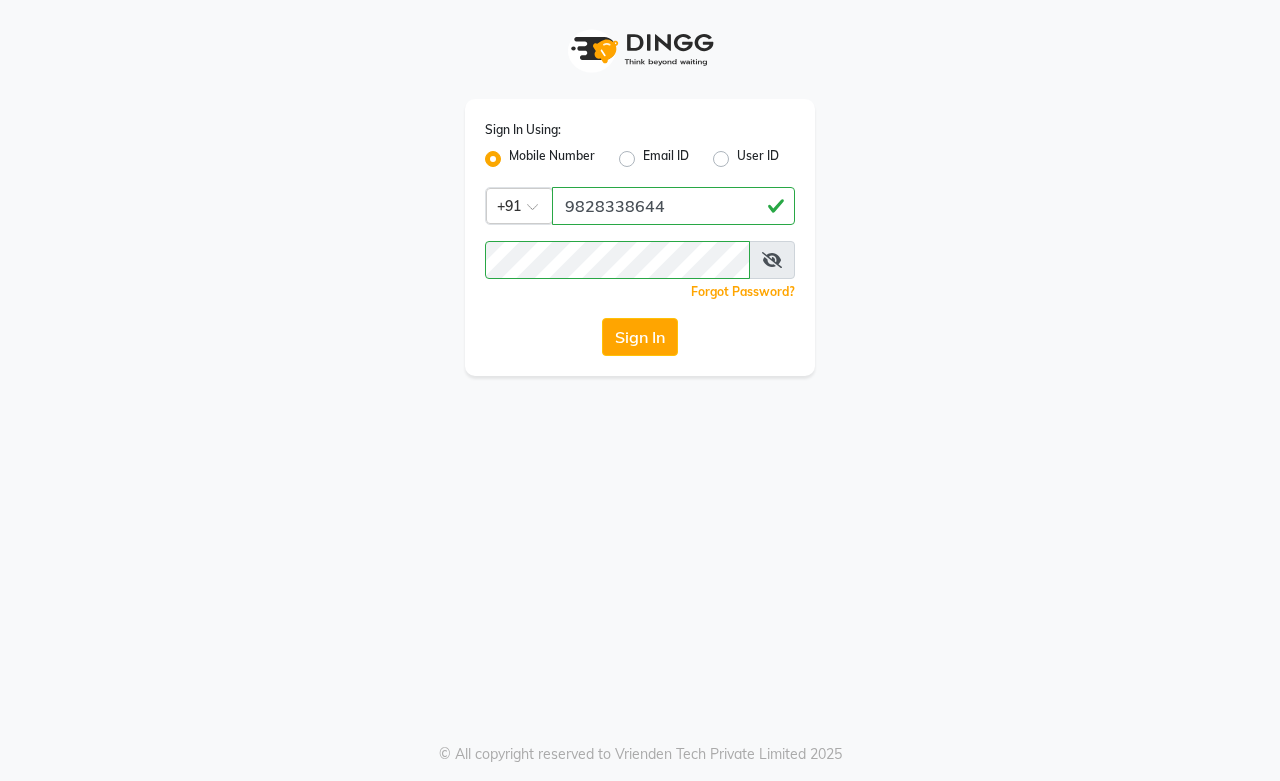 click on "Mobile Number" 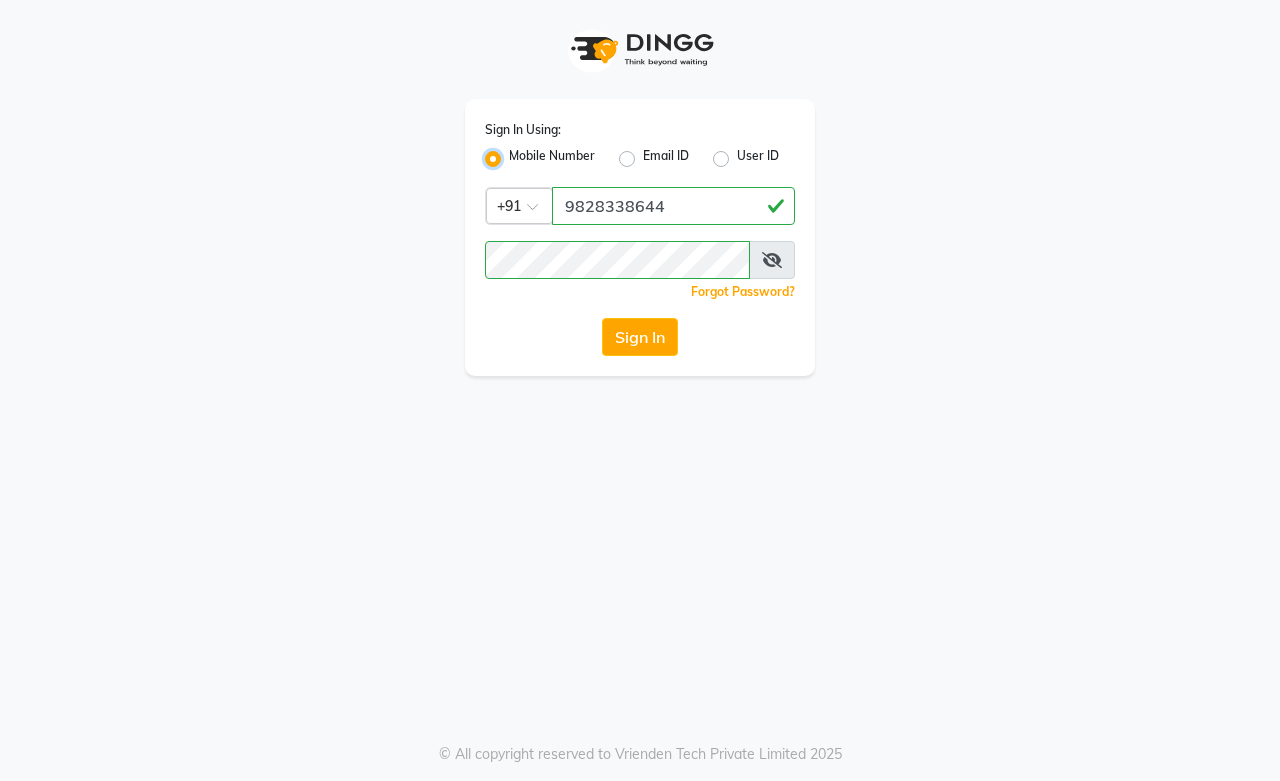 click on "Mobile Number" at bounding box center (515, 153) 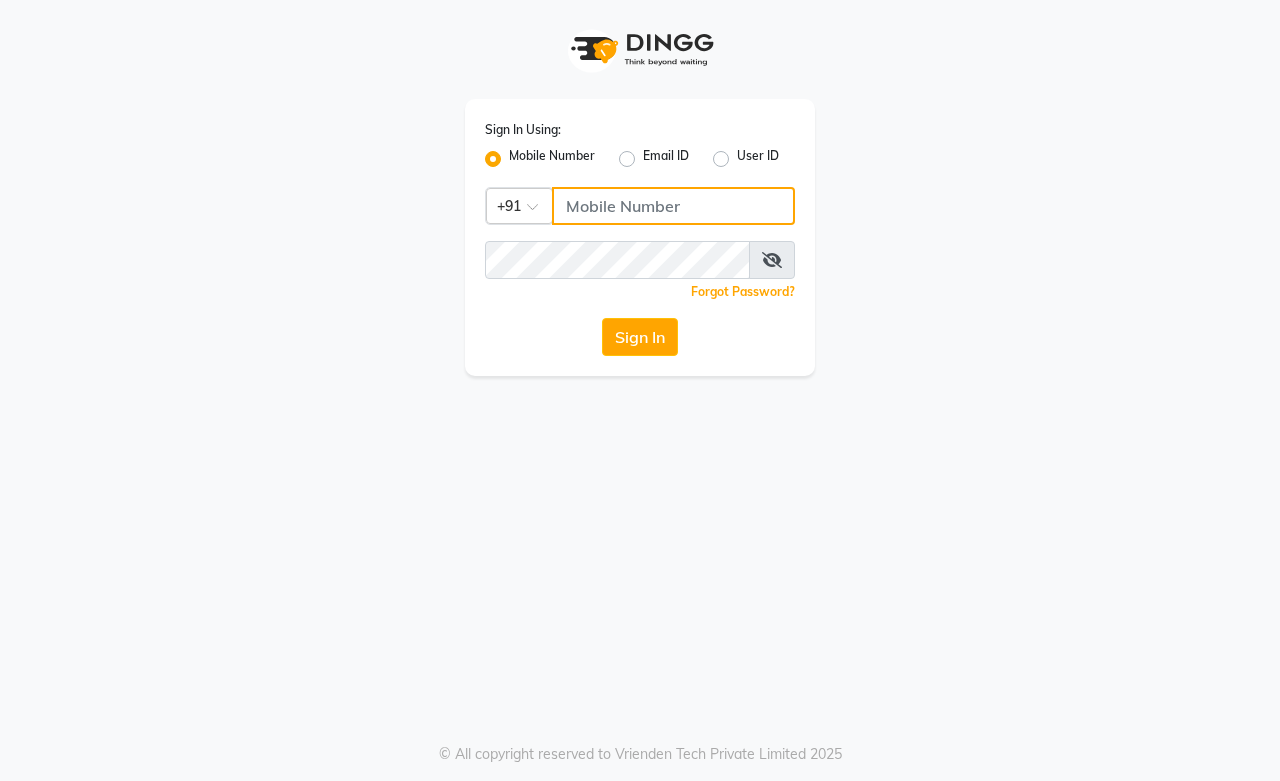 click 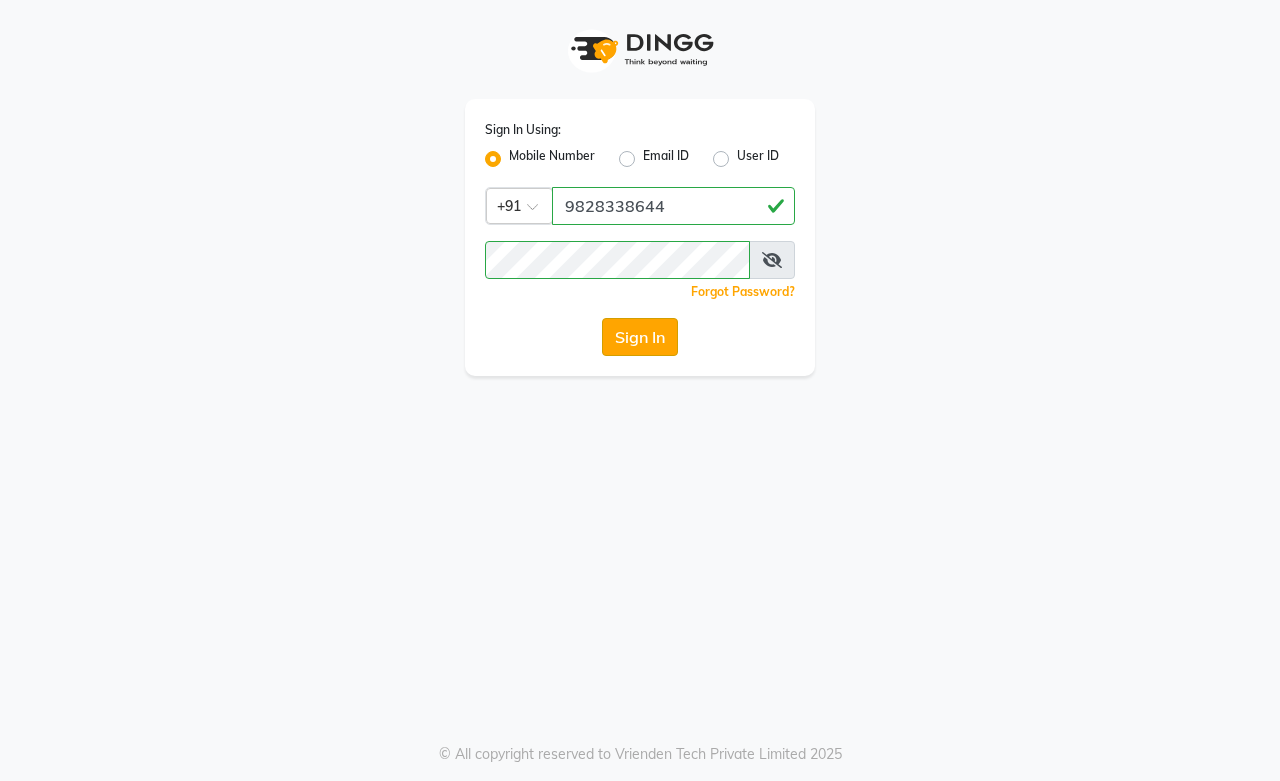 drag, startPoint x: 598, startPoint y: 342, endPoint x: 653, endPoint y: 346, distance: 55.145264 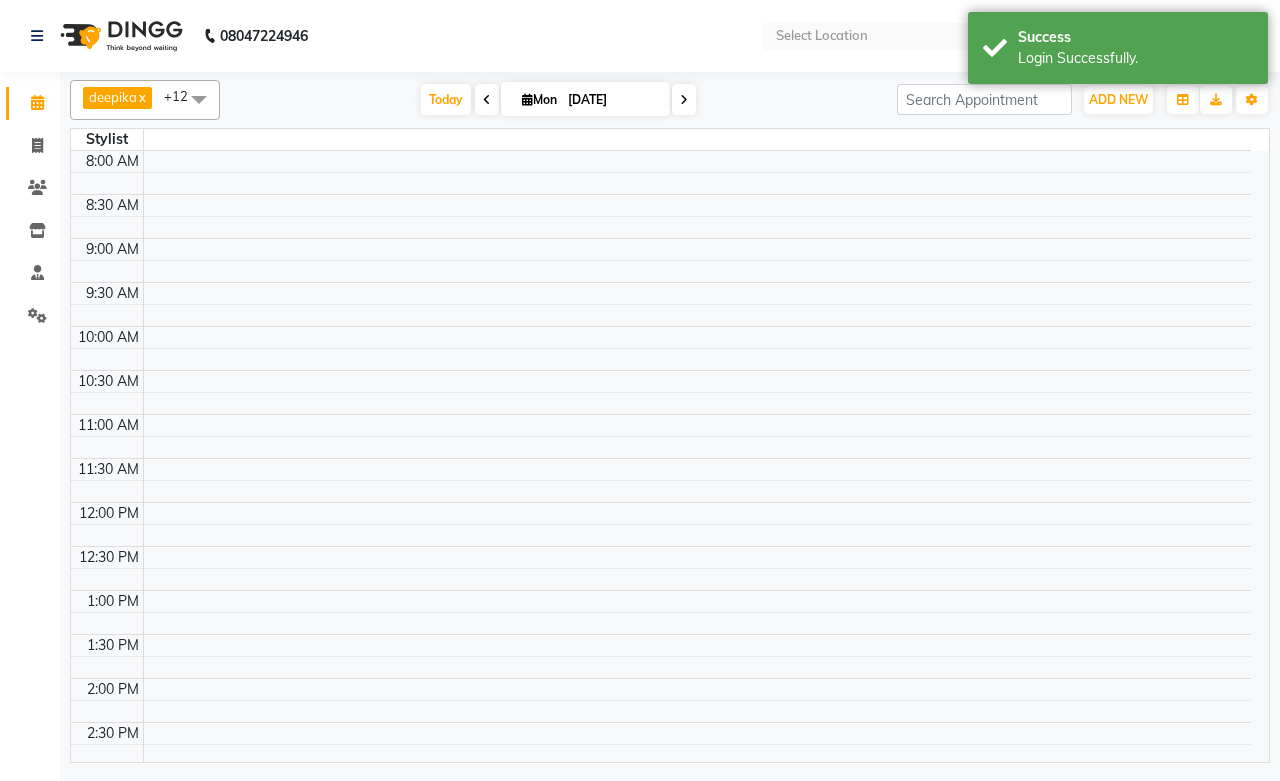 select on "en" 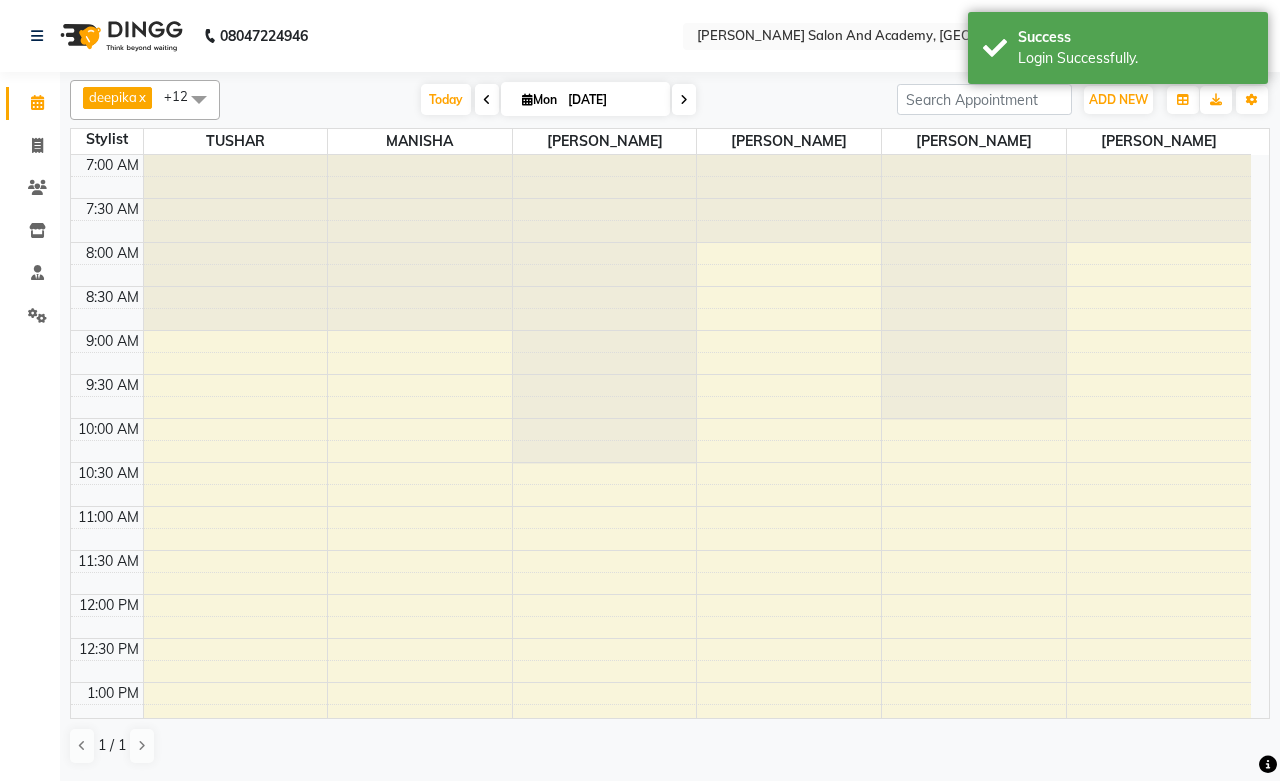 scroll, scrollTop: 902, scrollLeft: 0, axis: vertical 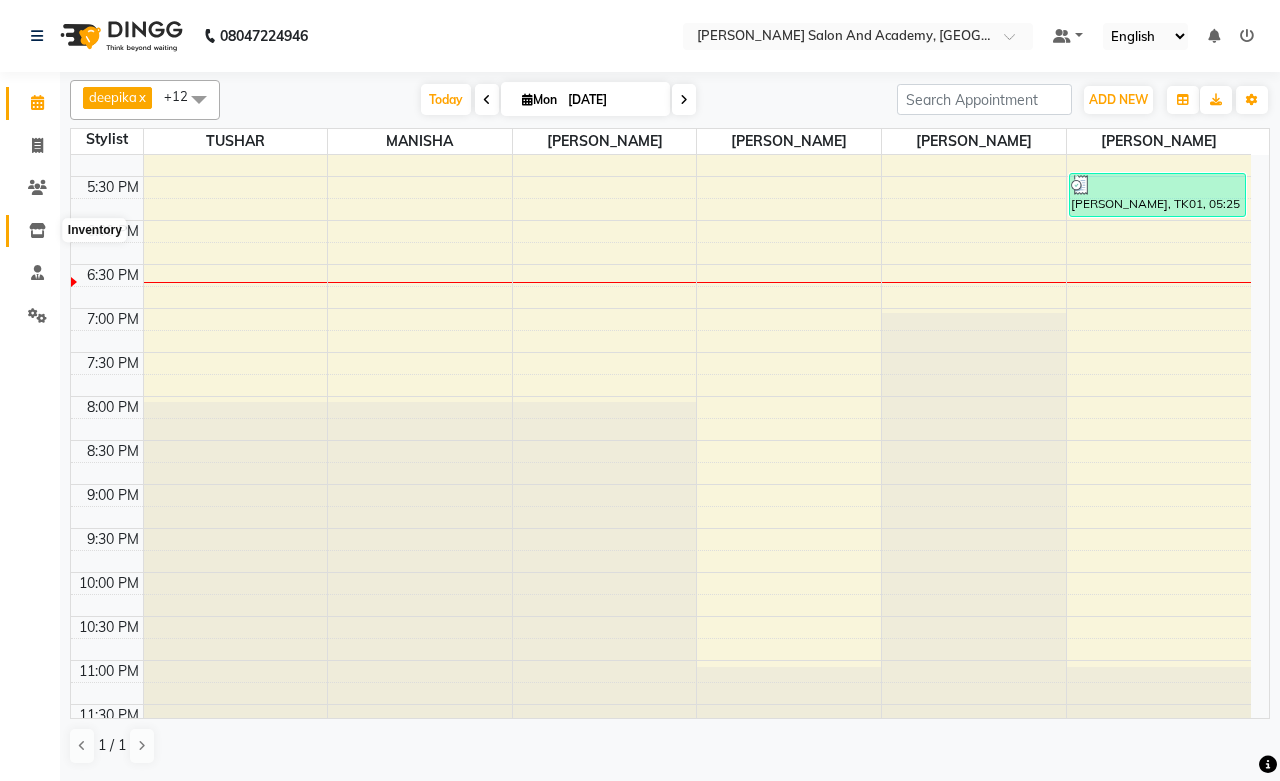 click 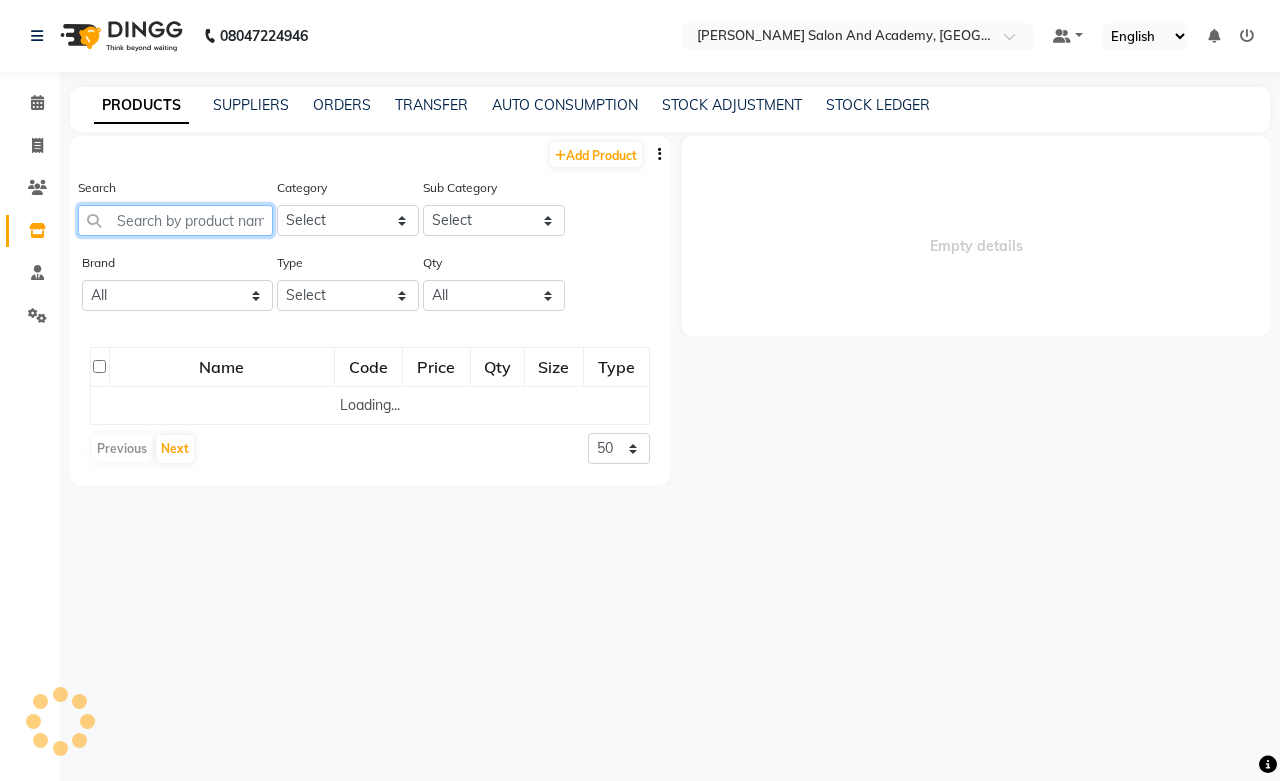 click 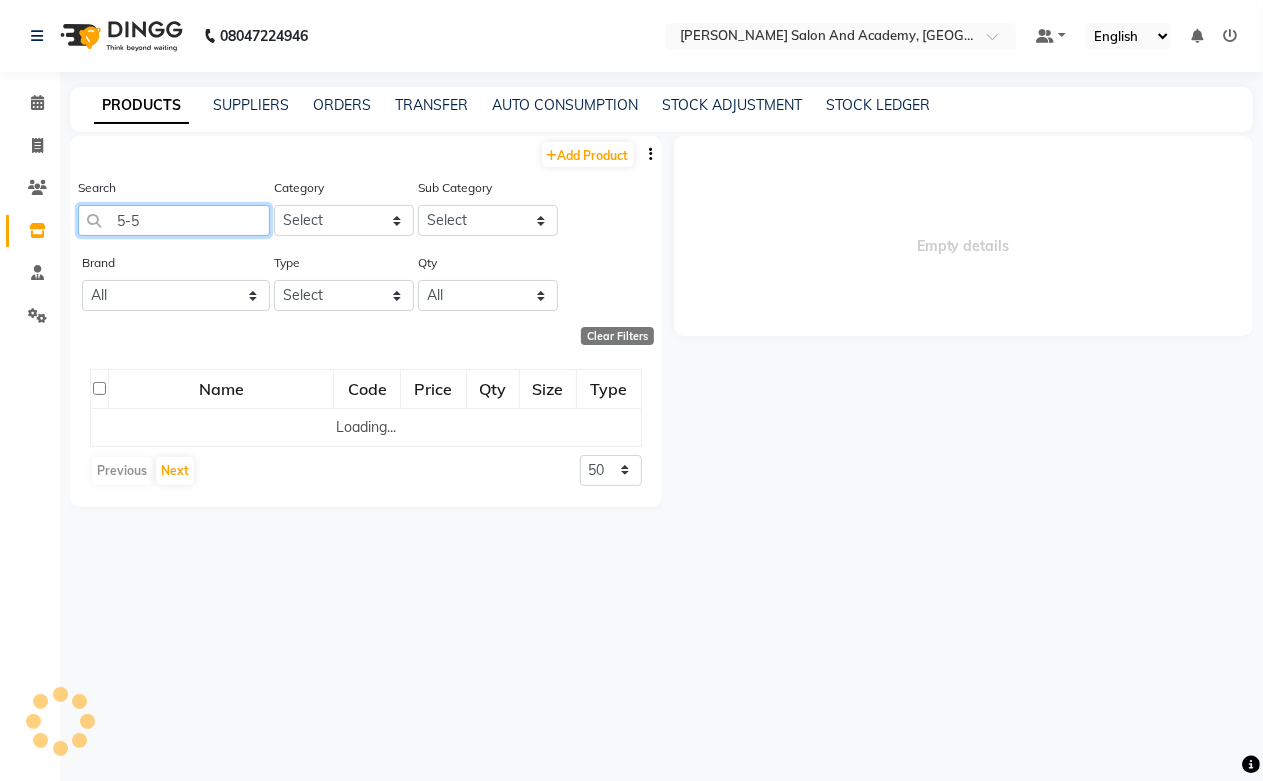 type on "5-50" 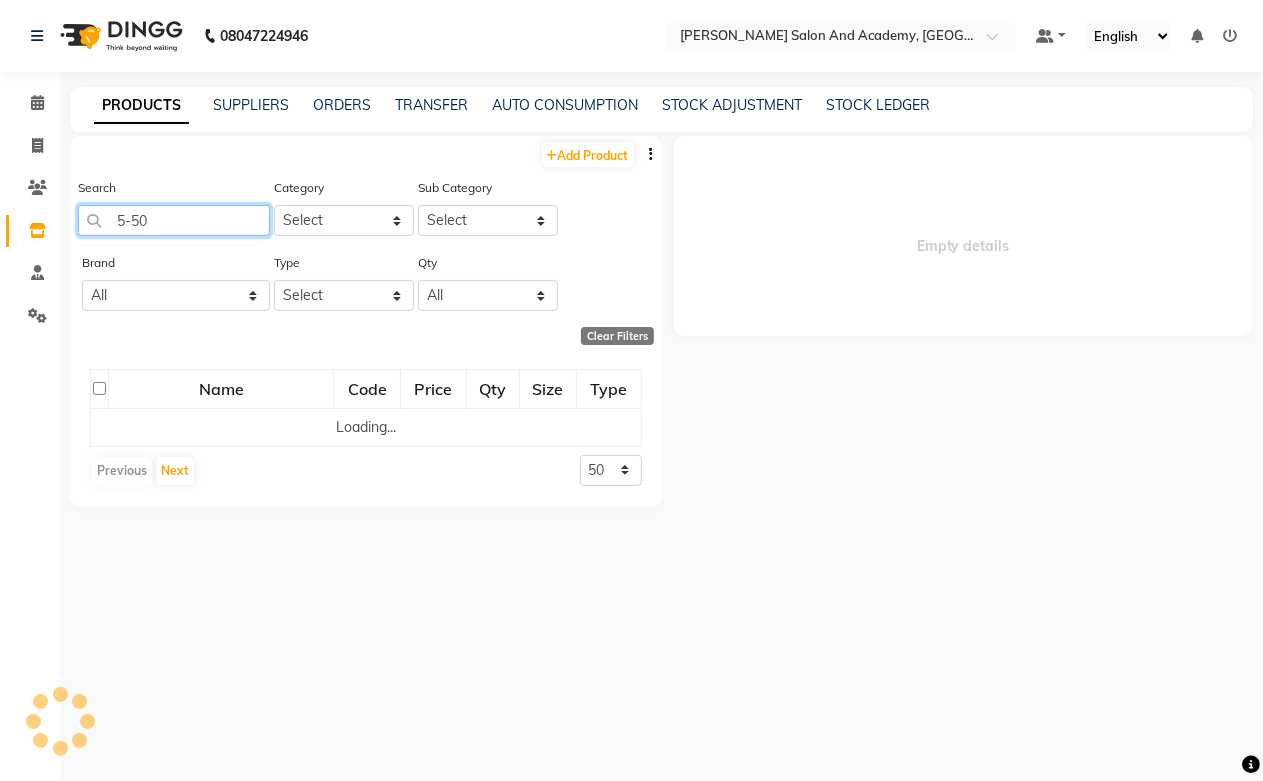 select 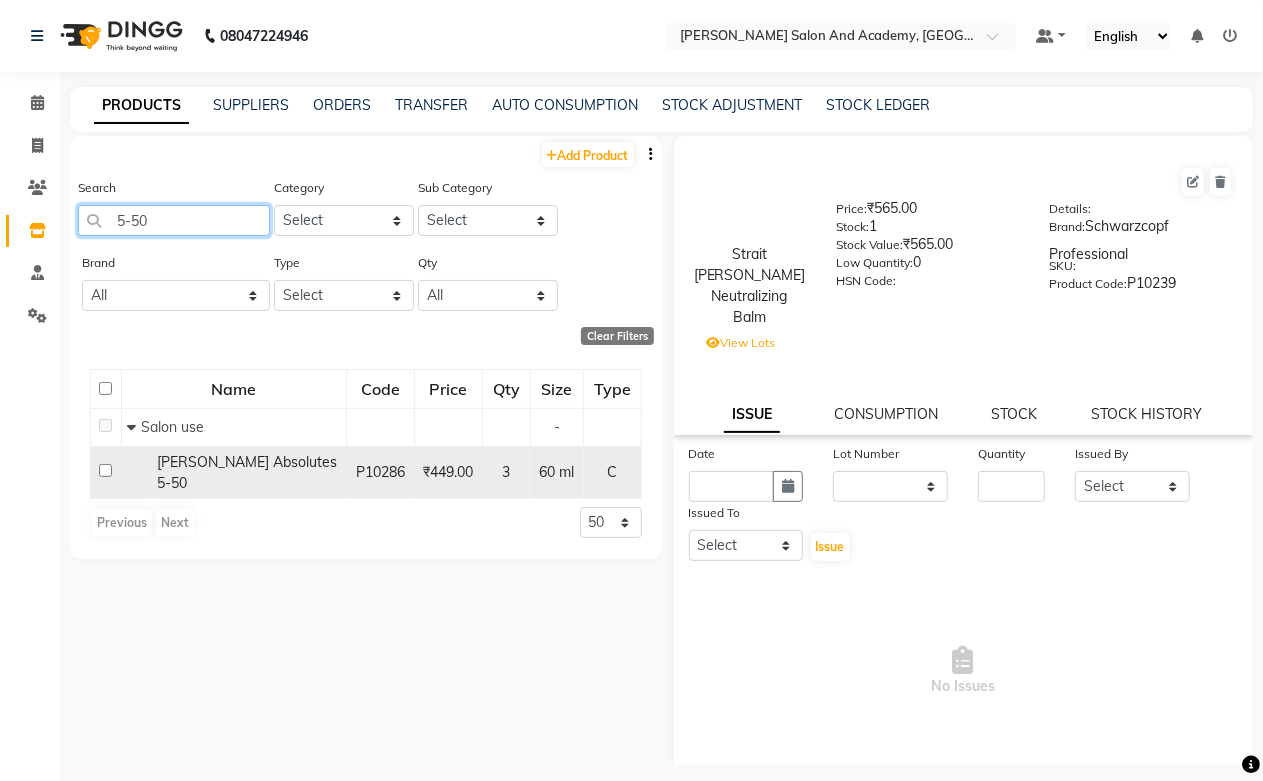 type on "5-50" 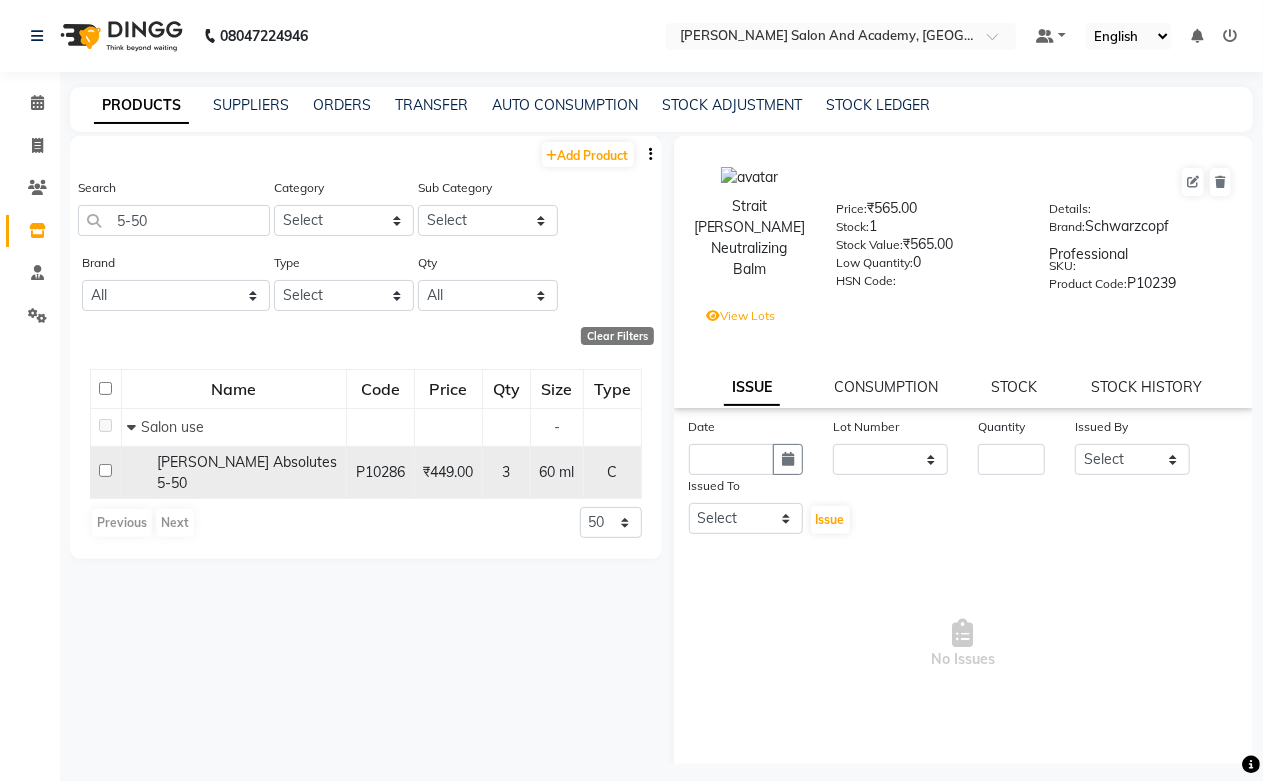 click on "[PERSON_NAME] Absolutes 5-50" 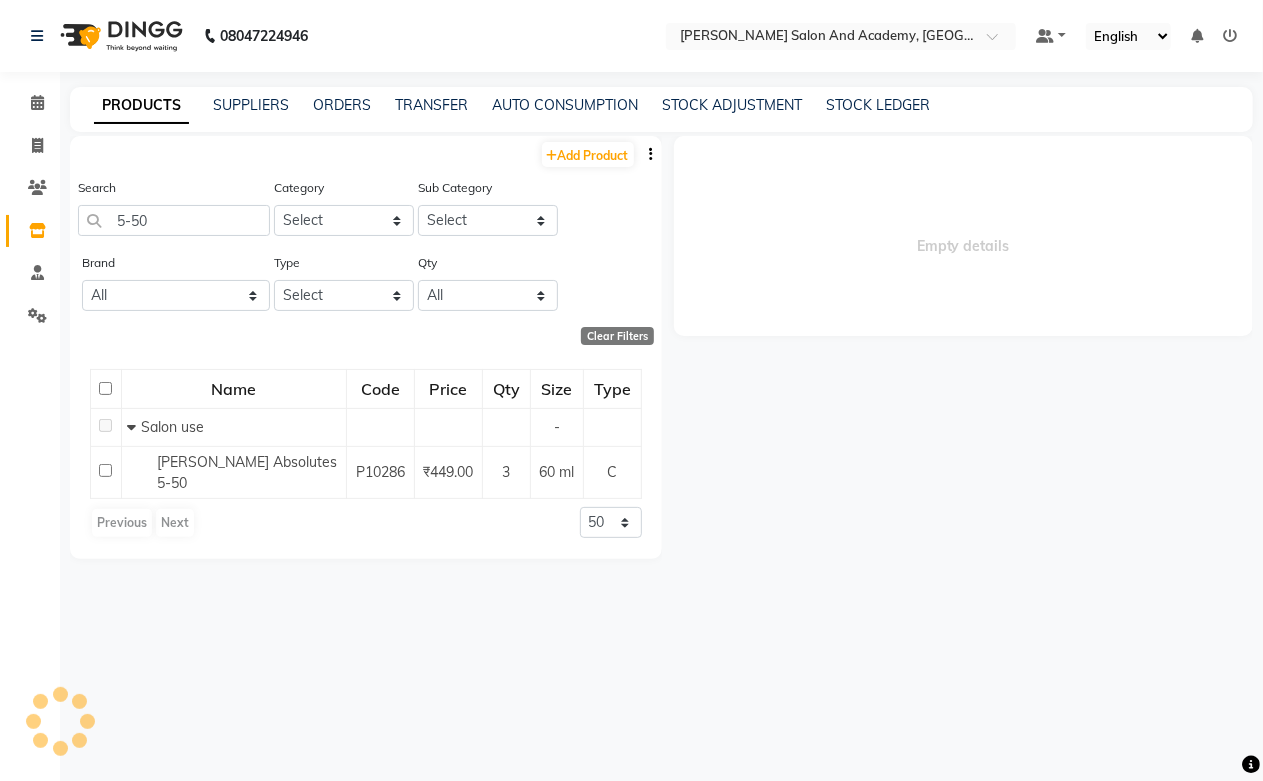 select 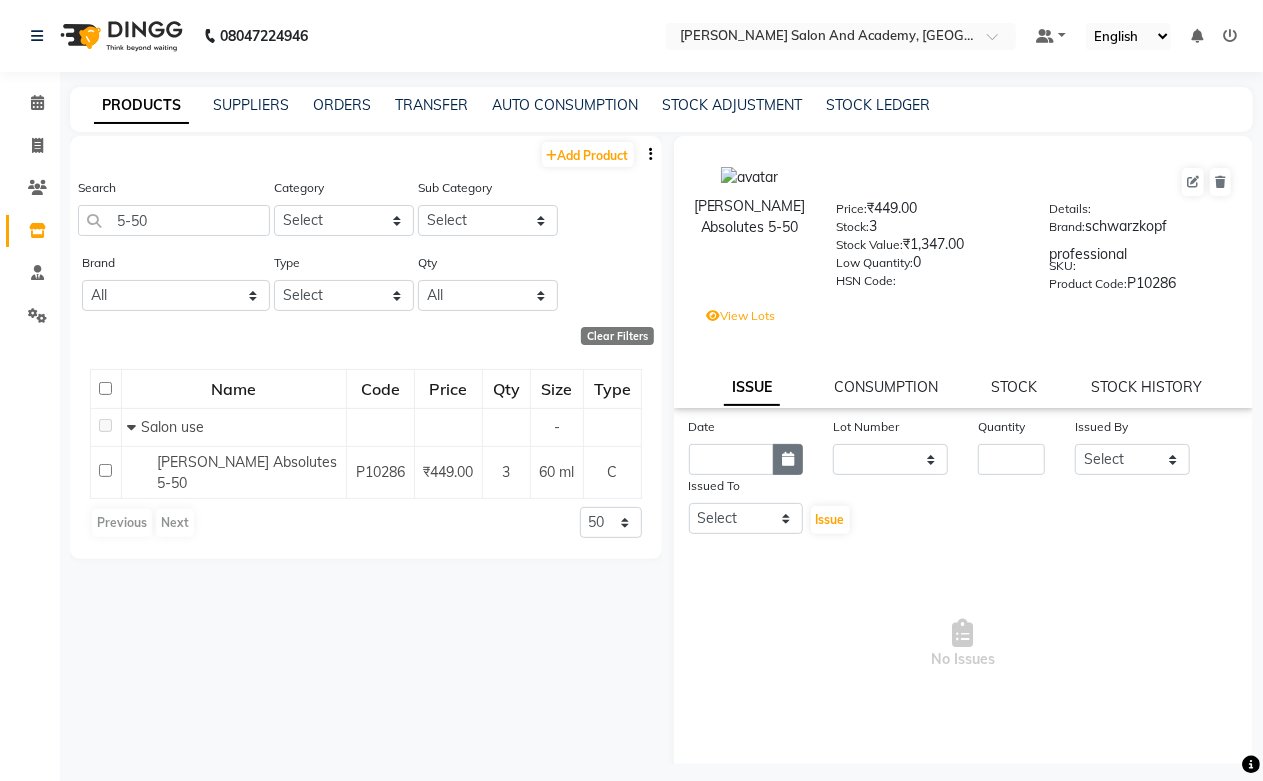 click 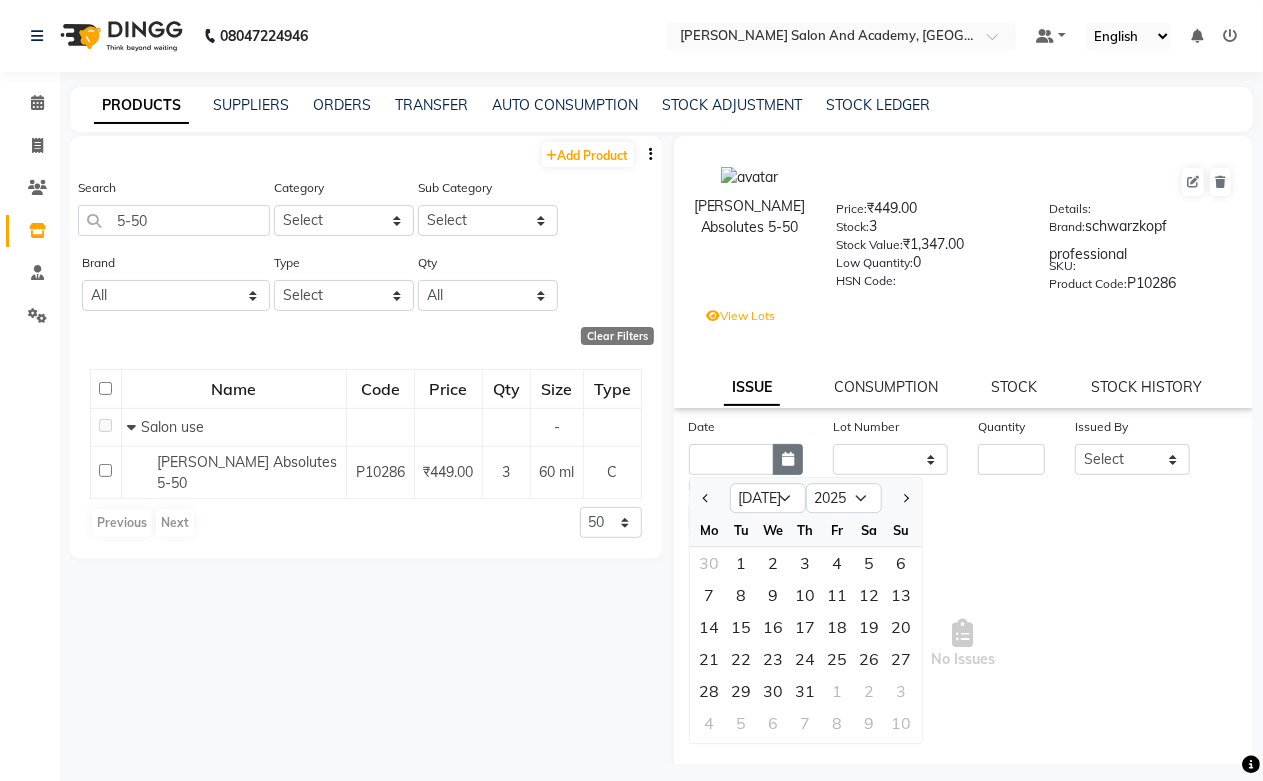 click 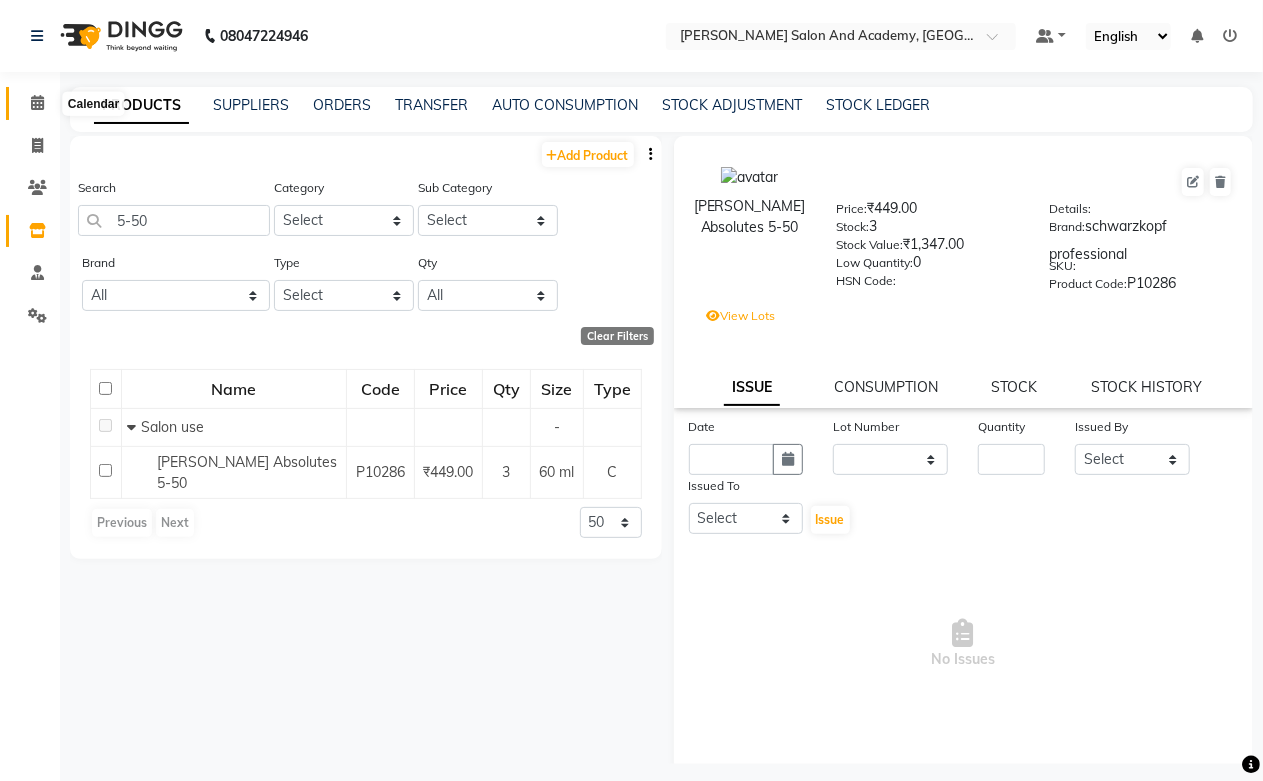 click 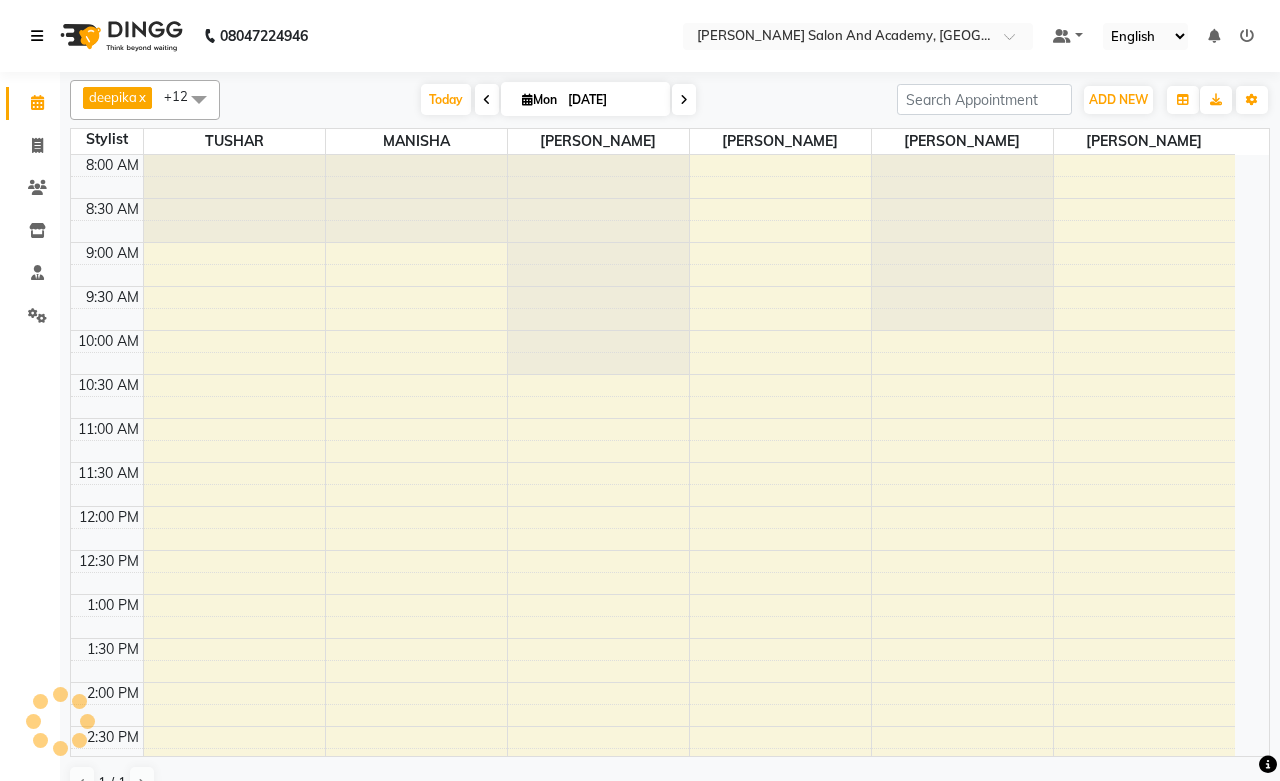 scroll, scrollTop: 0, scrollLeft: 0, axis: both 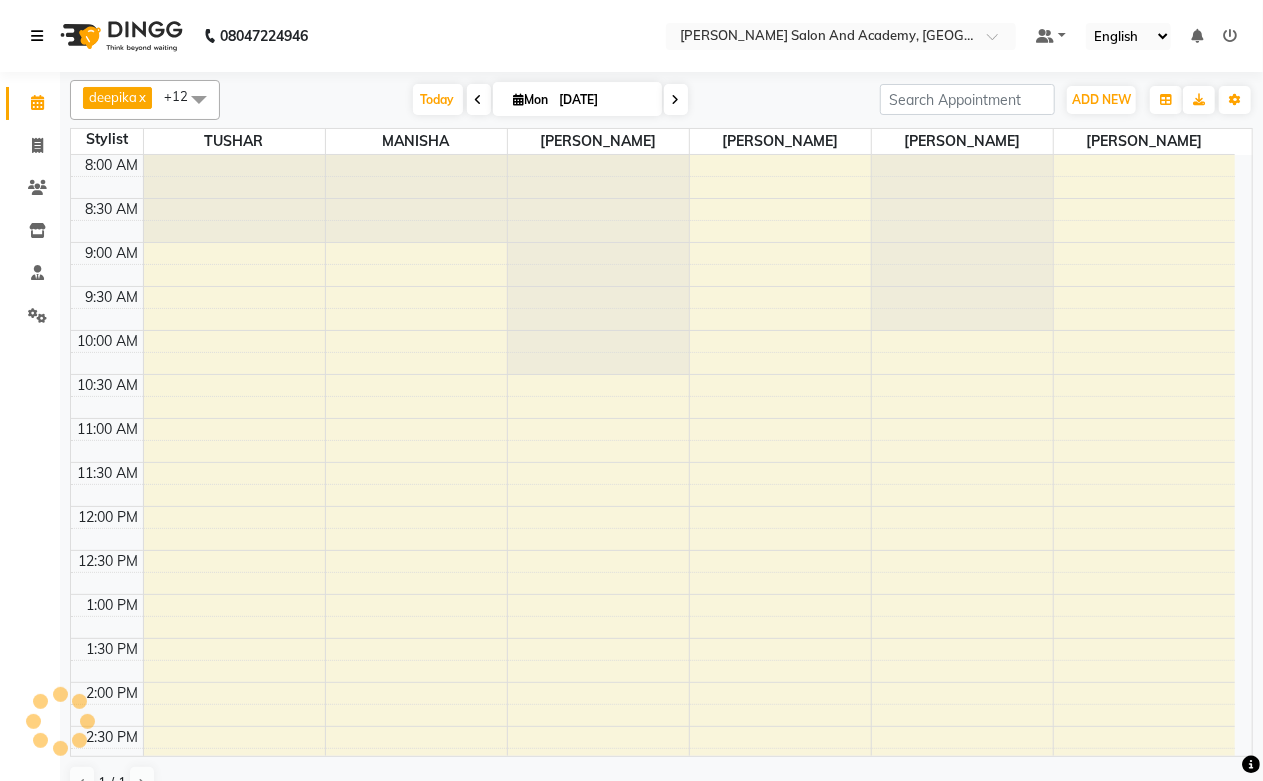 click at bounding box center [41, 36] 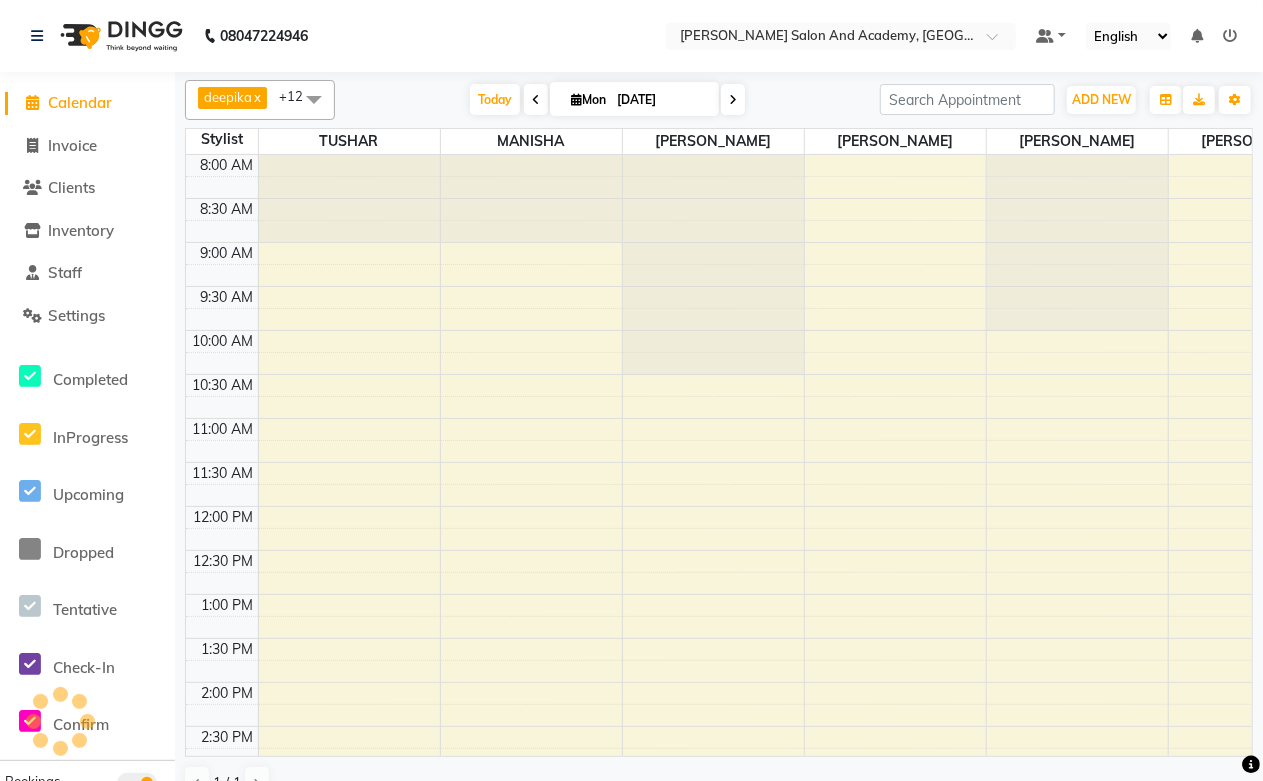 click at bounding box center [536, 99] 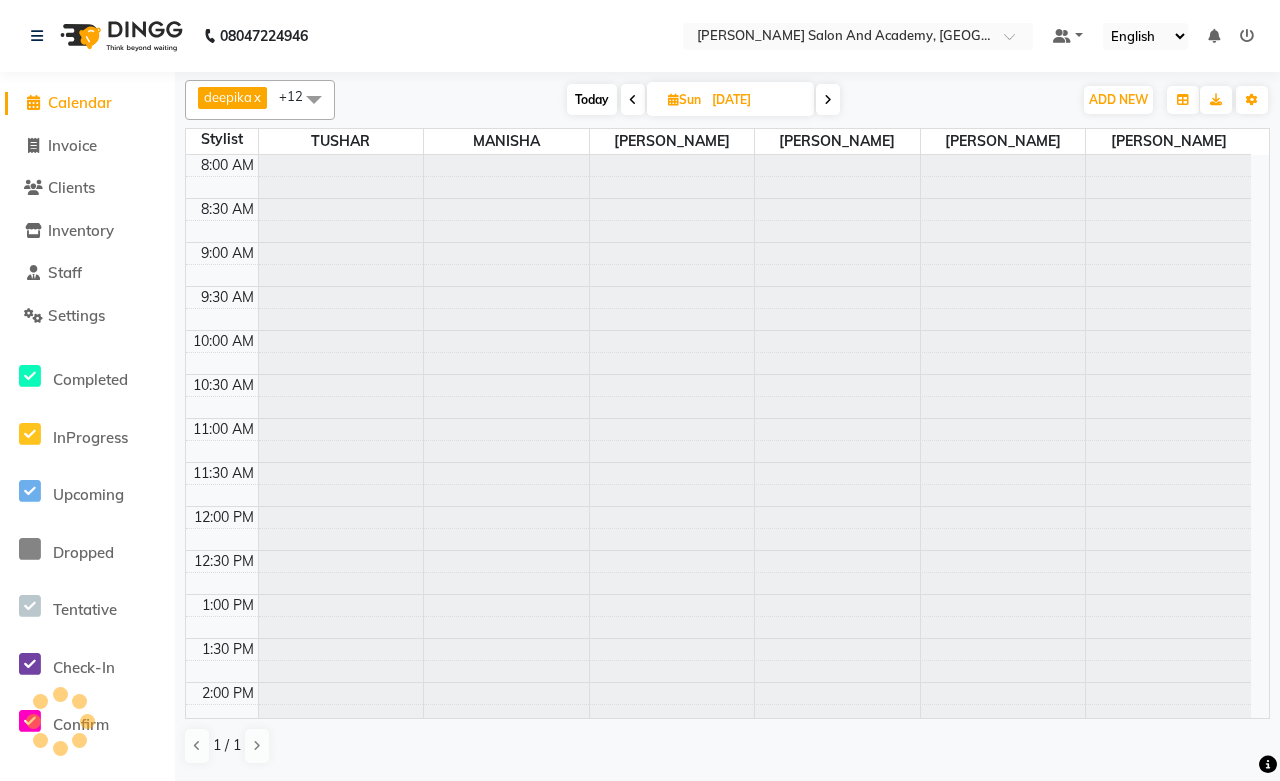 click at bounding box center [633, 100] 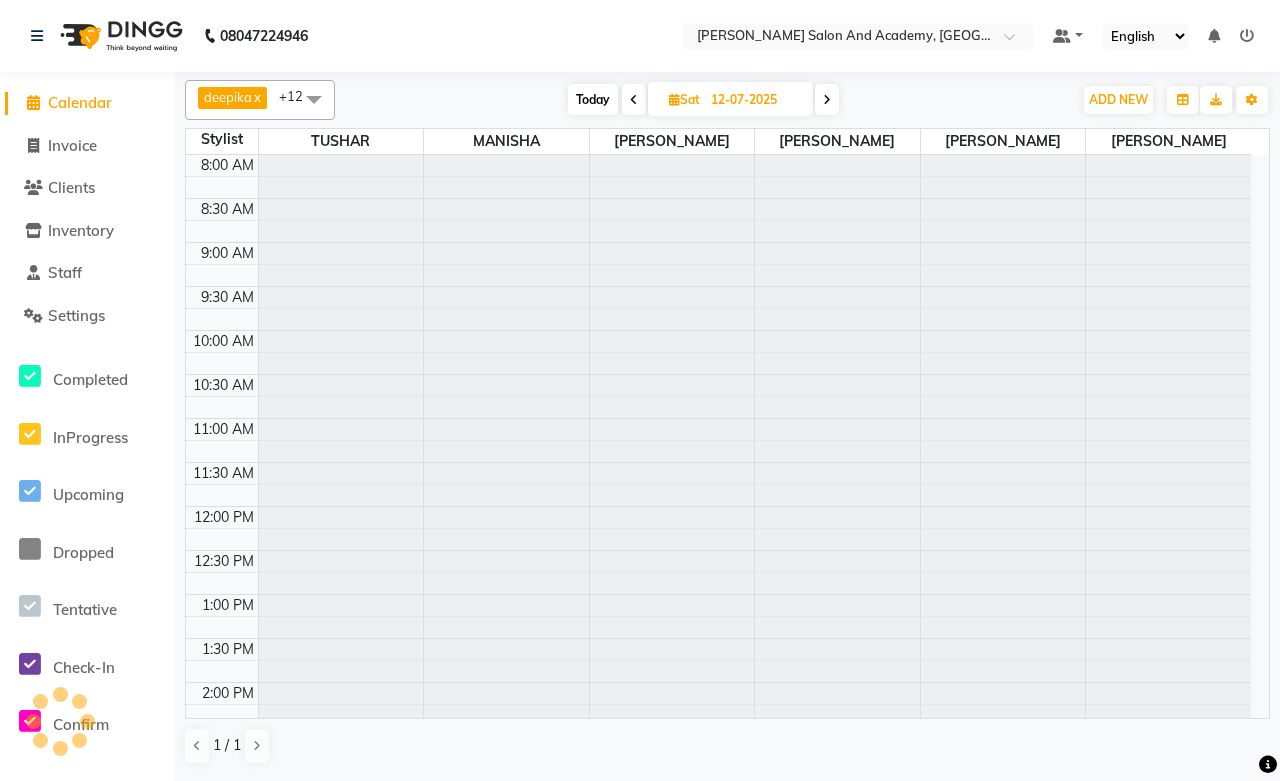 click at bounding box center [634, 100] 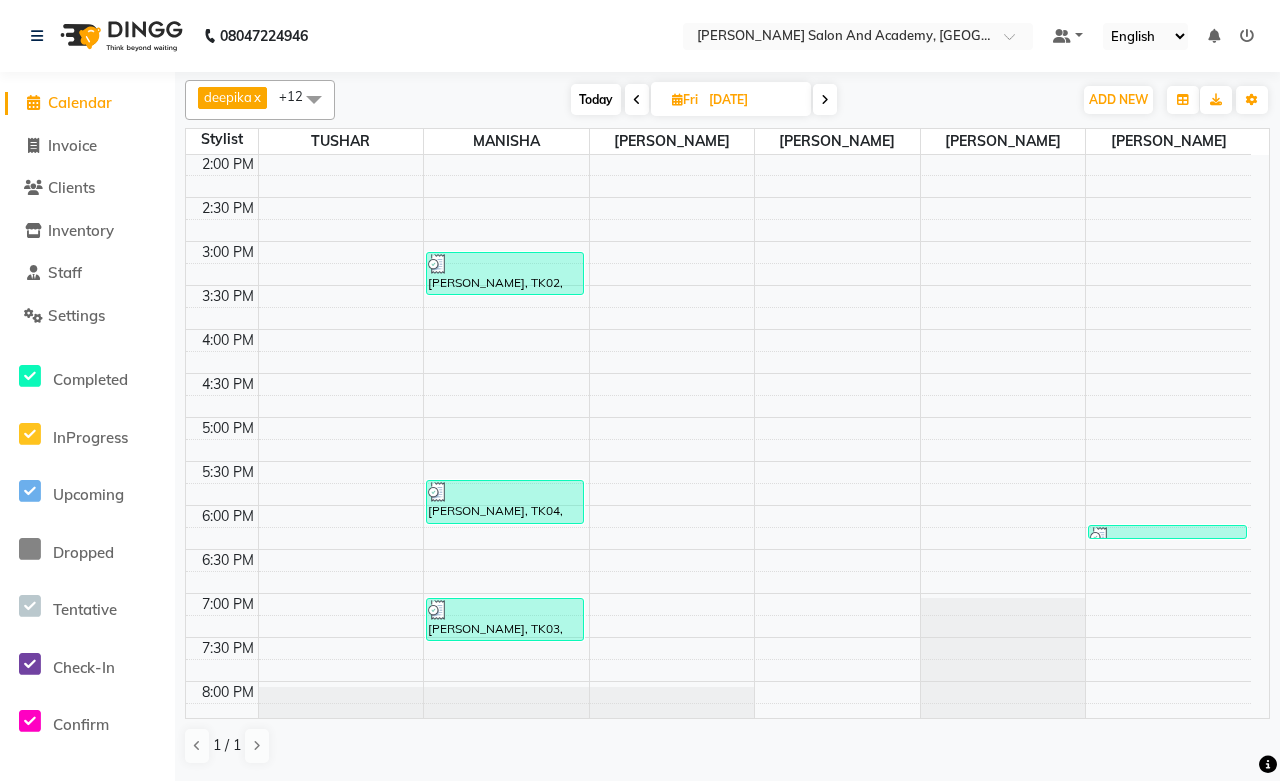 scroll, scrollTop: 495, scrollLeft: 0, axis: vertical 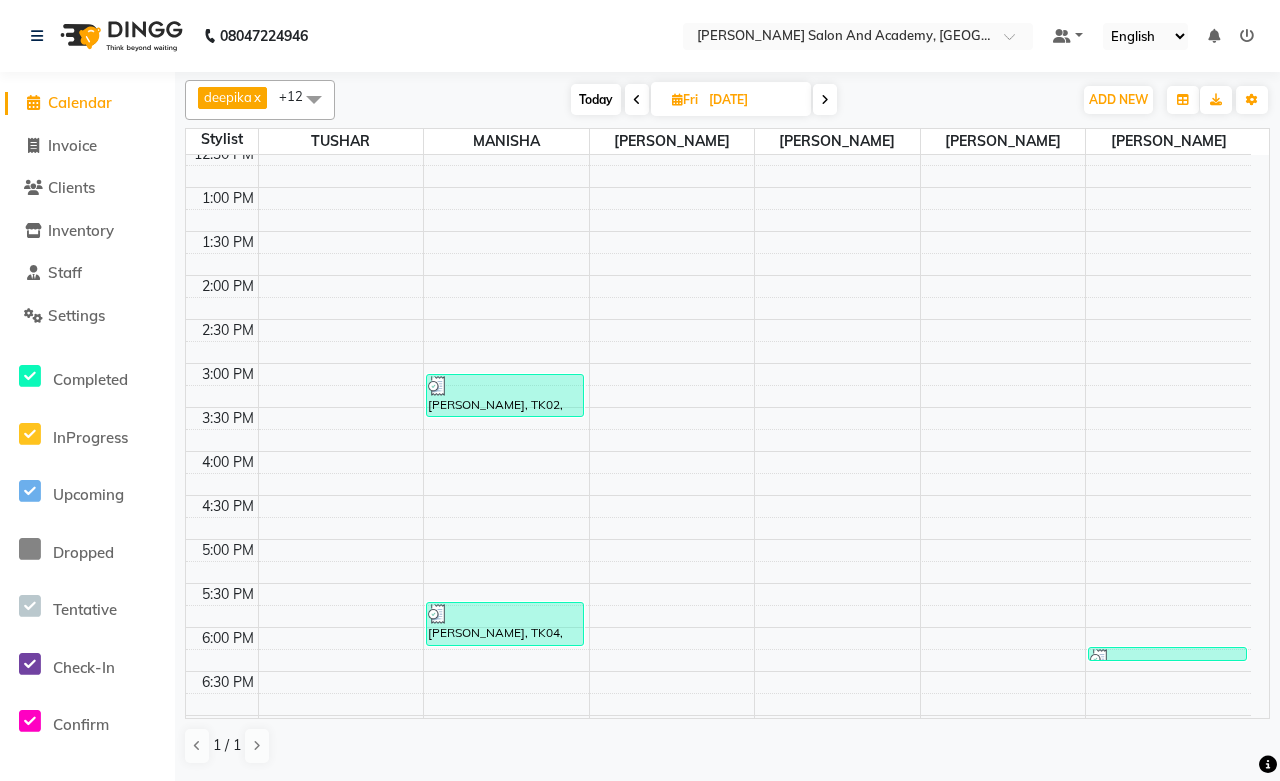 click on "Inventory" 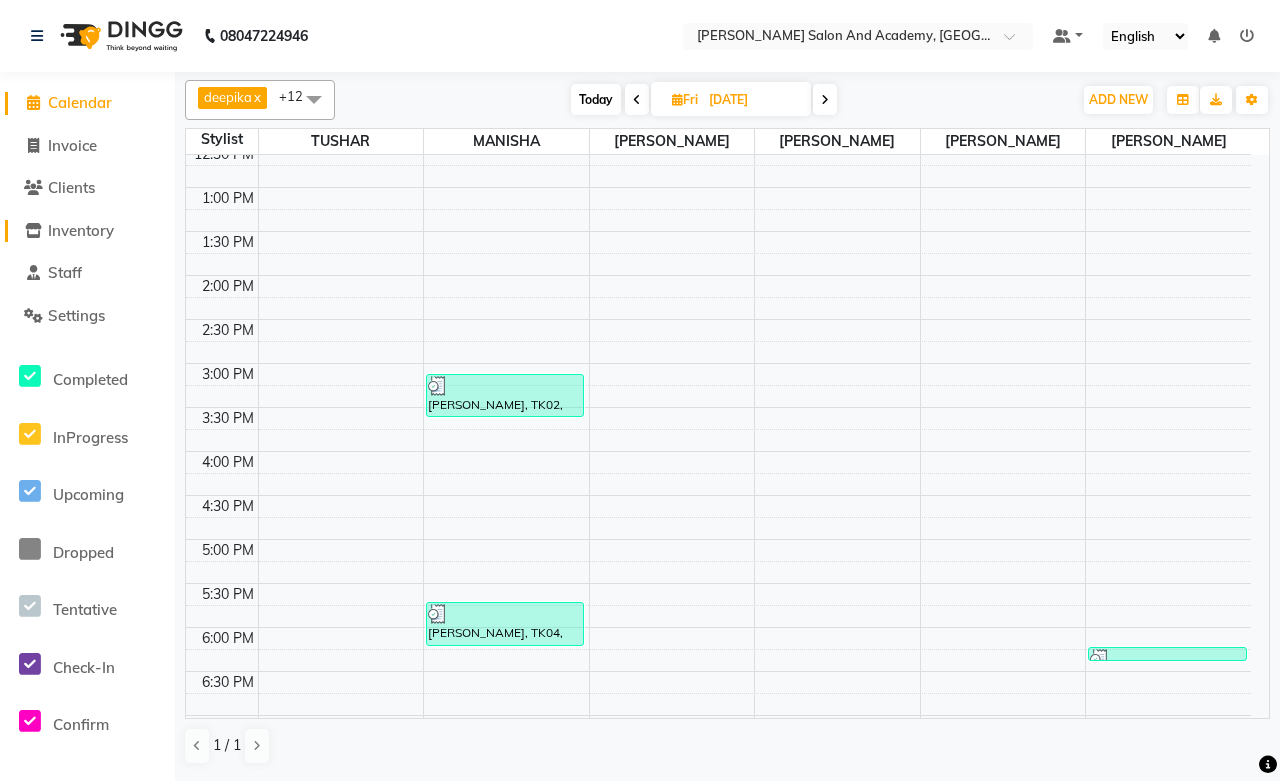 click on "Inventory" 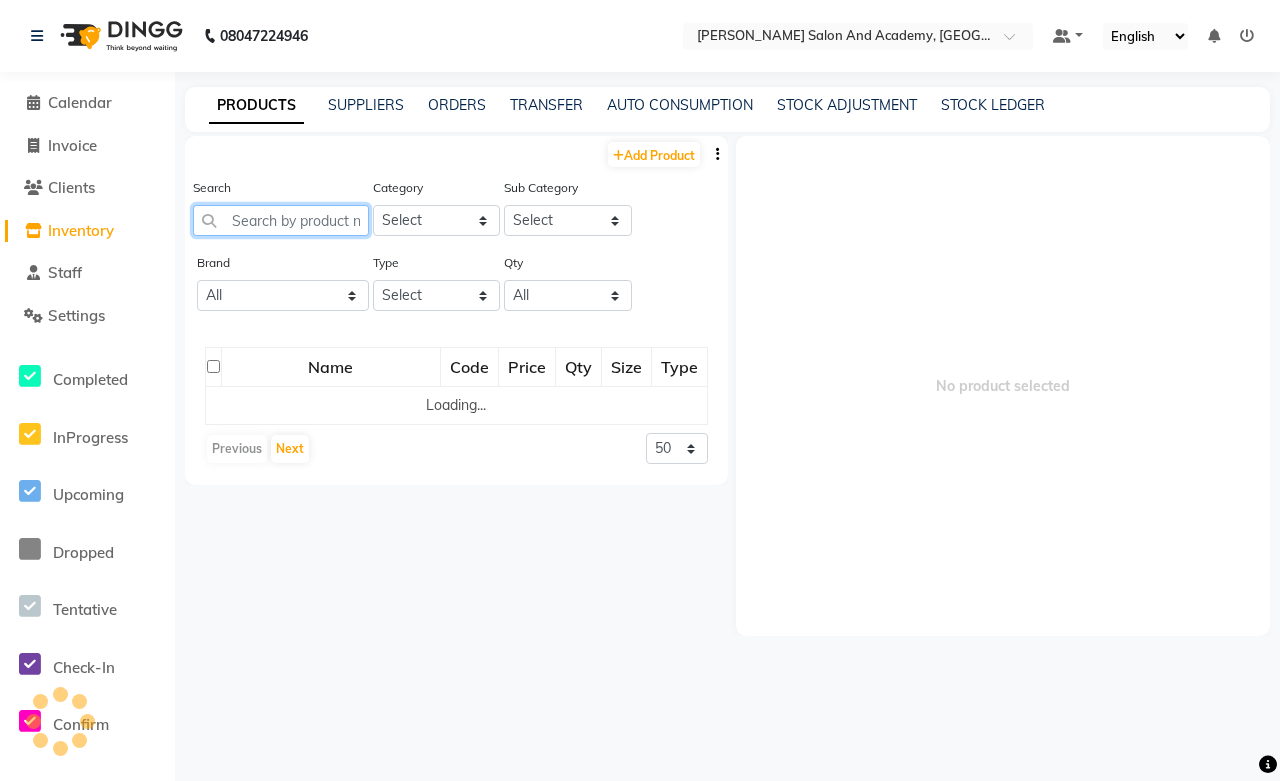 click 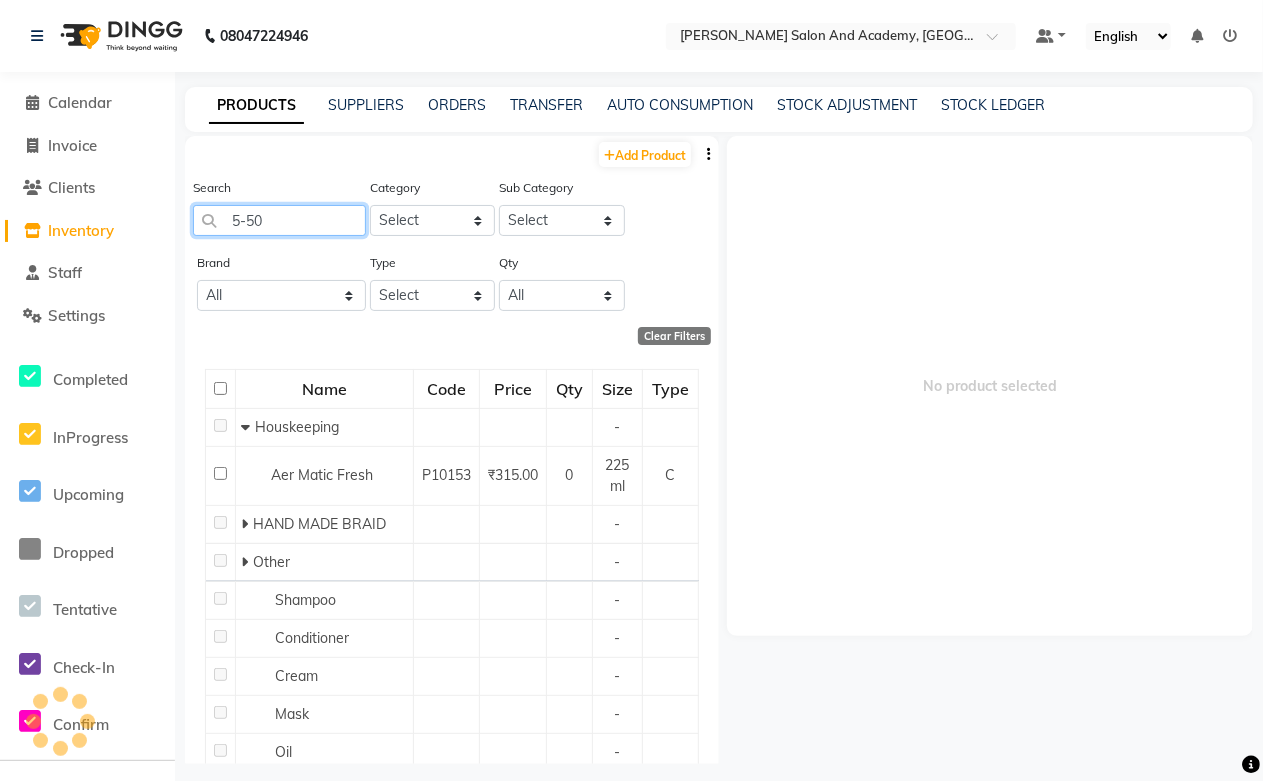 click on "5-50" 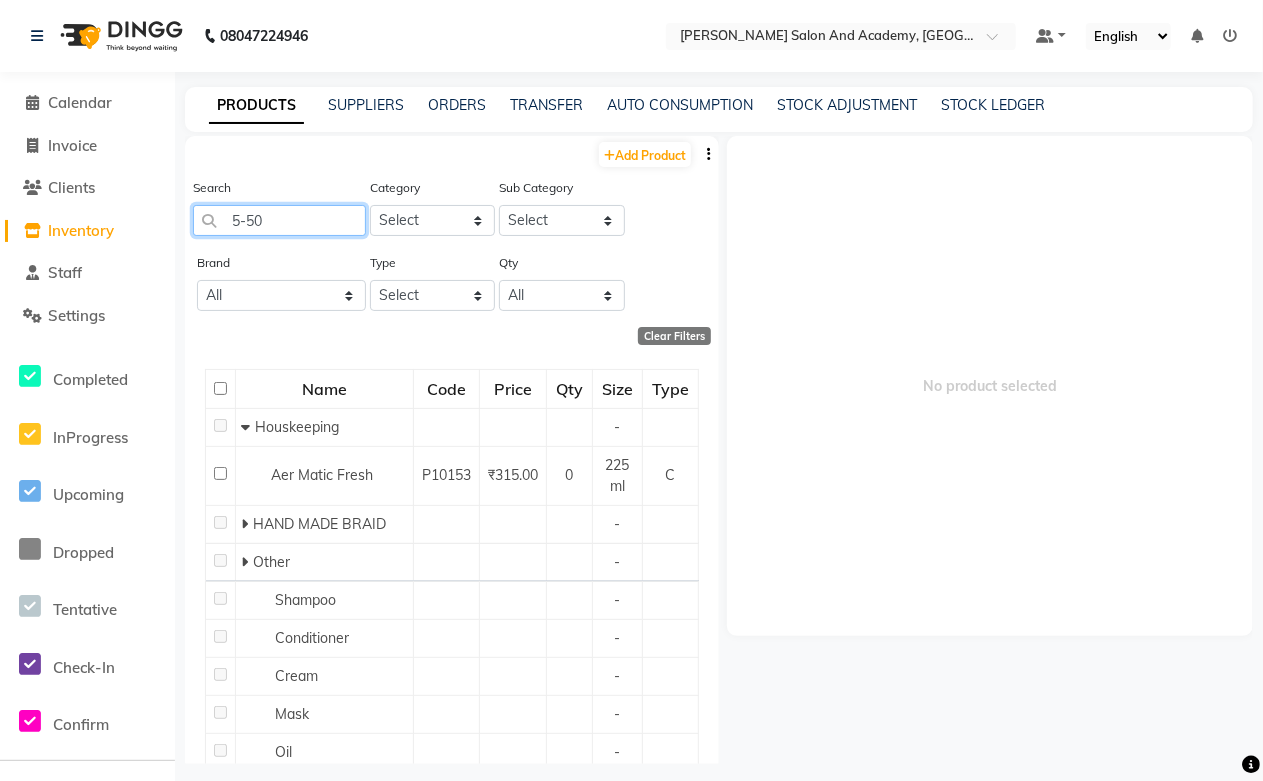 drag, startPoint x: 287, startPoint y: 222, endPoint x: 71, endPoint y: 232, distance: 216.23135 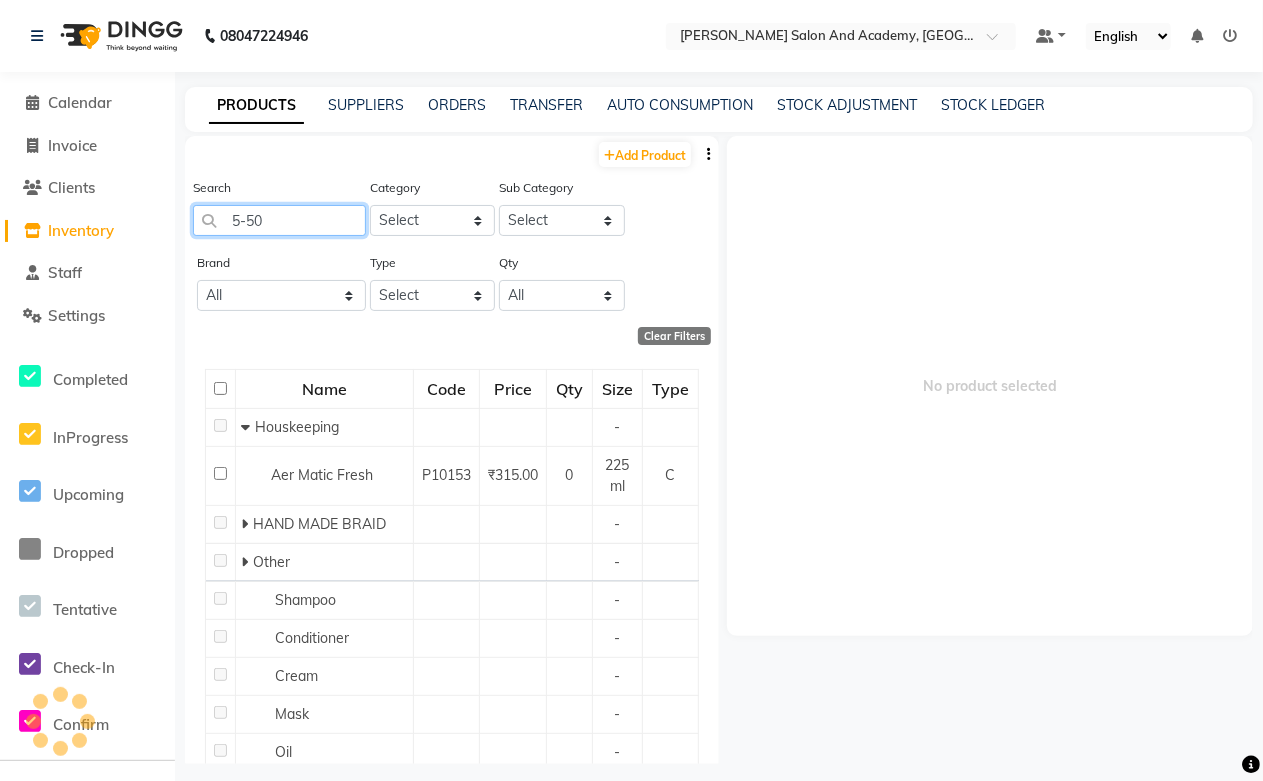 click on "5-50" 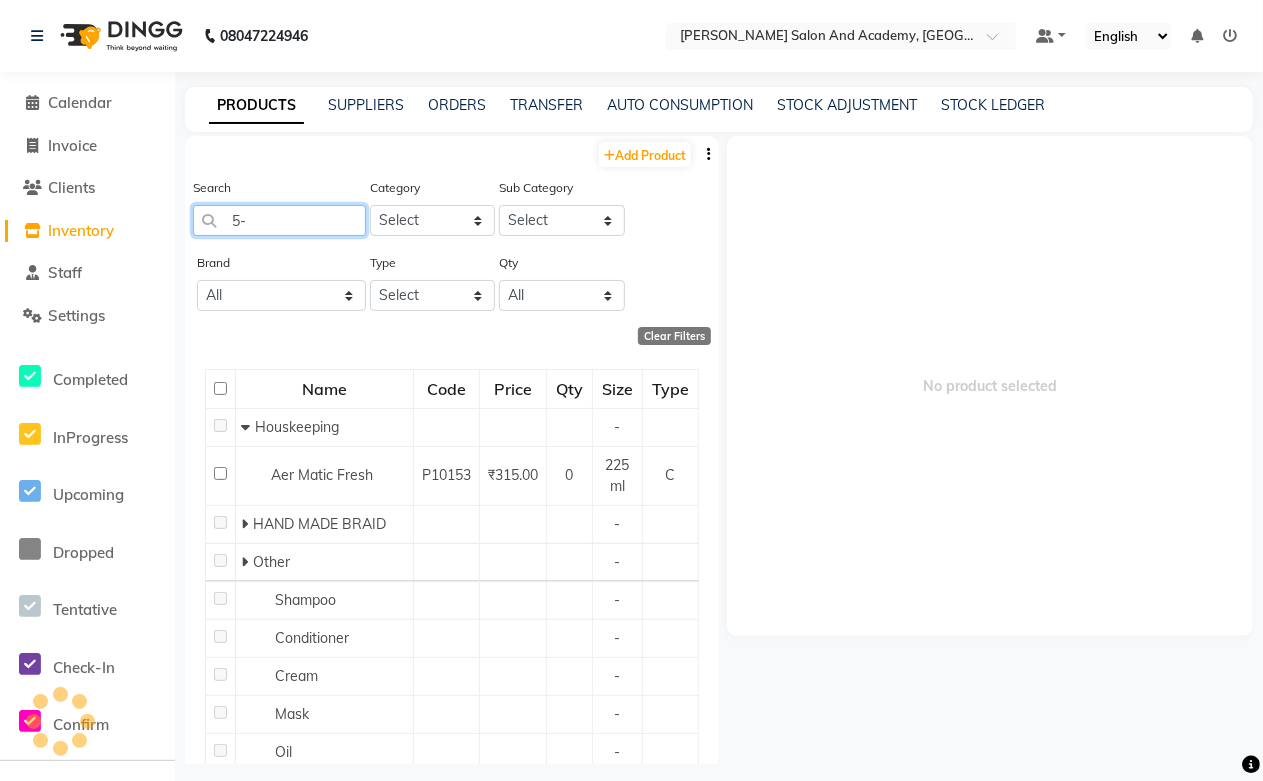 type on "5" 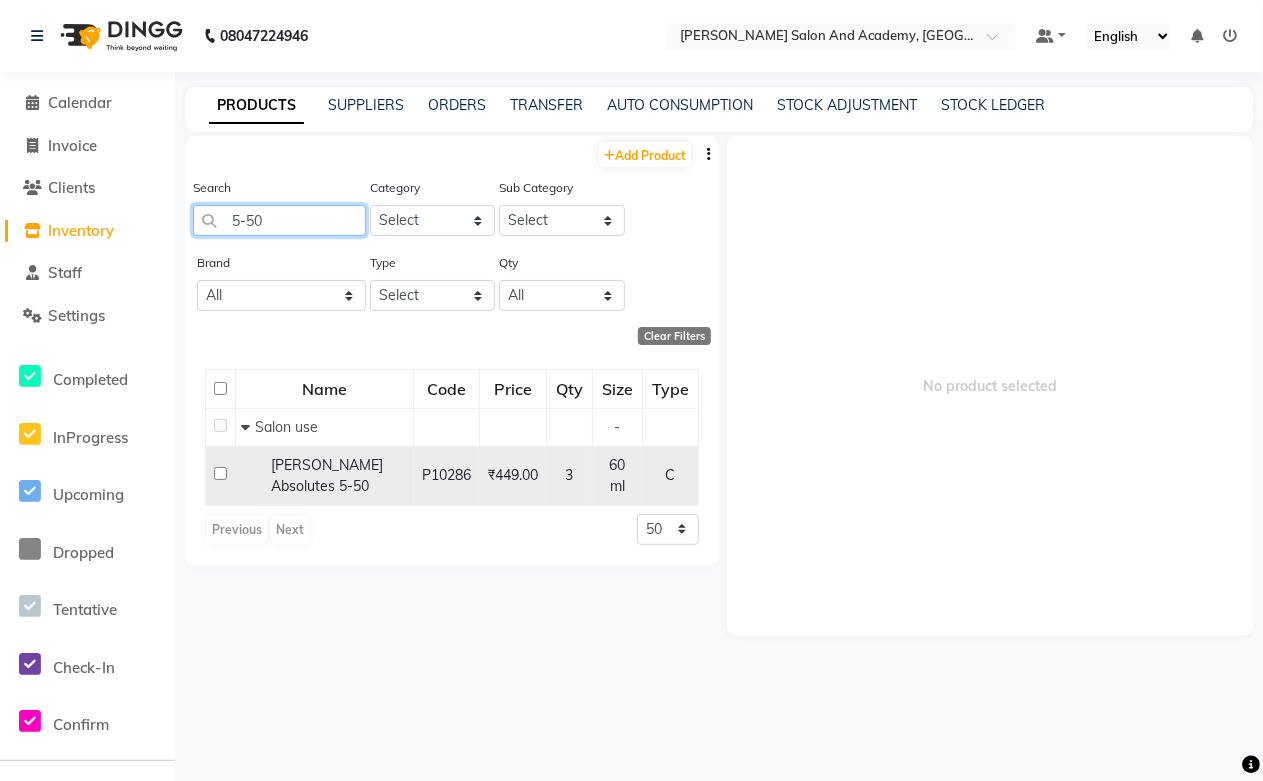 type on "5-50" 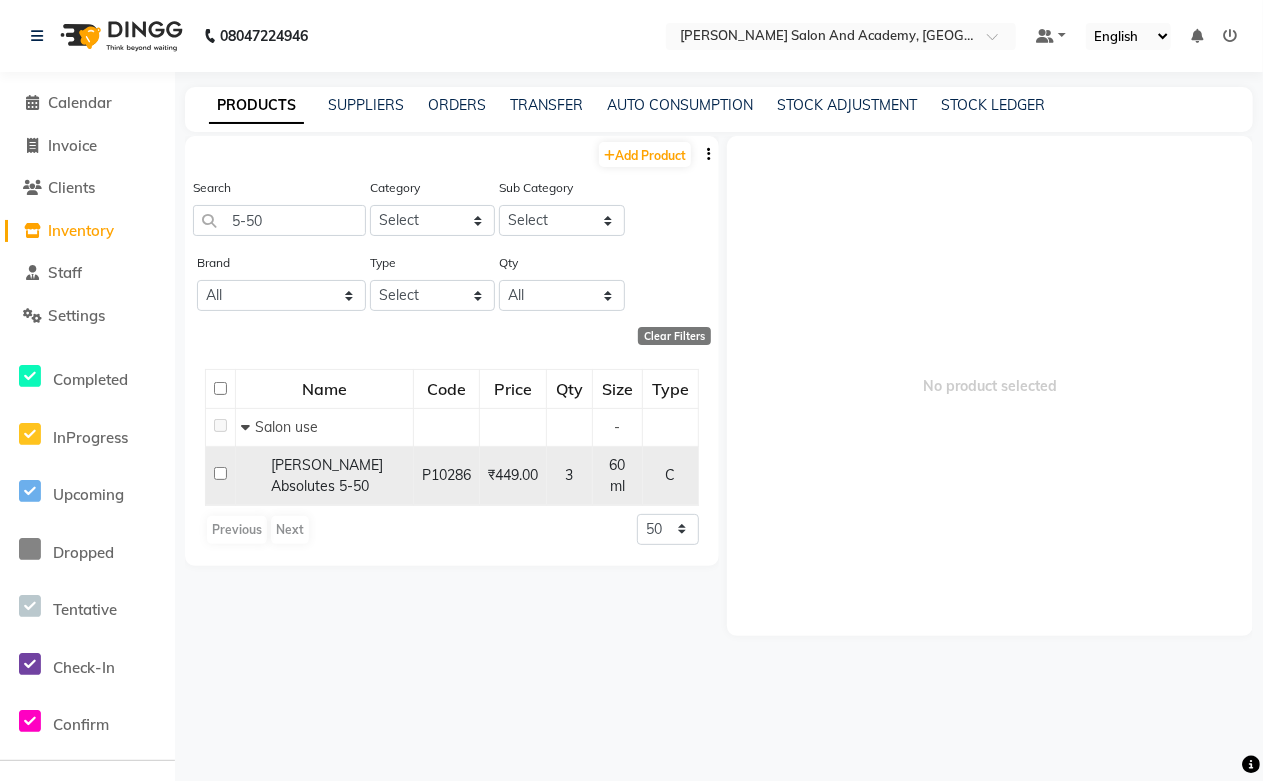 click on "[PERSON_NAME] Absolutes 5-50" 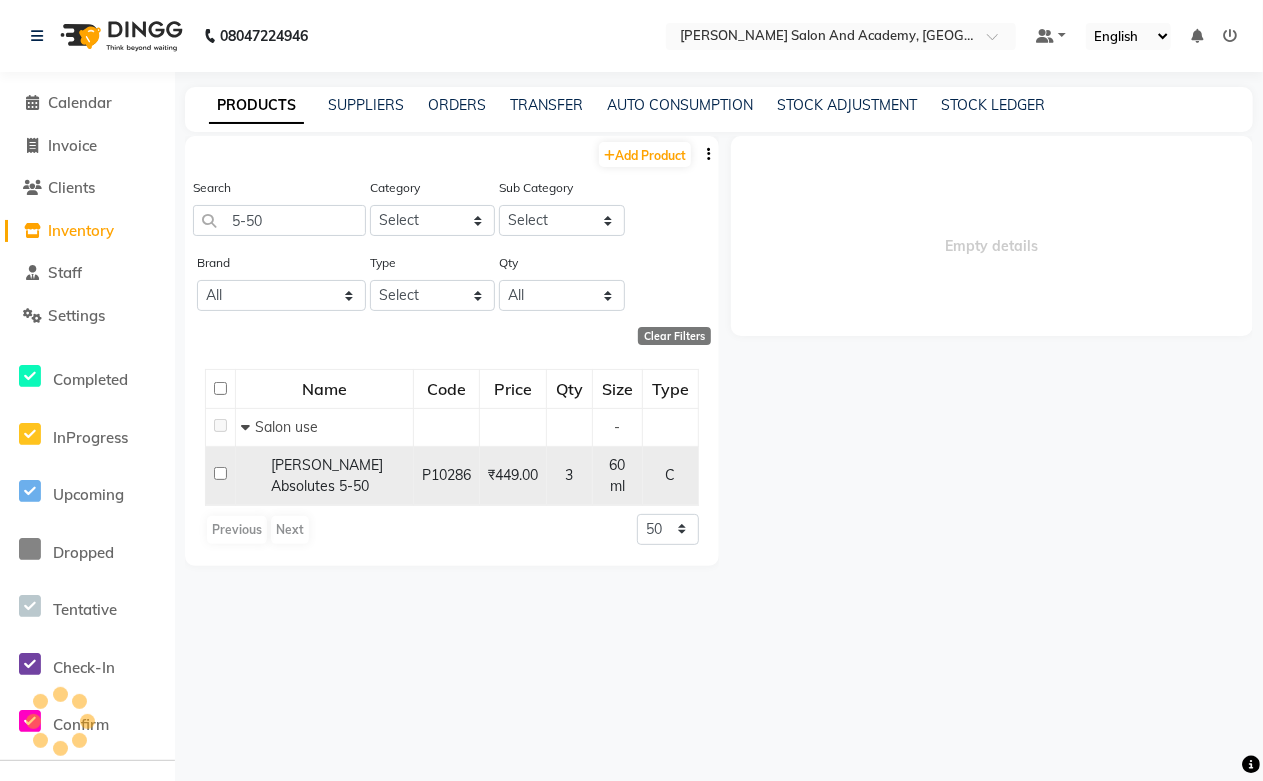 select 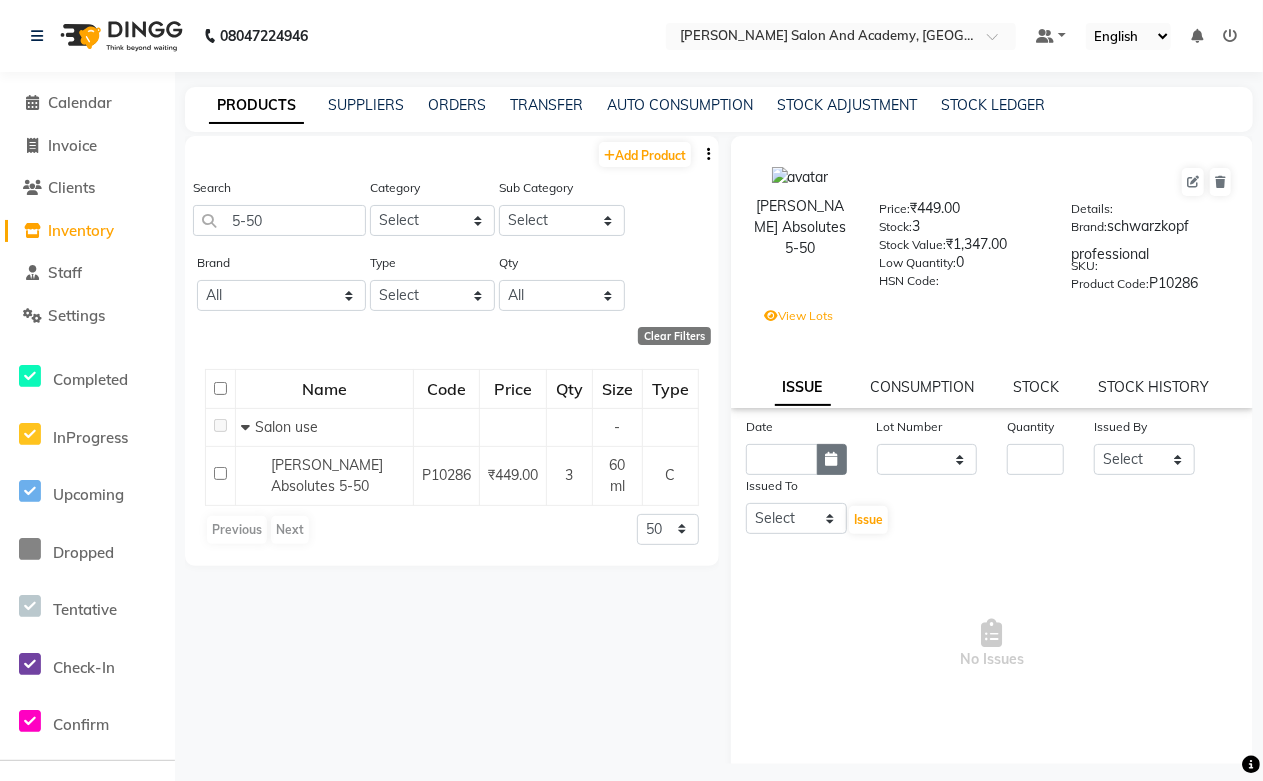 click 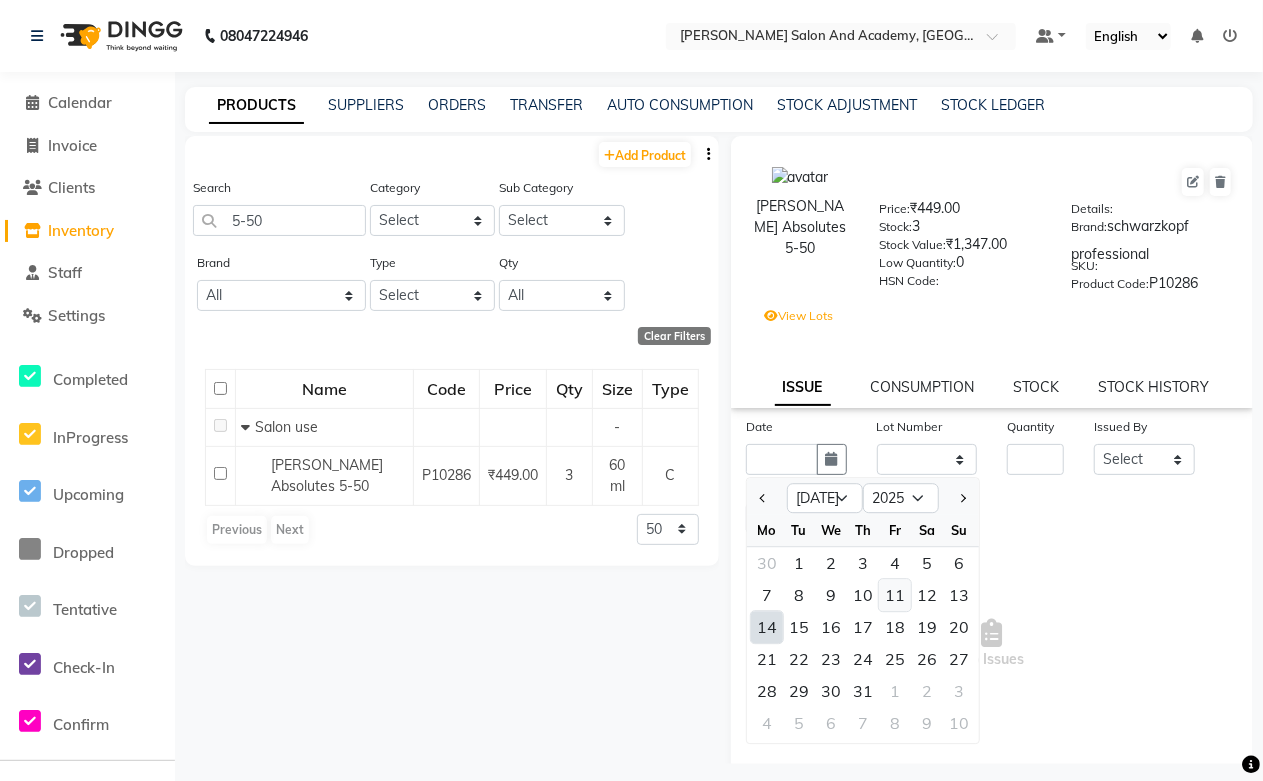 click on "11" 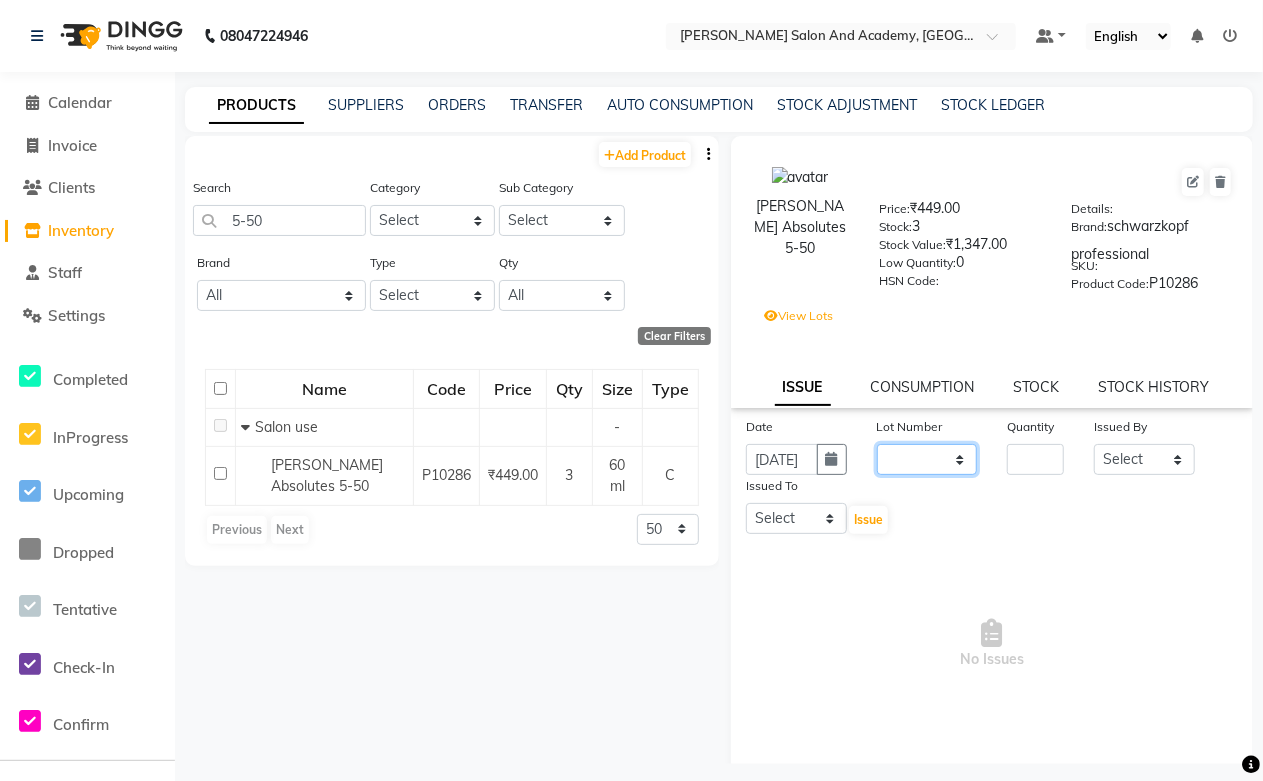 click on "None  / [DATE]" 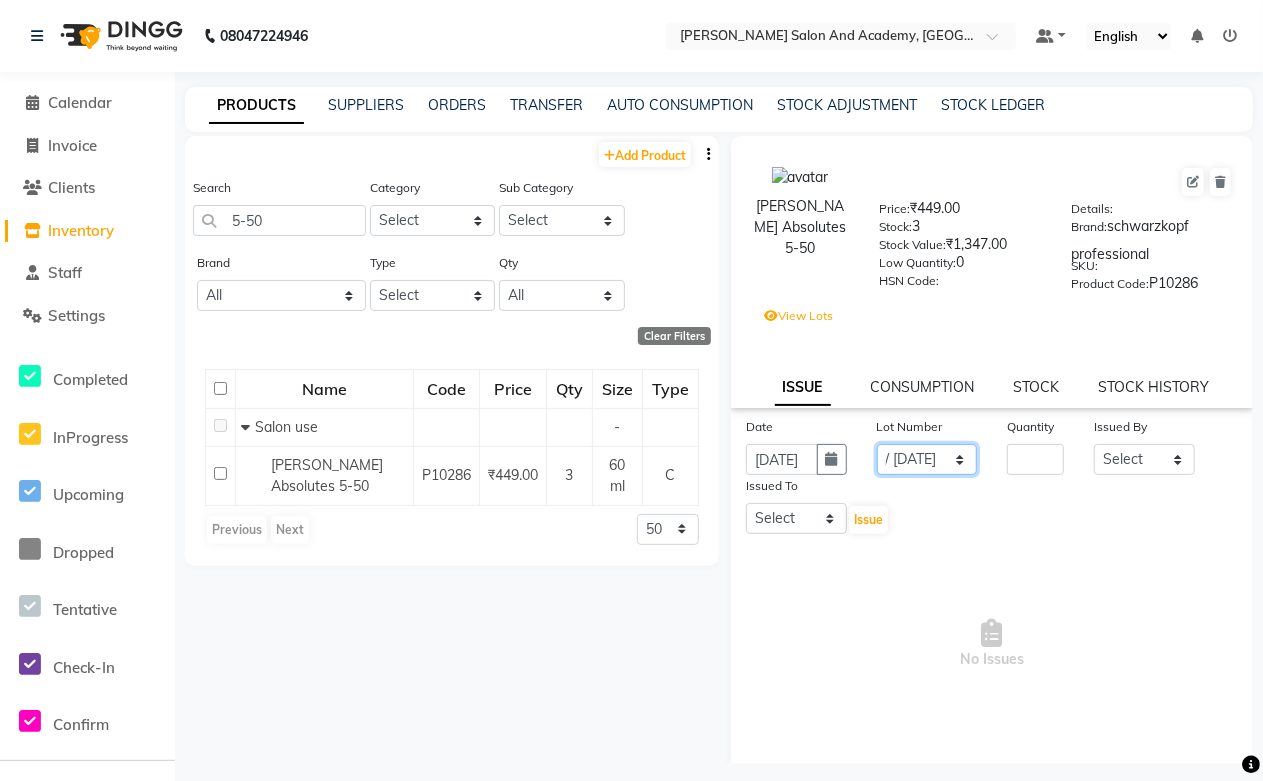 click on "None  / [DATE]" 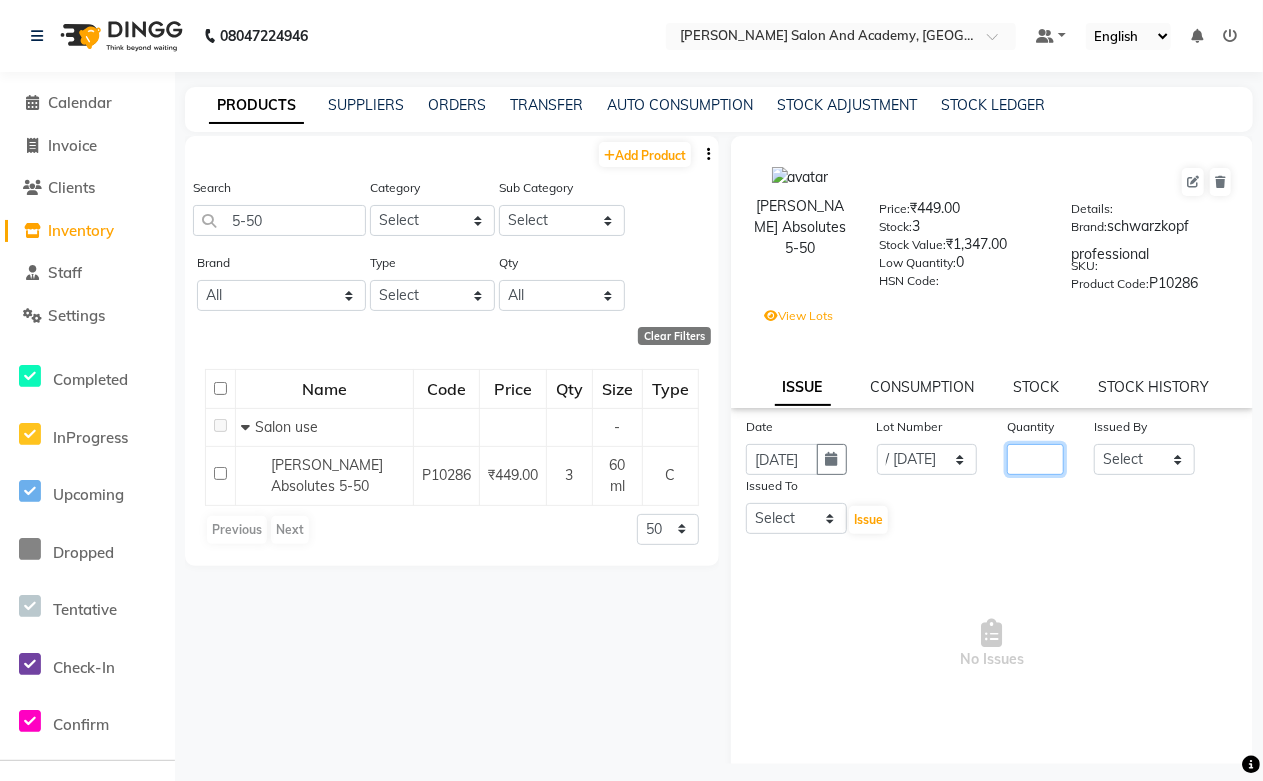 drag, startPoint x: 1021, startPoint y: 468, endPoint x: 1038, endPoint y: 422, distance: 49.0408 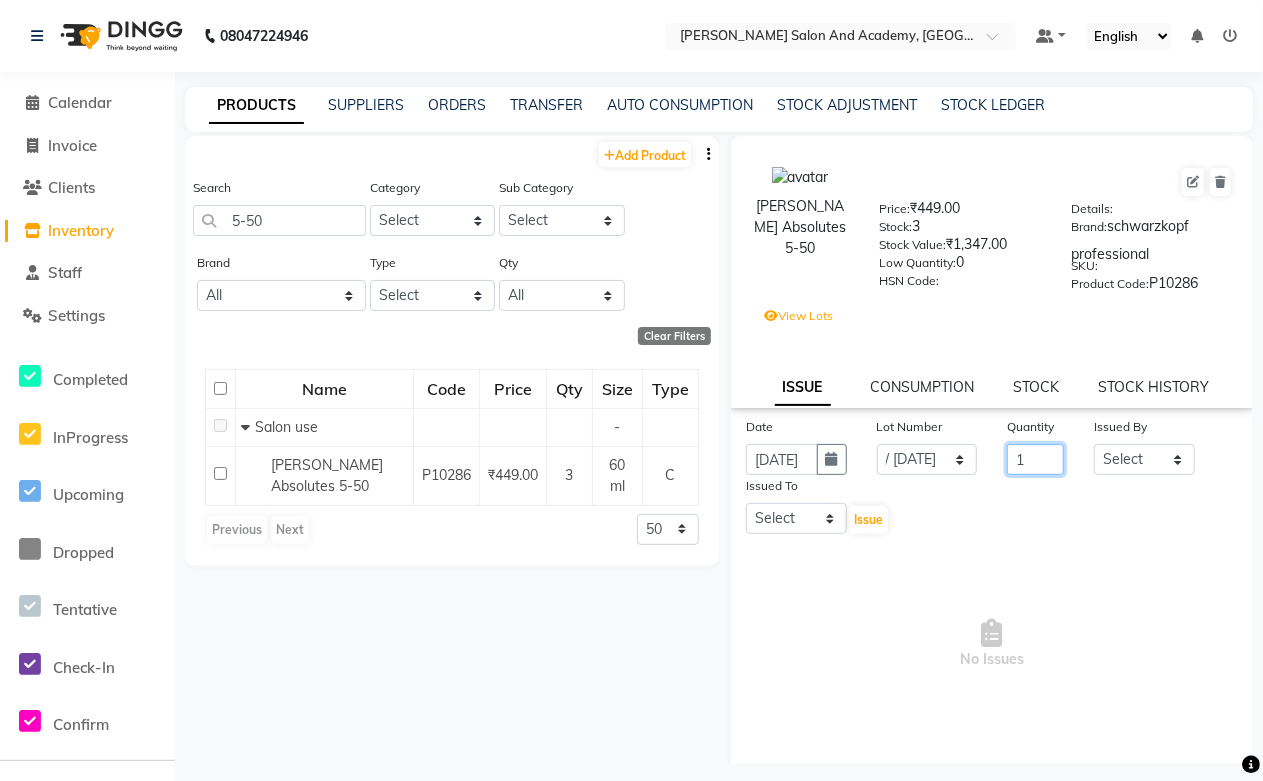 type on "1" 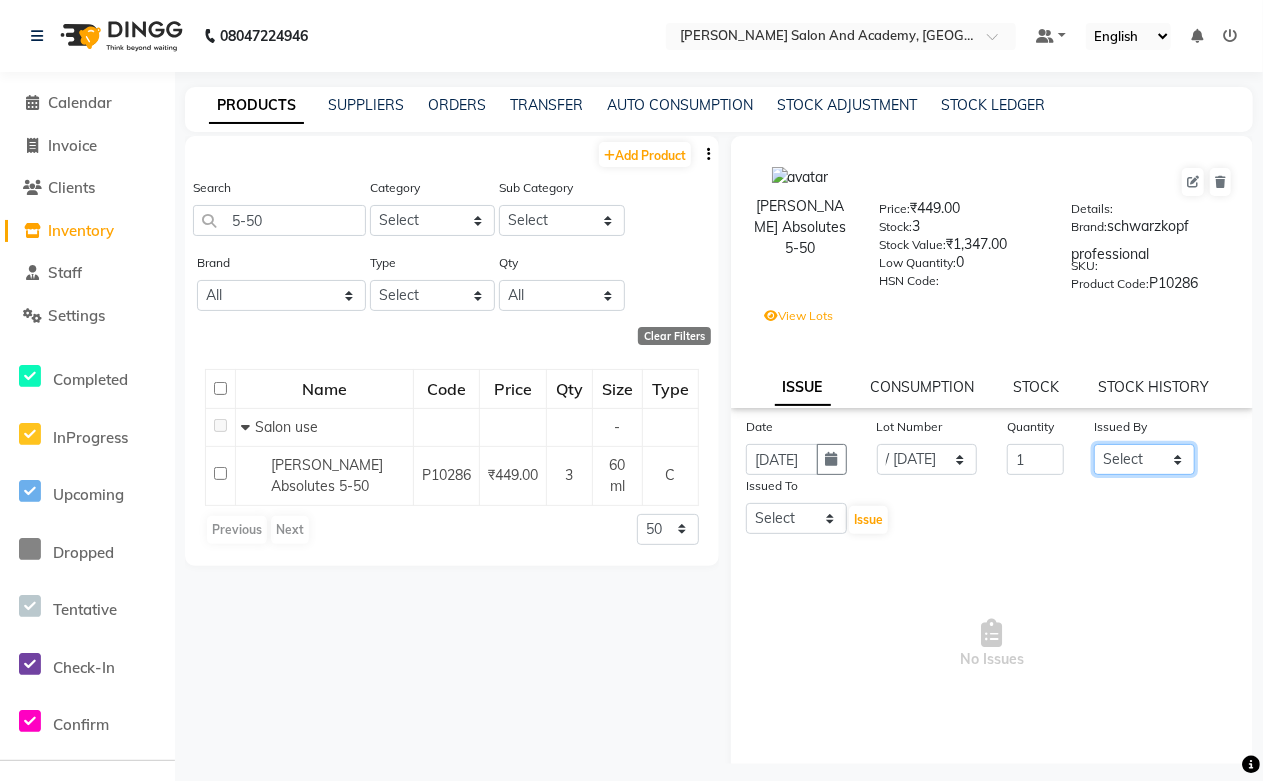 click on "Select [PERSON_NAME] [PERSON_NAME] [PERSON_NAME] [PERSON_NAME] [PERSON_NAME] Mam [PERSON_NAME] Mohd. Furkan [PERSON_NAME] [PERSON_NAME] Pooja Jaga [PERSON_NAME] [PERSON_NAME] [PERSON_NAME] [PERSON_NAME] di [PERSON_NAME] [PERSON_NAME] [PERSON_NAME] [PERSON_NAME] [PERSON_NAME]" 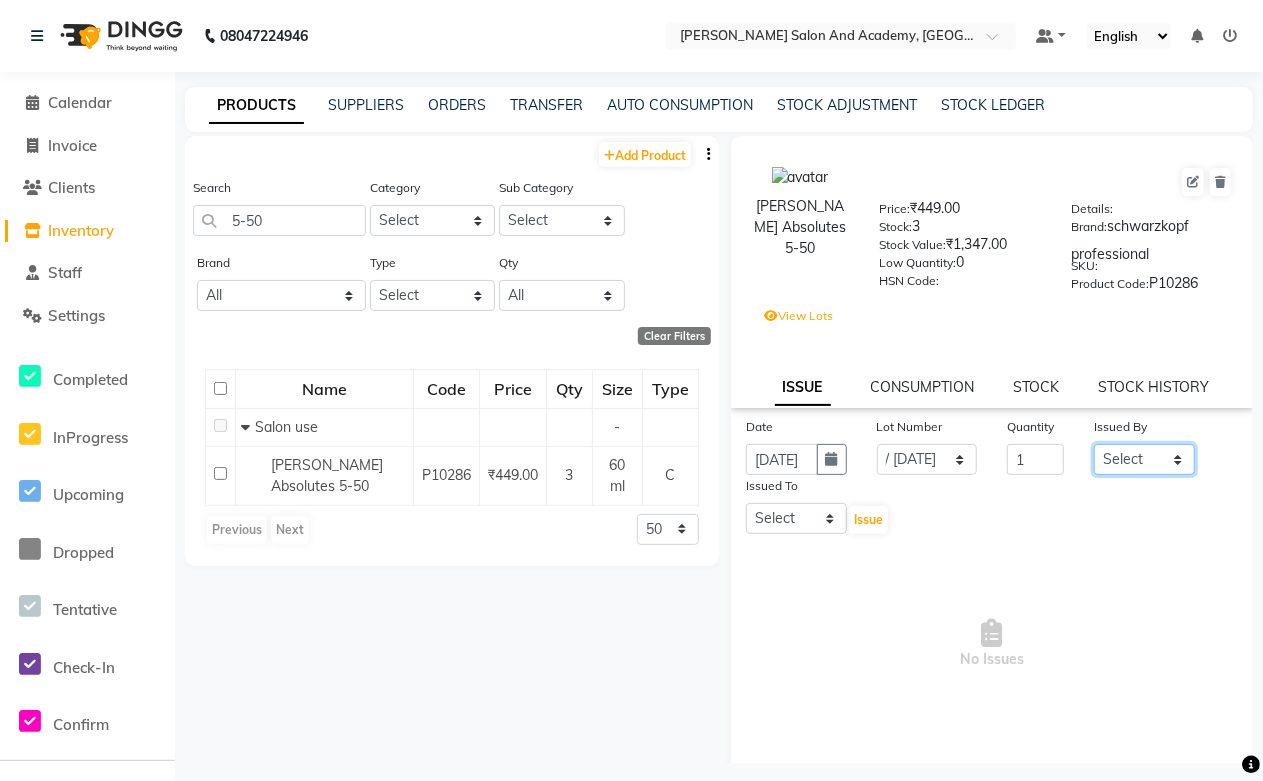 select on "49048" 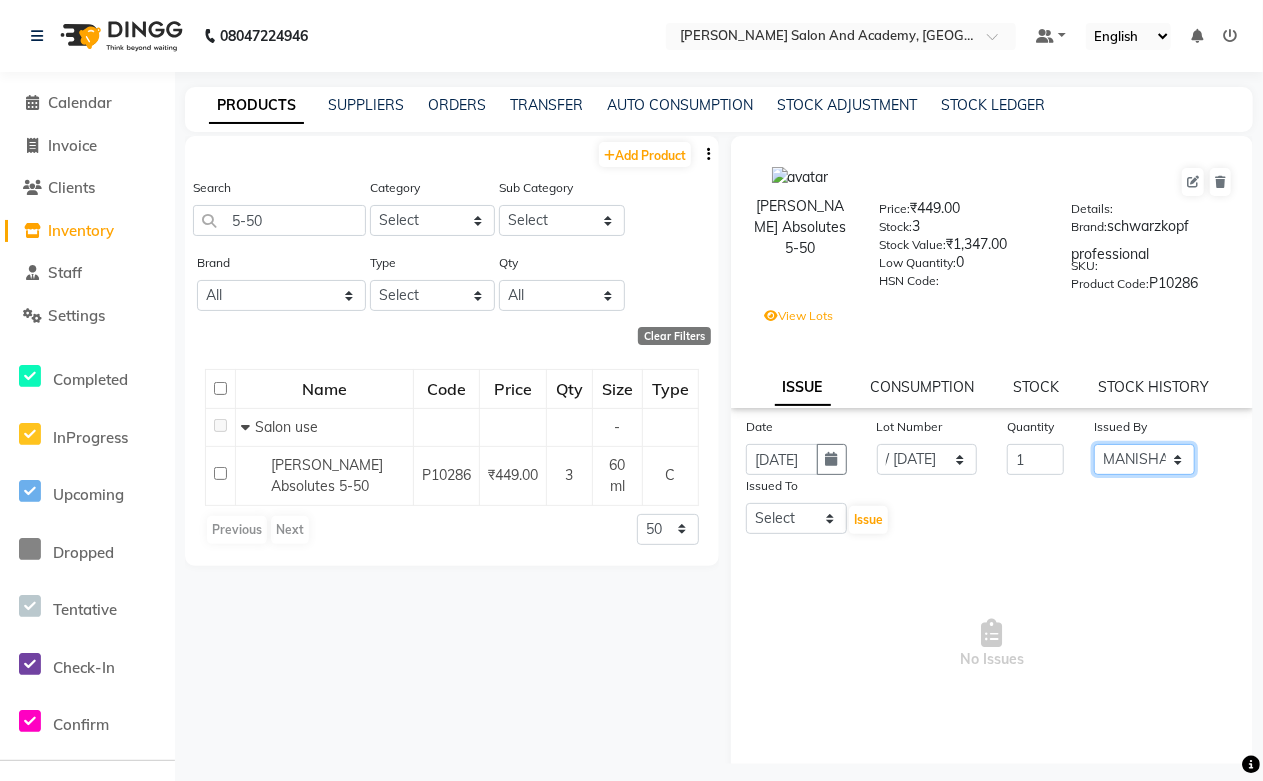 click on "Select [PERSON_NAME] [PERSON_NAME] [PERSON_NAME] [PERSON_NAME] [PERSON_NAME] Mam [PERSON_NAME] Mohd. Furkan [PERSON_NAME] [PERSON_NAME] Pooja Jaga [PERSON_NAME] [PERSON_NAME] [PERSON_NAME] [PERSON_NAME] di [PERSON_NAME] [PERSON_NAME] [PERSON_NAME] [PERSON_NAME] [PERSON_NAME]" 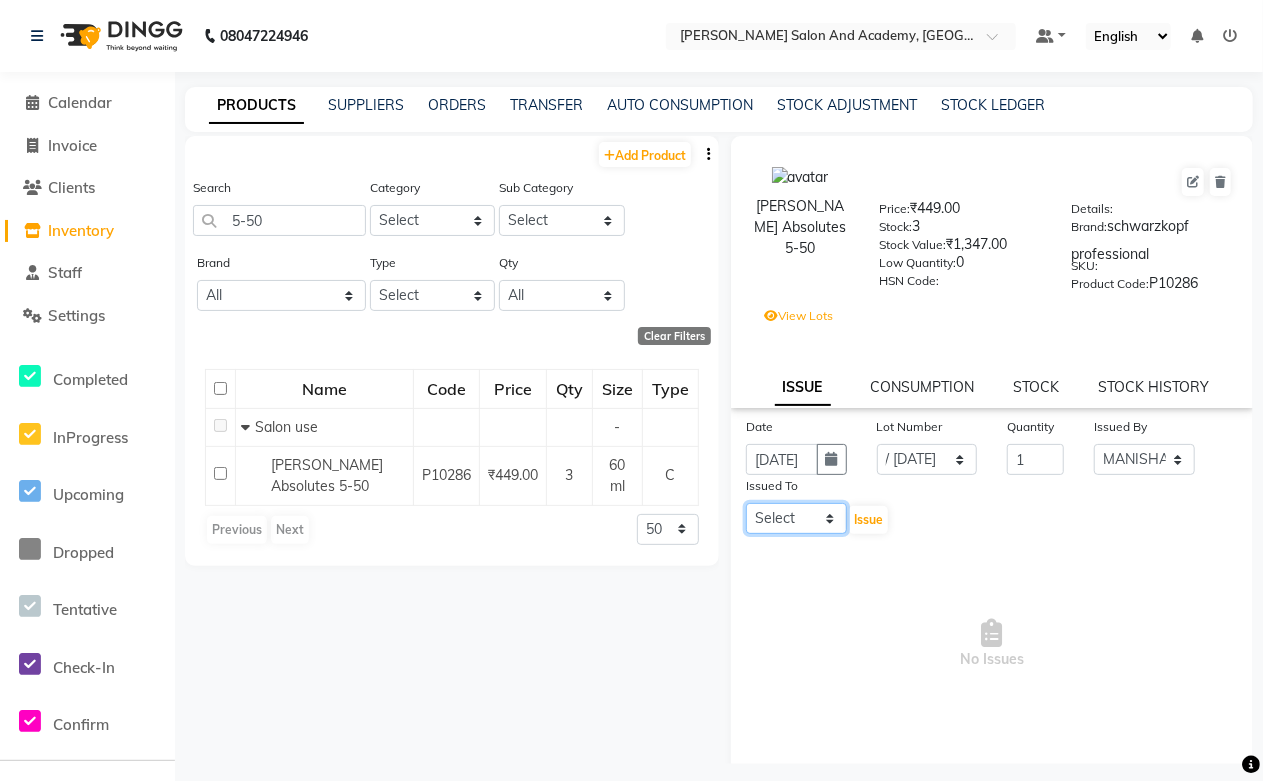 click on "Select [PERSON_NAME] [PERSON_NAME] [PERSON_NAME] [PERSON_NAME] [PERSON_NAME] Mam [PERSON_NAME] Mohd. Furkan [PERSON_NAME] [PERSON_NAME] Pooja Jaga [PERSON_NAME] [PERSON_NAME] [PERSON_NAME] [PERSON_NAME] di [PERSON_NAME] [PERSON_NAME] [PERSON_NAME] [PERSON_NAME] [PERSON_NAME]" 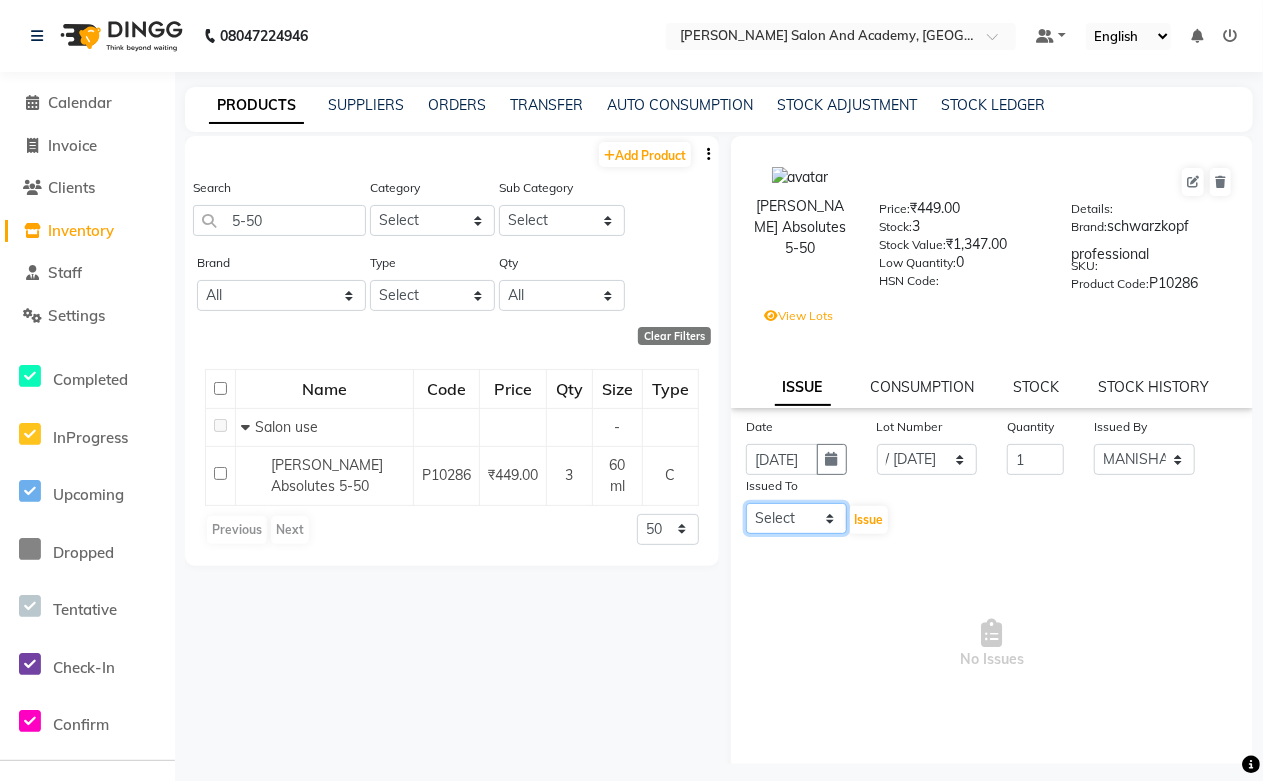 select on "83817" 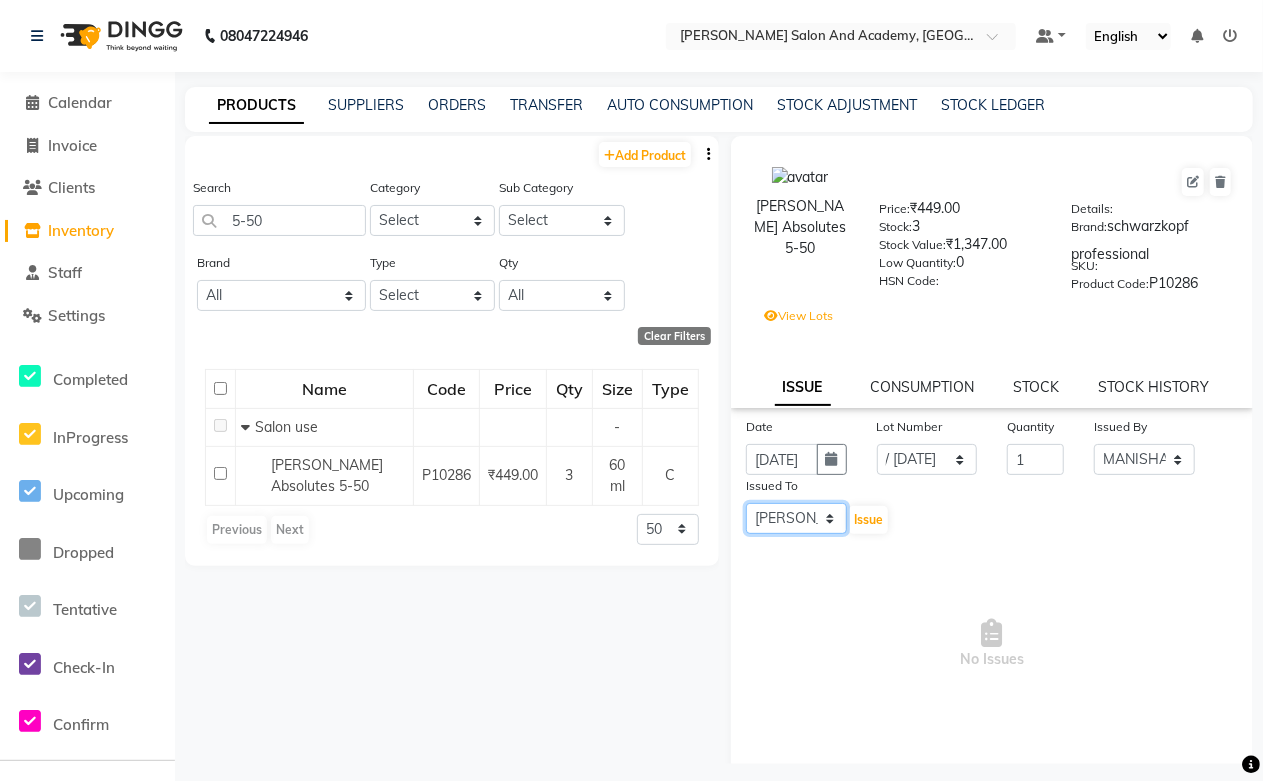 click on "Select [PERSON_NAME] [PERSON_NAME] [PERSON_NAME] [PERSON_NAME] [PERSON_NAME] Mam [PERSON_NAME] Mohd. Furkan [PERSON_NAME] [PERSON_NAME] Pooja Jaga [PERSON_NAME] [PERSON_NAME] [PERSON_NAME] [PERSON_NAME] di [PERSON_NAME] [PERSON_NAME] [PERSON_NAME] [PERSON_NAME] [PERSON_NAME]" 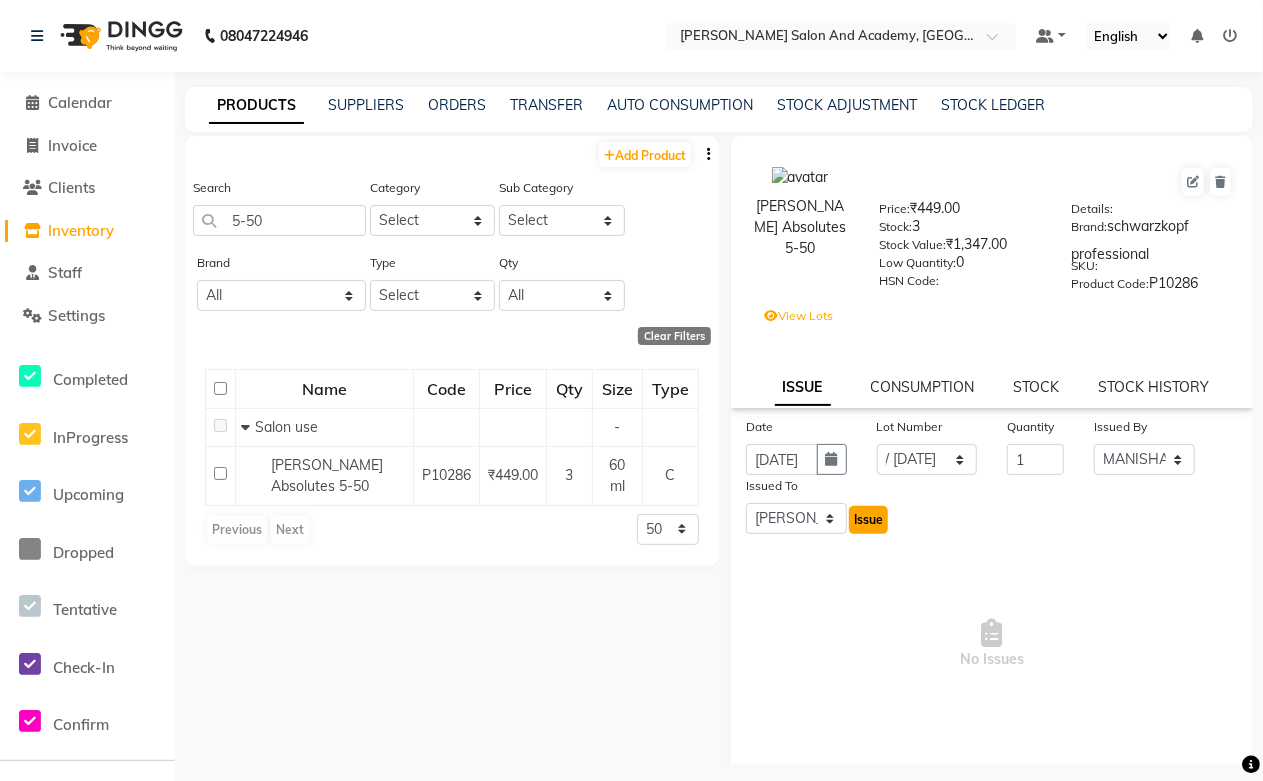 drag, startPoint x: 856, startPoint y: 520, endPoint x: 903, endPoint y: 483, distance: 59.816387 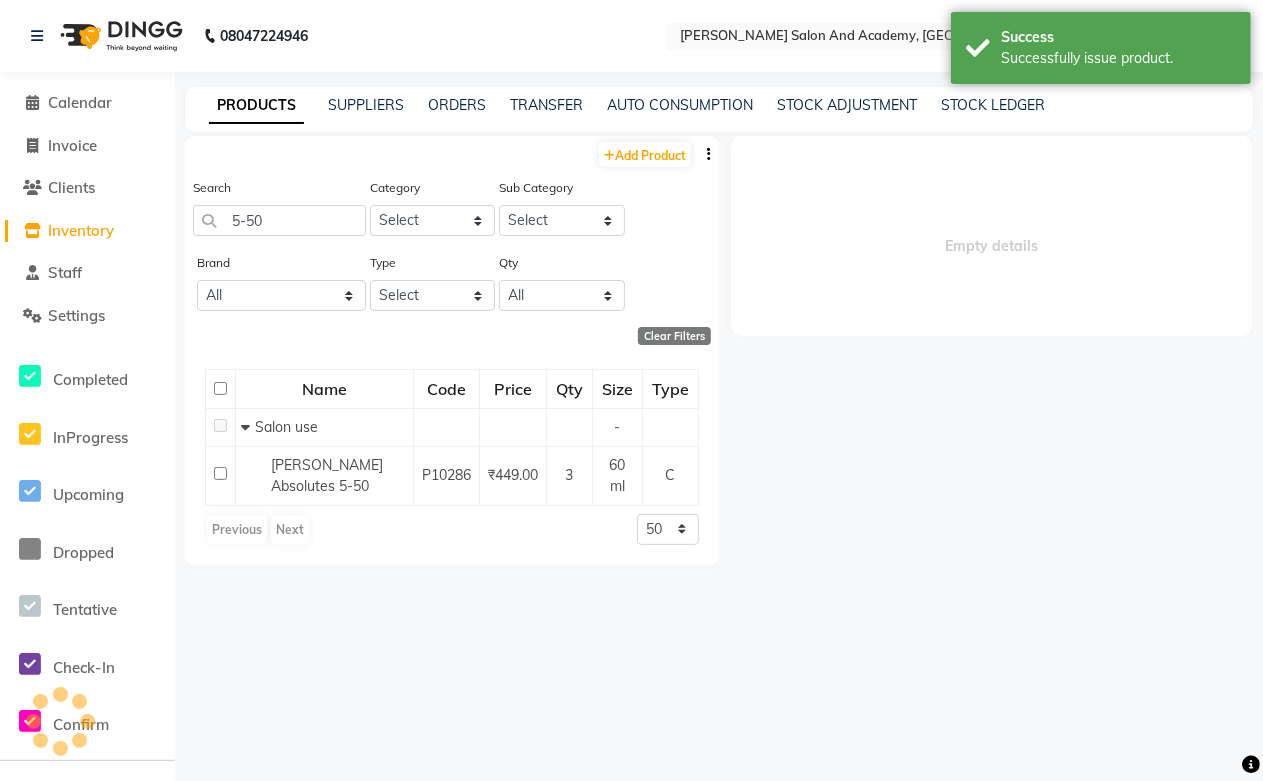 select 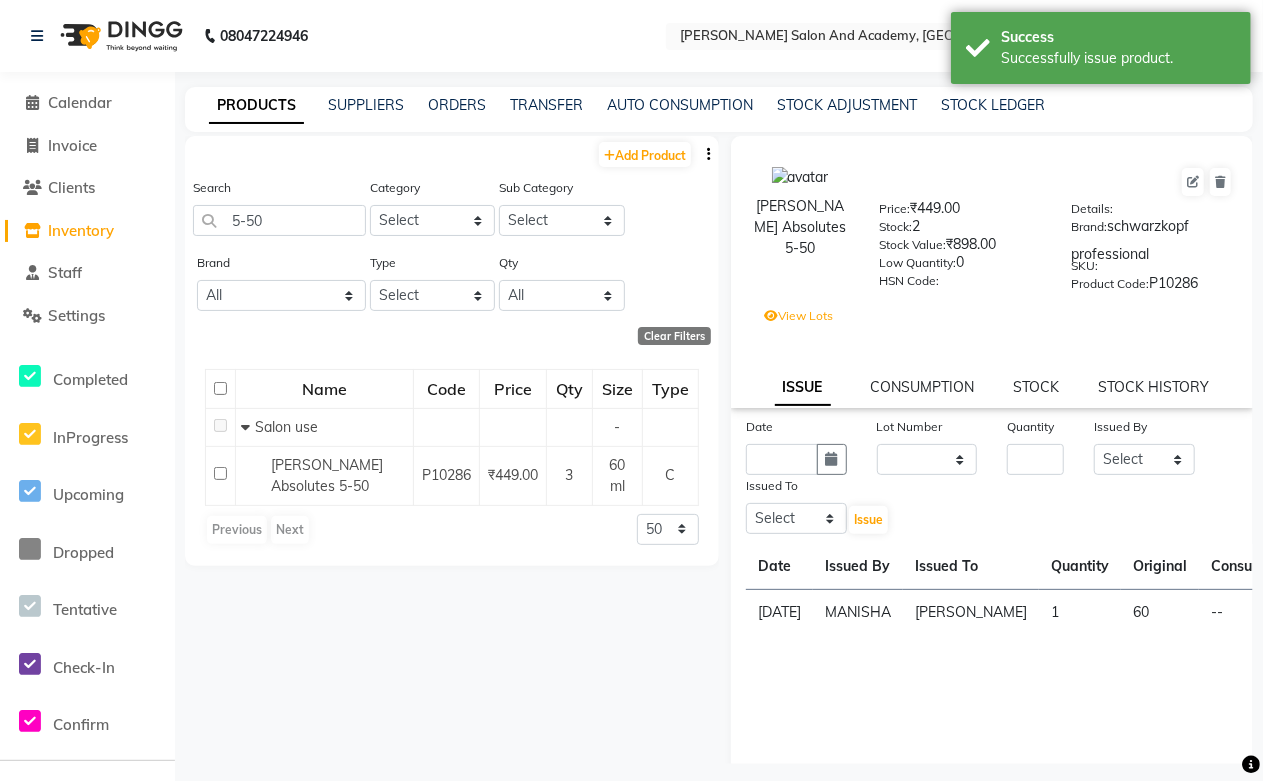 click on "Calendar" 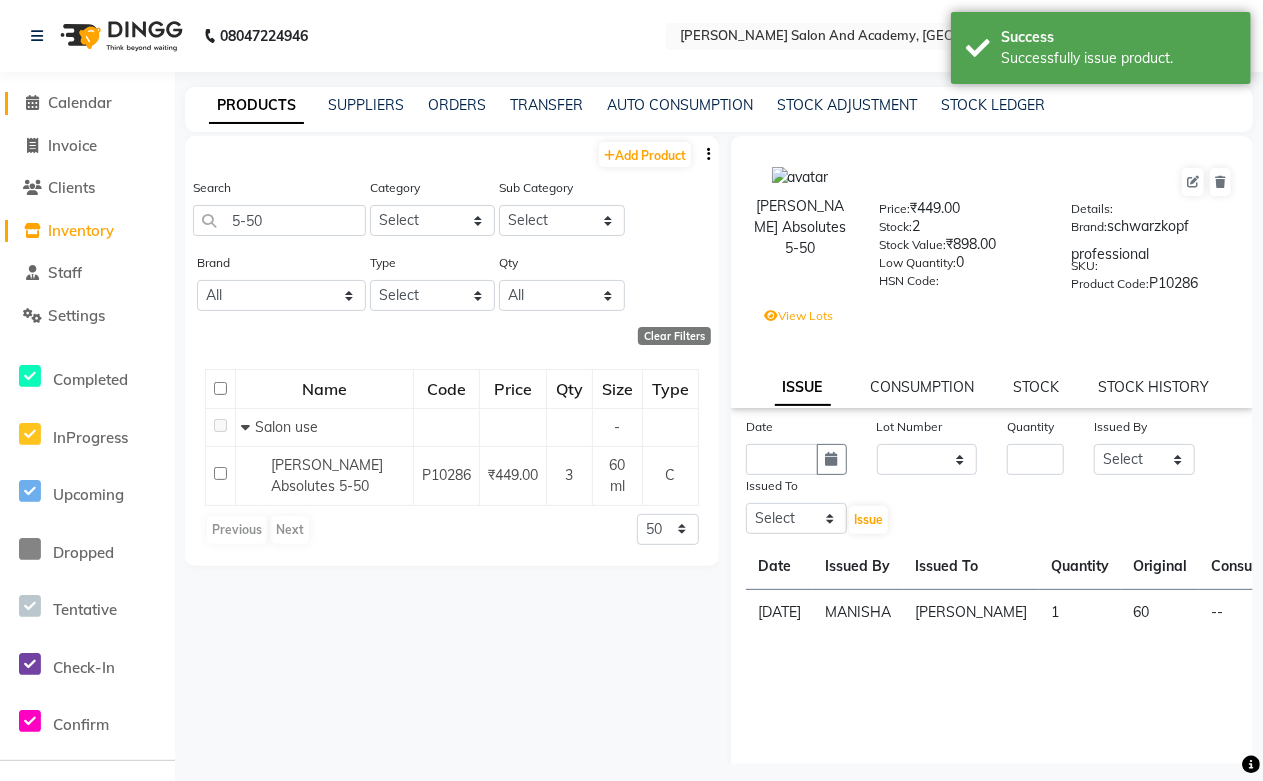 click on "Calendar" 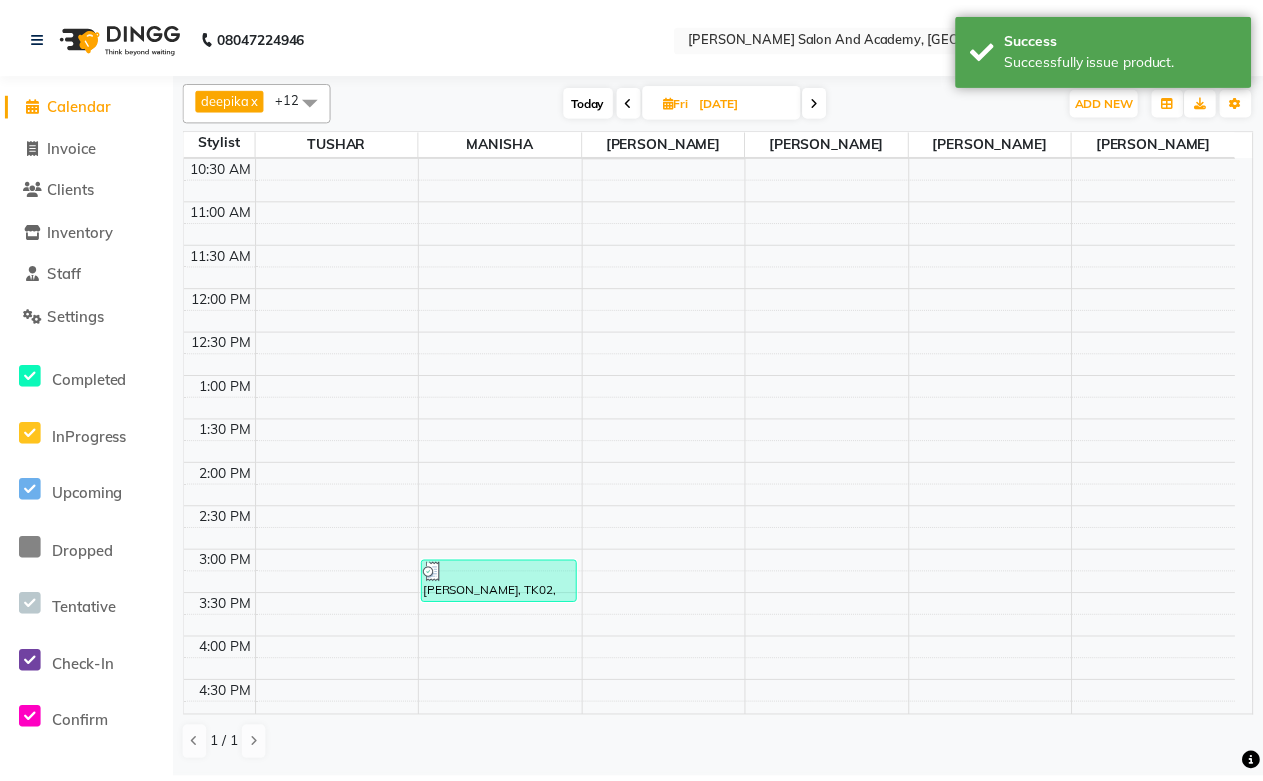 scroll, scrollTop: 333, scrollLeft: 0, axis: vertical 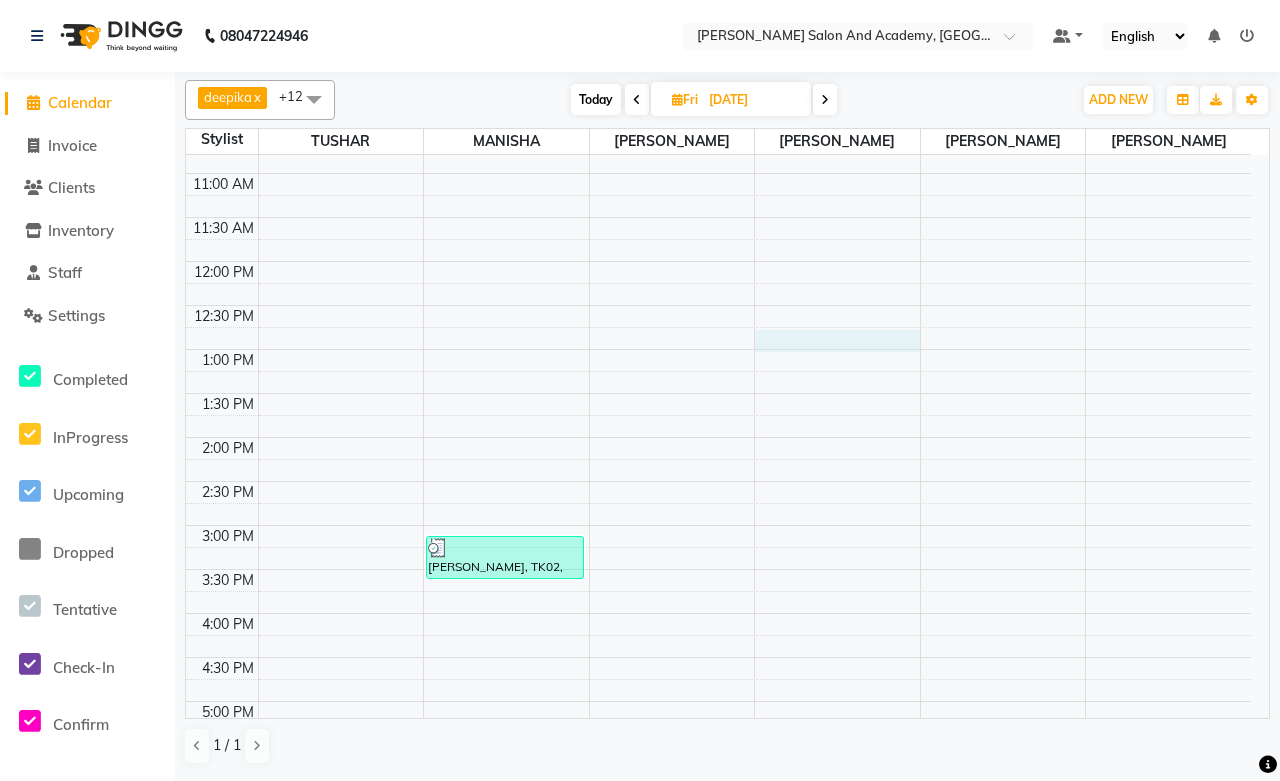 click on "7:00 AM 7:30 AM 8:00 AM 8:30 AM 9:00 AM 9:30 AM 10:00 AM 10:30 AM 11:00 AM 11:30 AM 12:00 PM 12:30 PM 1:00 PM 1:30 PM 2:00 PM 2:30 PM 3:00 PM 3:30 PM 4:00 PM 4:30 PM 5:00 PM 5:30 PM 6:00 PM 6:30 PM 7:00 PM 7:30 PM 8:00 PM 8:30 PM 9:00 PM 9:30 PM 10:00 PM 10:30 PM 11:00 PM 11:30 PM     [PERSON_NAME], TK02, 03:05 PM-03:35 PM, Hair Services - Hair Trimming ([DEMOGRAPHIC_DATA]) (₹300)     [PERSON_NAME], TK04, 05:40 PM-06:10 PM, Hair Services - Hairwash with In Curls / Out Curls (₹350)     [PERSON_NAME], TK03, 07:00 PM-07:30 PM, Hair Services - Hair Cut by [PERSON_NAME] & [PERSON_NAME]     [PERSON_NAME], TK04, 06:10 PM-06:20 PM, Beauty Services - Threading + Upper Lips + Forehead (₹70)" at bounding box center [718, 569] 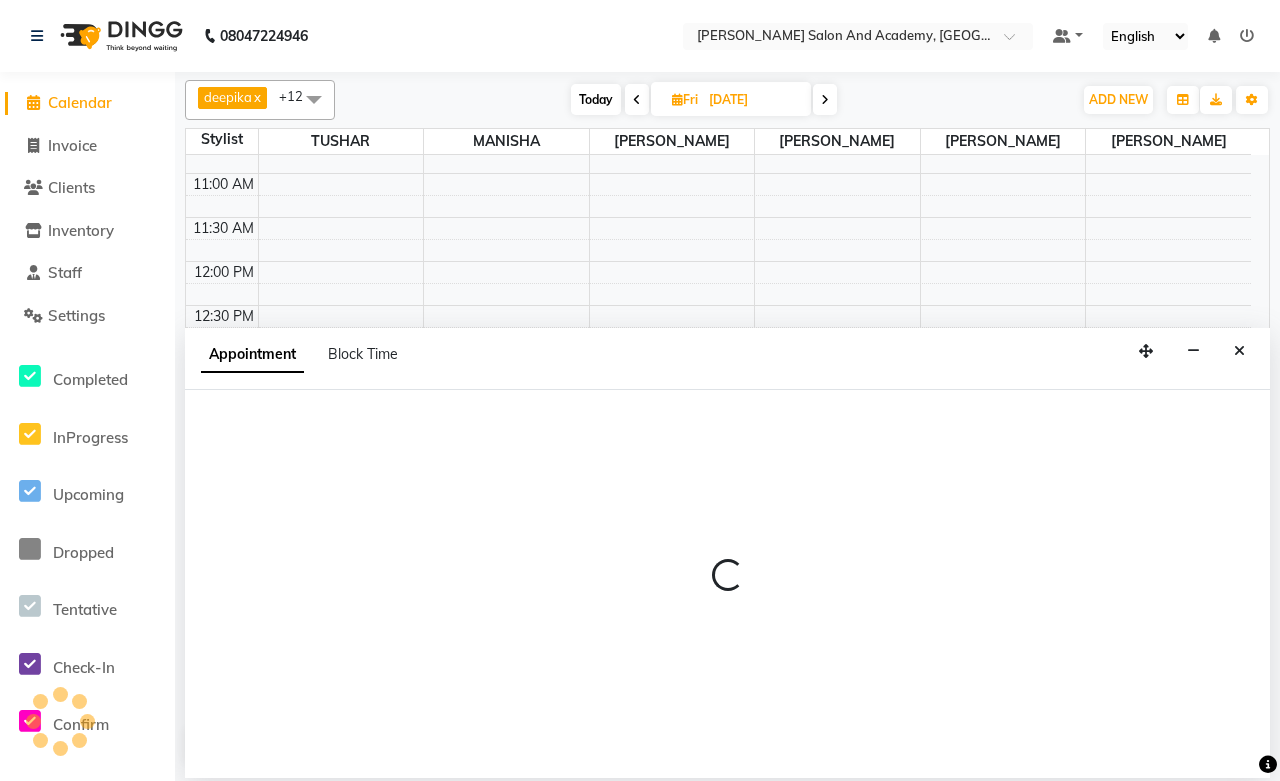 select on "66287" 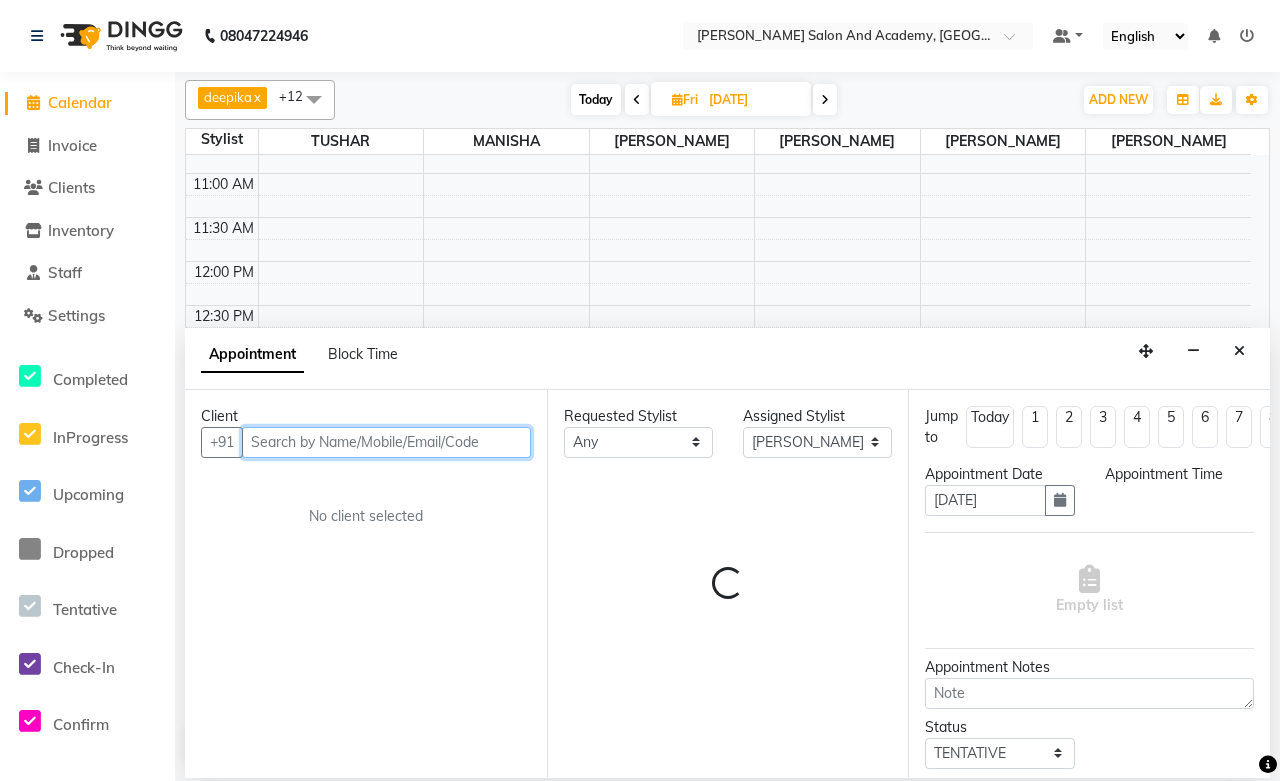 select on "765" 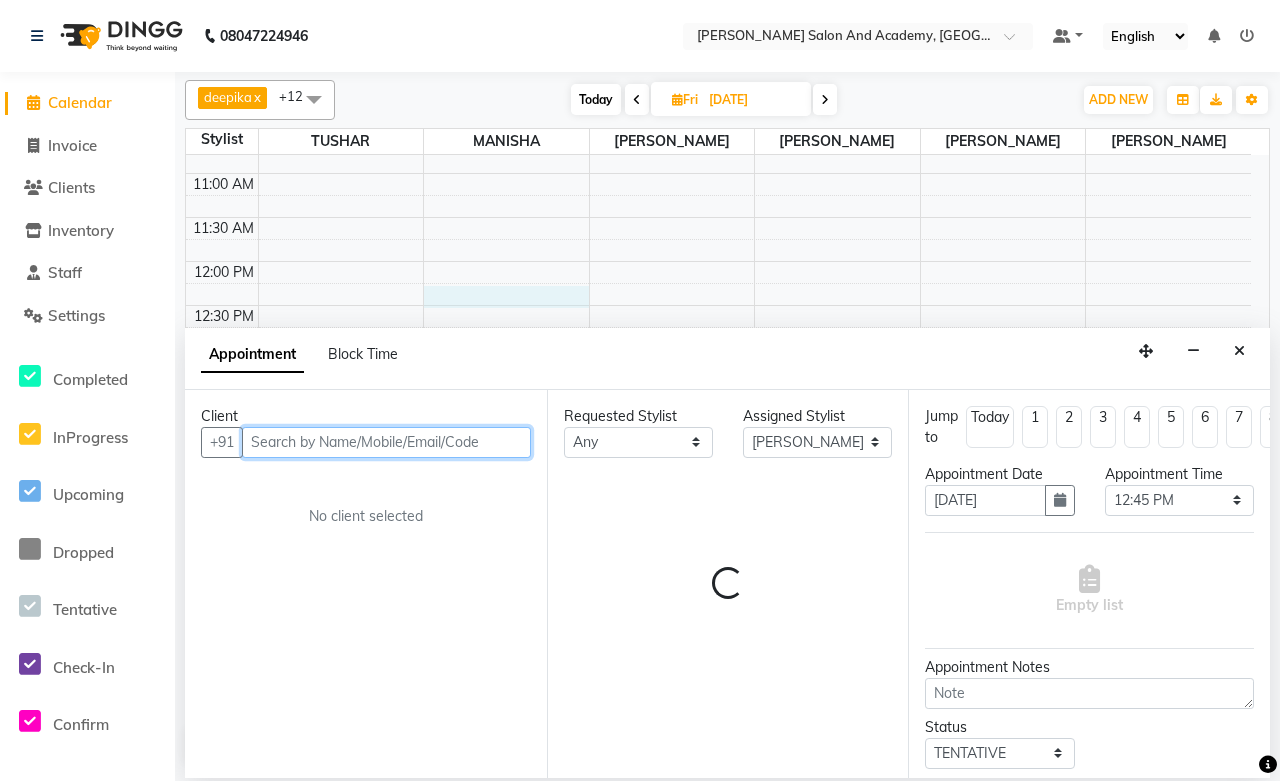 click on "7:00 AM 7:30 AM 8:00 AM 8:30 AM 9:00 AM 9:30 AM 10:00 AM 10:30 AM 11:00 AM 11:30 AM 12:00 PM 12:30 PM 1:00 PM 1:30 PM 2:00 PM 2:30 PM 3:00 PM 3:30 PM 4:00 PM 4:30 PM 5:00 PM 5:30 PM 6:00 PM 6:30 PM 7:00 PM 7:30 PM 8:00 PM 8:30 PM 9:00 PM 9:30 PM 10:00 PM 10:30 PM 11:00 PM 11:30 PM     [PERSON_NAME], TK02, 03:05 PM-03:35 PM, Hair Services - Hair Trimming ([DEMOGRAPHIC_DATA]) (₹300)     [PERSON_NAME], TK04, 05:40 PM-06:10 PM, Hair Services - Hairwash with In Curls / Out Curls (₹350)     [PERSON_NAME], TK03, 07:00 PM-07:30 PM, Hair Services - Hair Cut by [PERSON_NAME] & [PERSON_NAME]     [PERSON_NAME], TK04, 06:10 PM-06:20 PM, Beauty Services - Threading + Upper Lips + Forehead (₹70)" at bounding box center [718, 569] 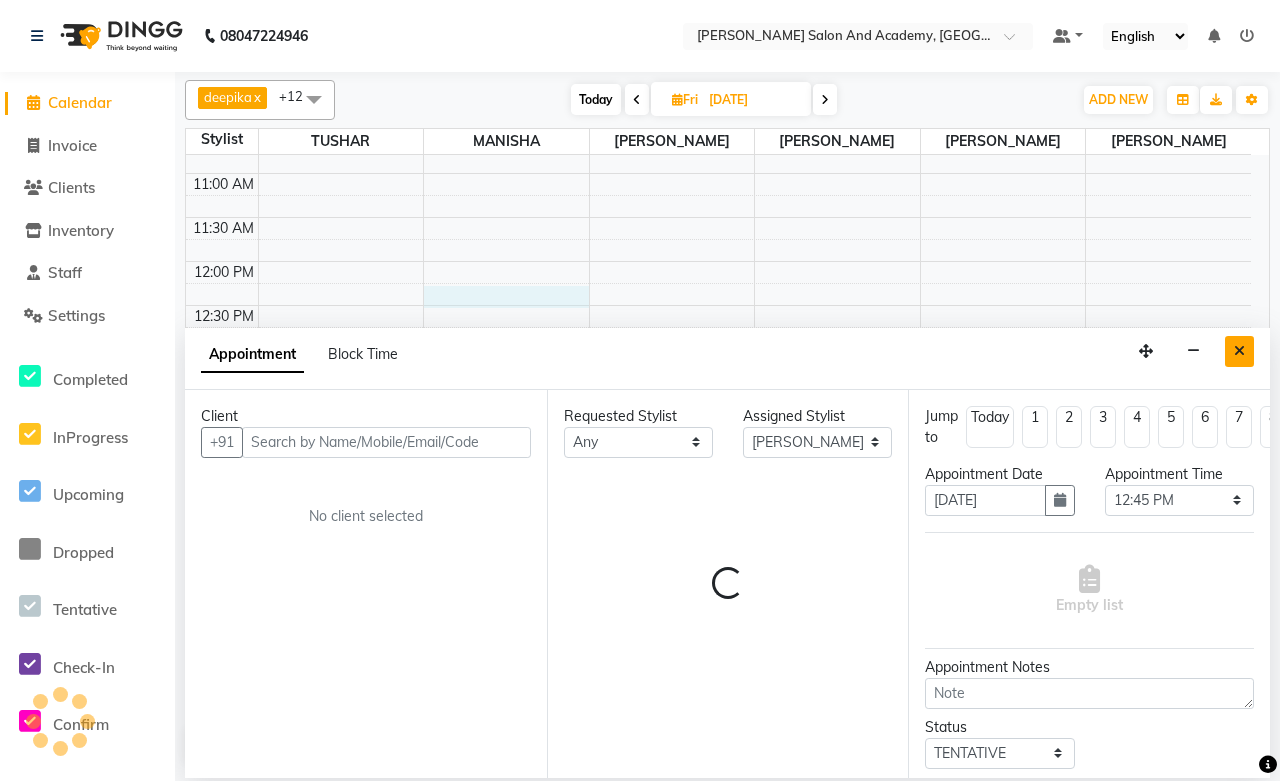 click at bounding box center [1239, 351] 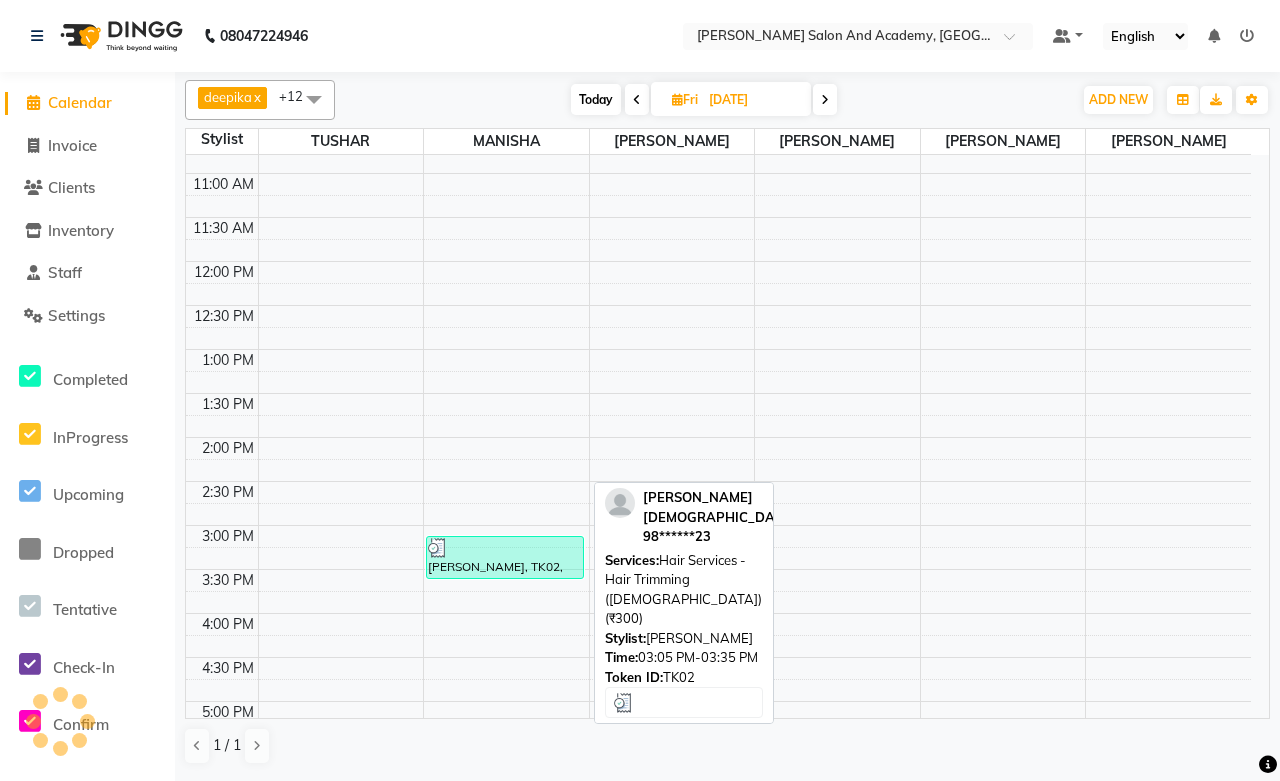 click at bounding box center [505, 548] 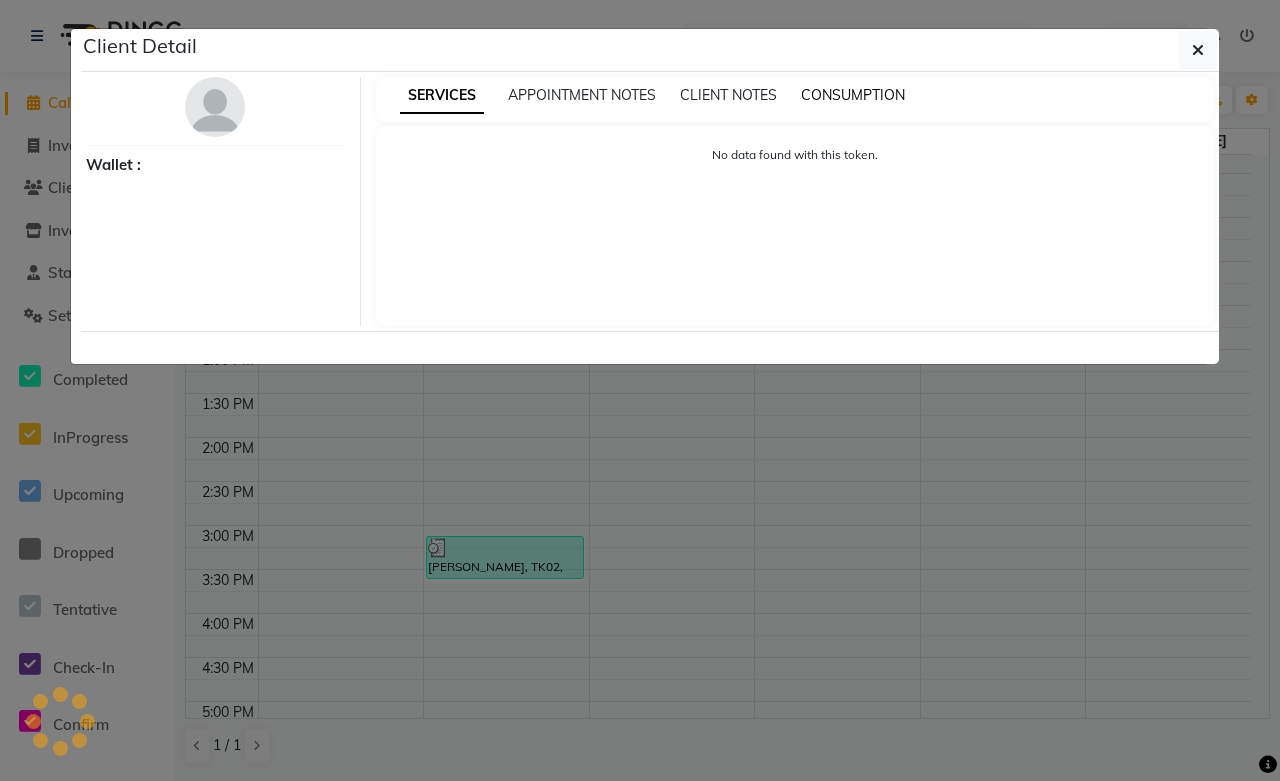 click on "CONSUMPTION" at bounding box center (853, 95) 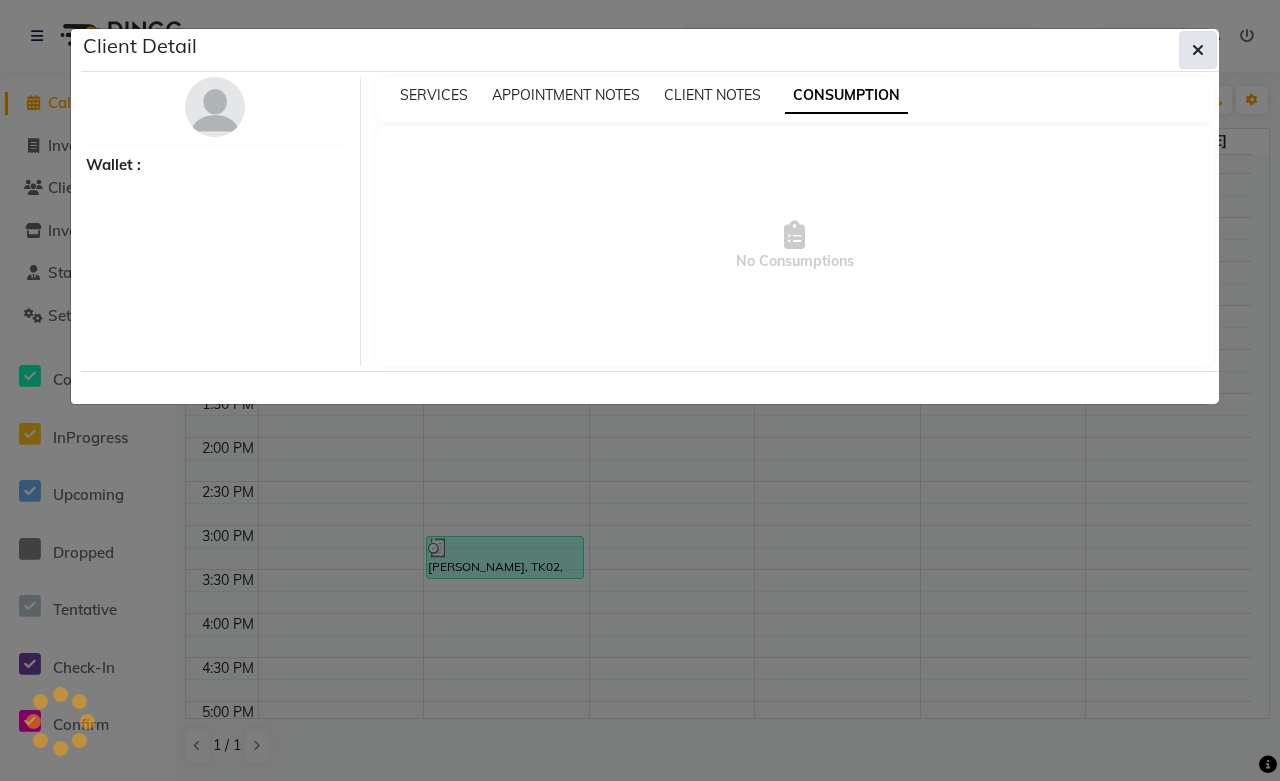 click 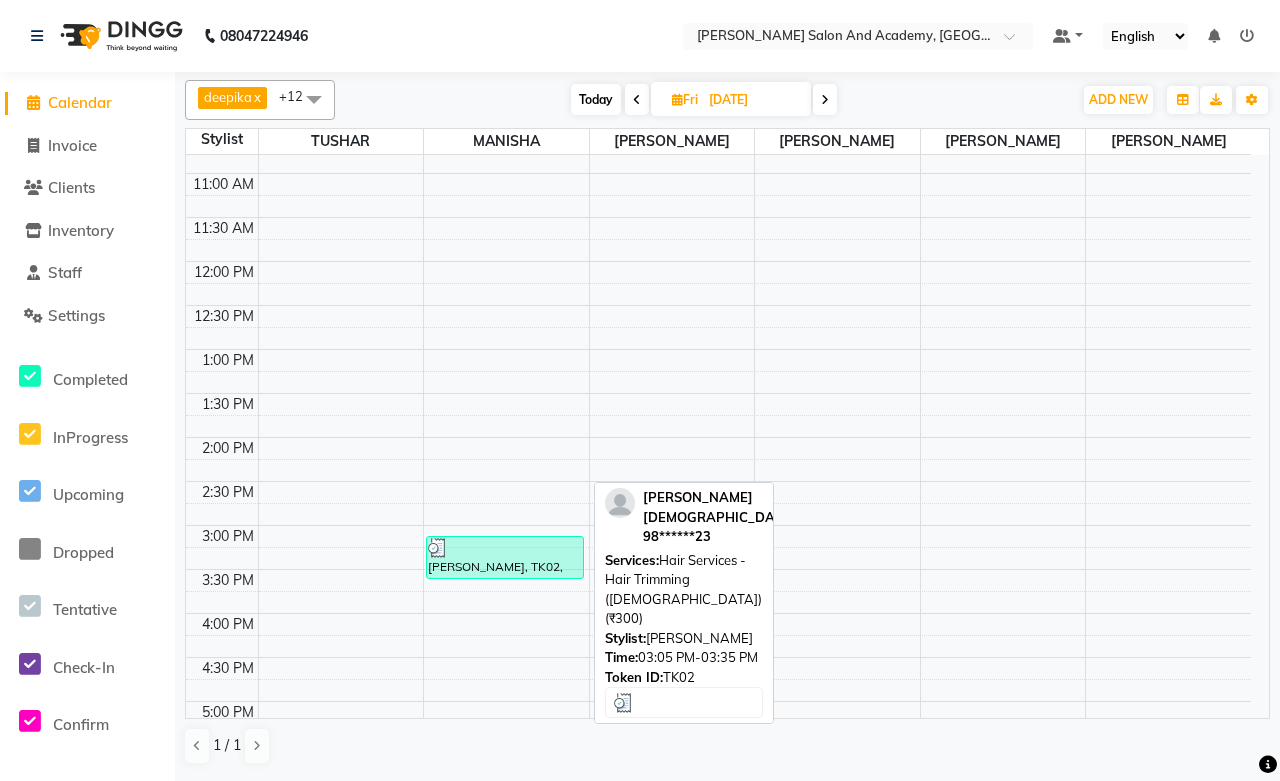 click at bounding box center [505, 548] 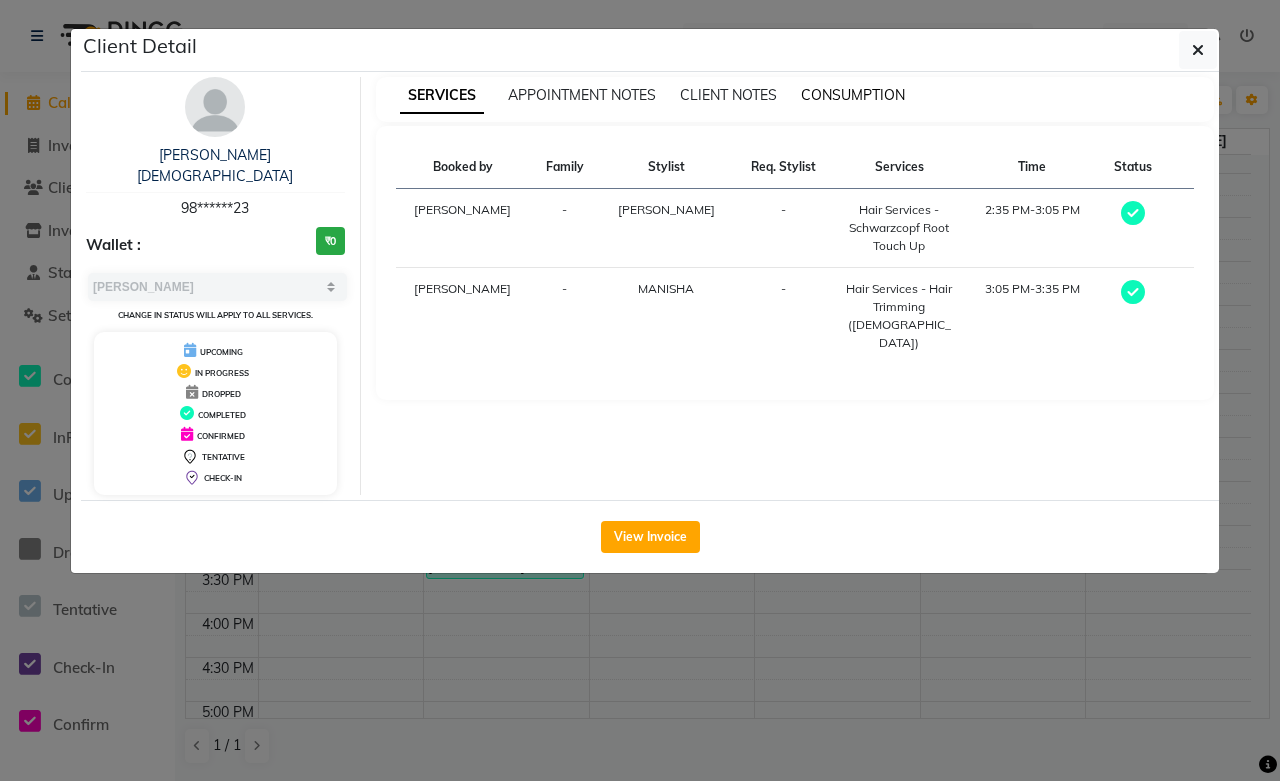 click on "CONSUMPTION" at bounding box center [853, 95] 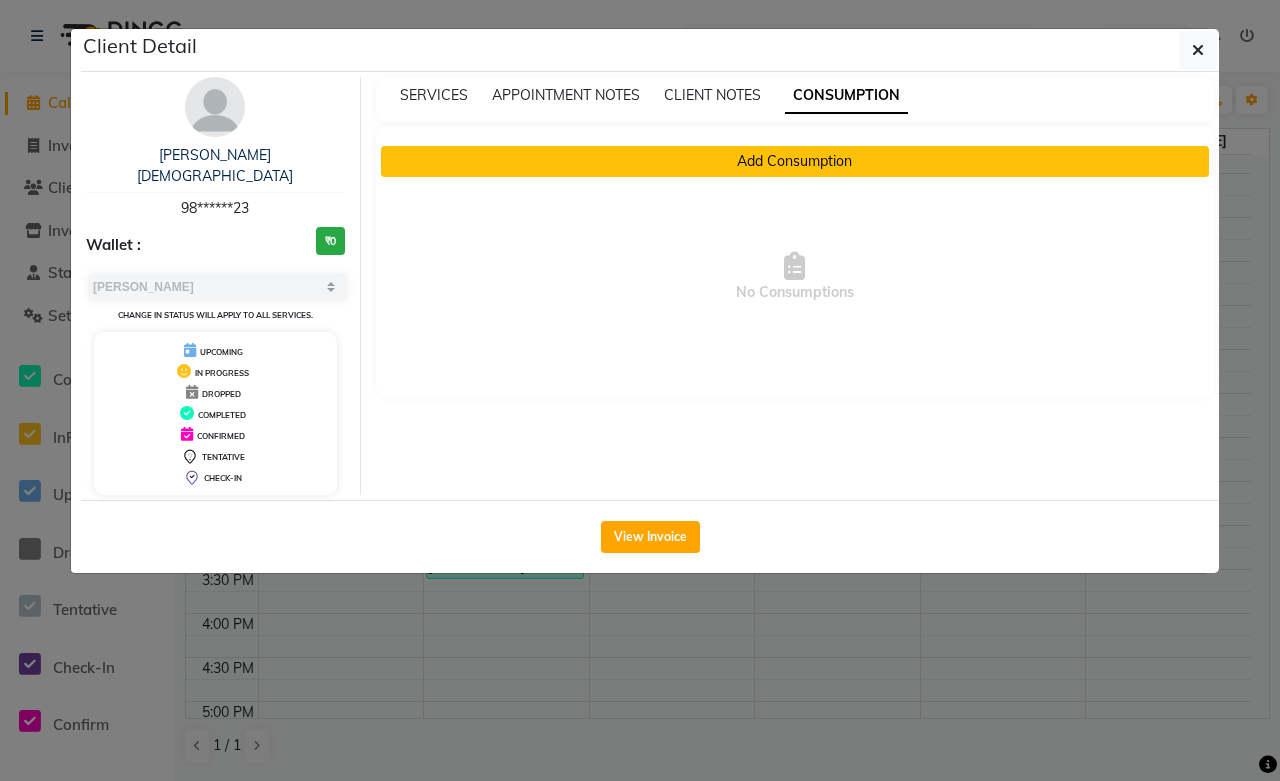 click on "Add Consumption" at bounding box center (795, 161) 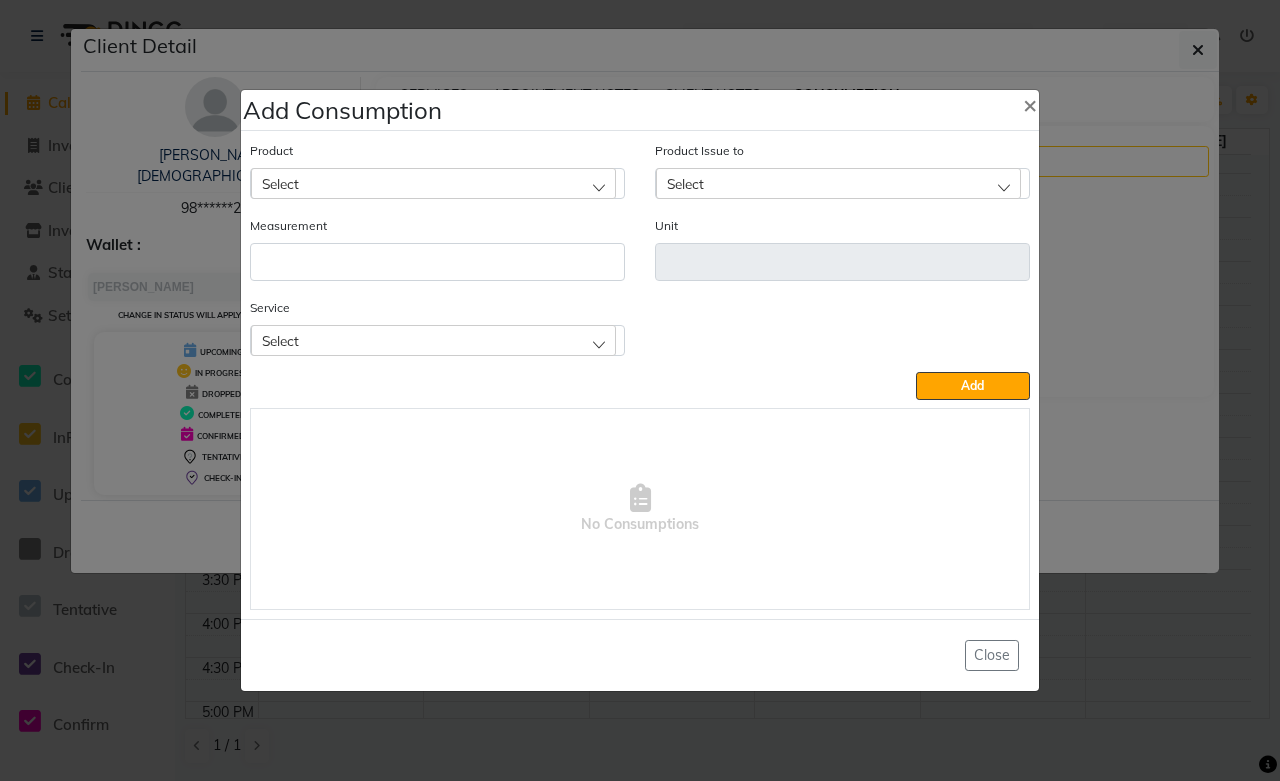 click on "Select" 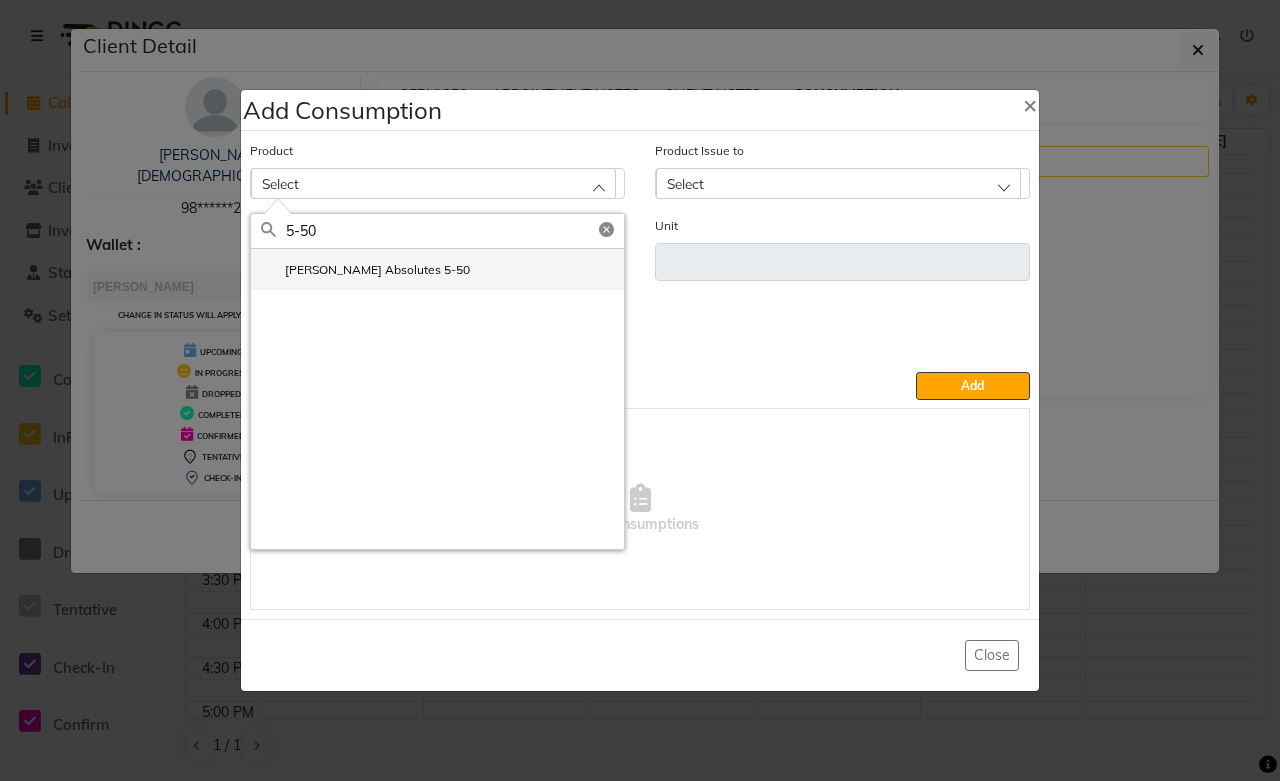 type on "5-50" 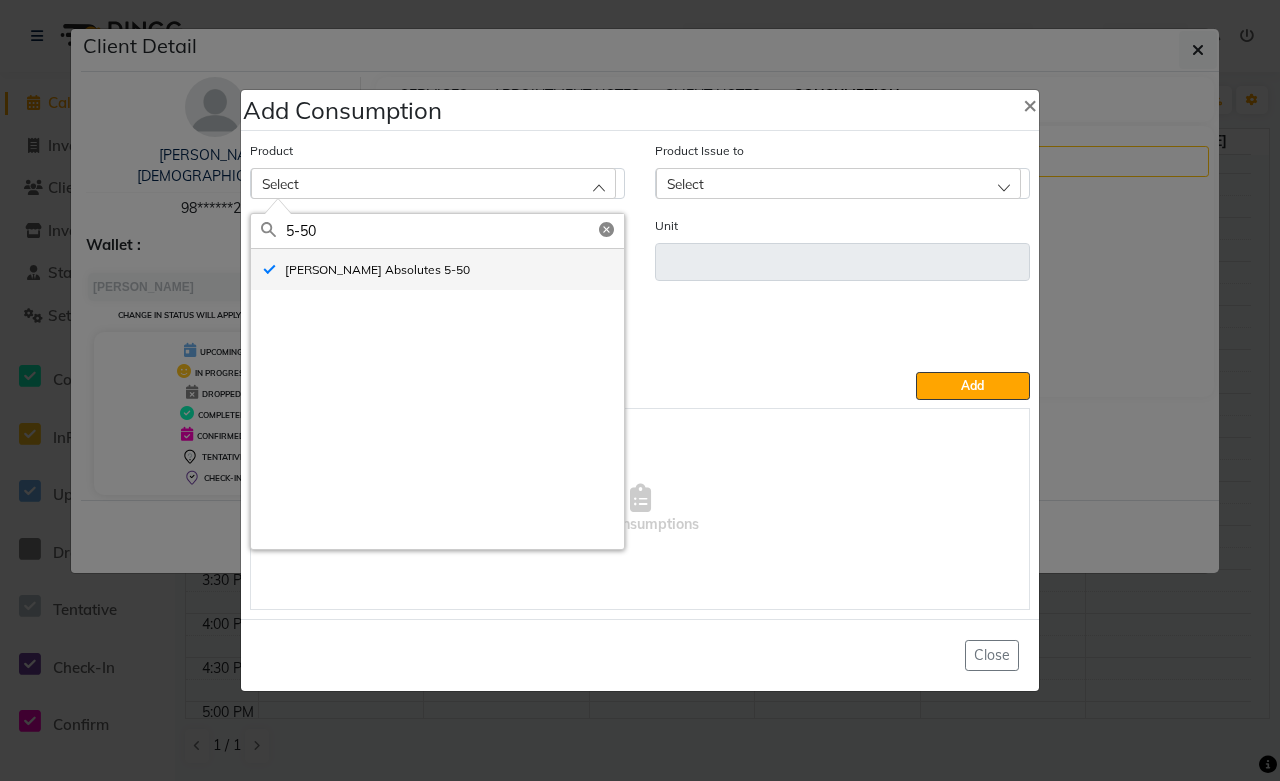 type on "ml" 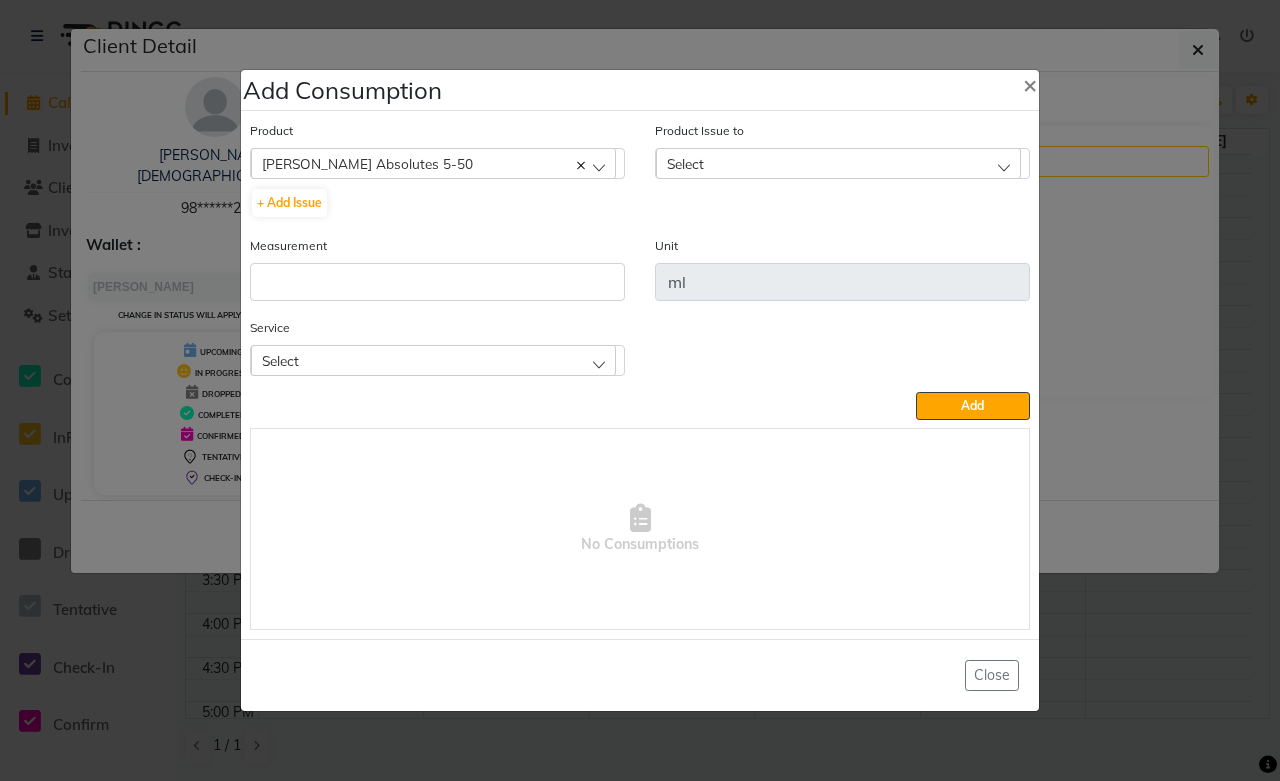 click on "Select" 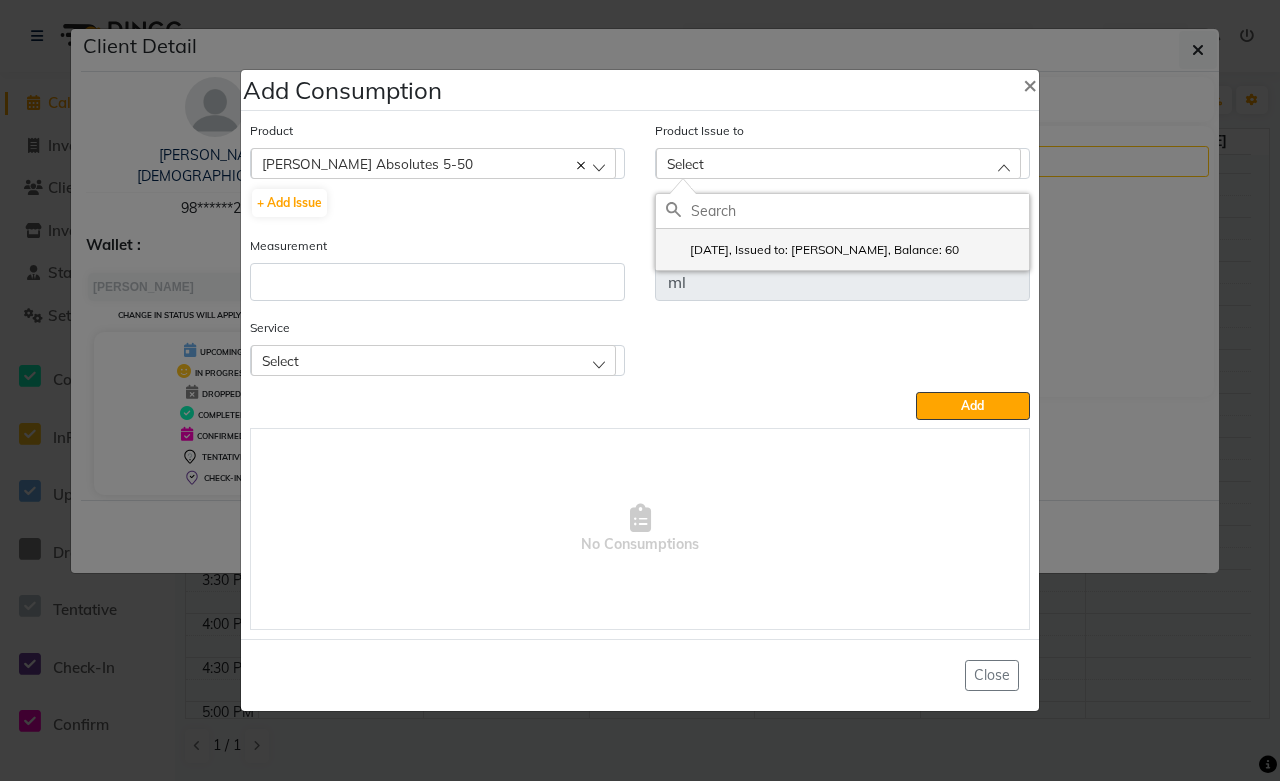 click on "[DATE], Issued to: [PERSON_NAME], Balance: 60" 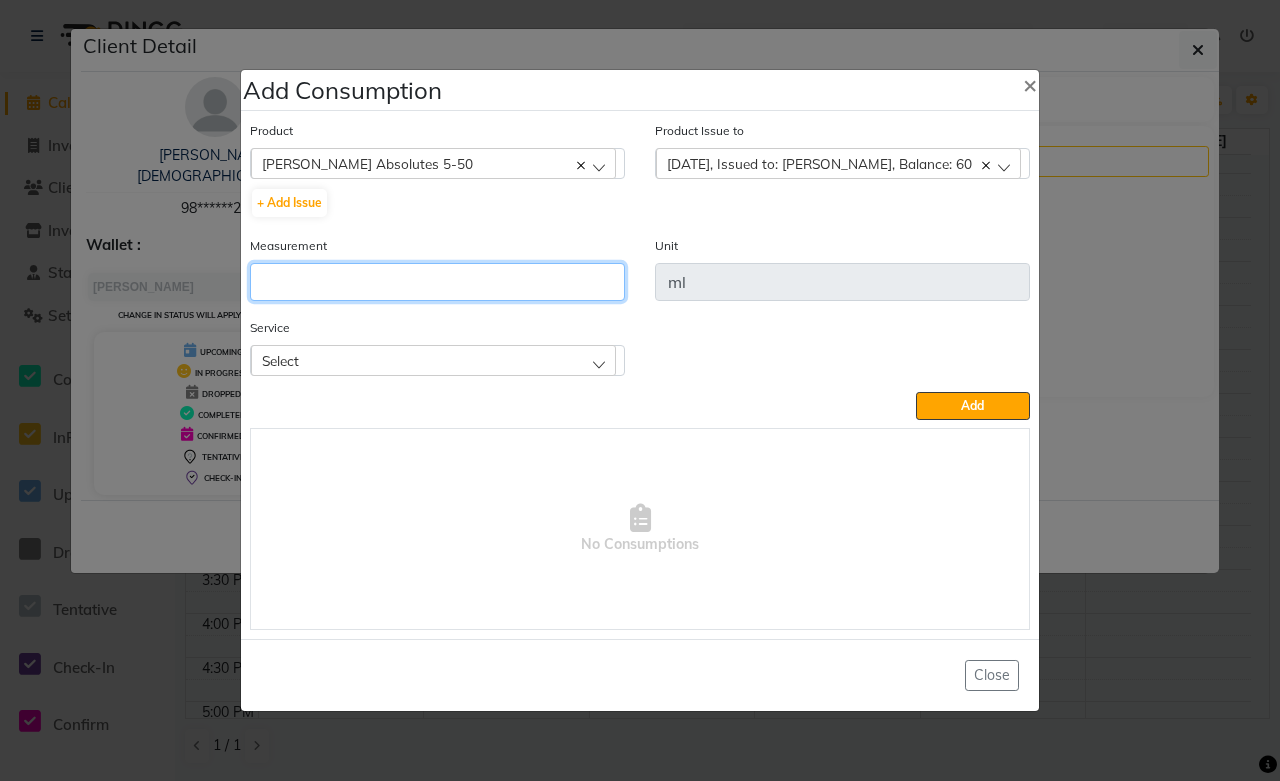 click 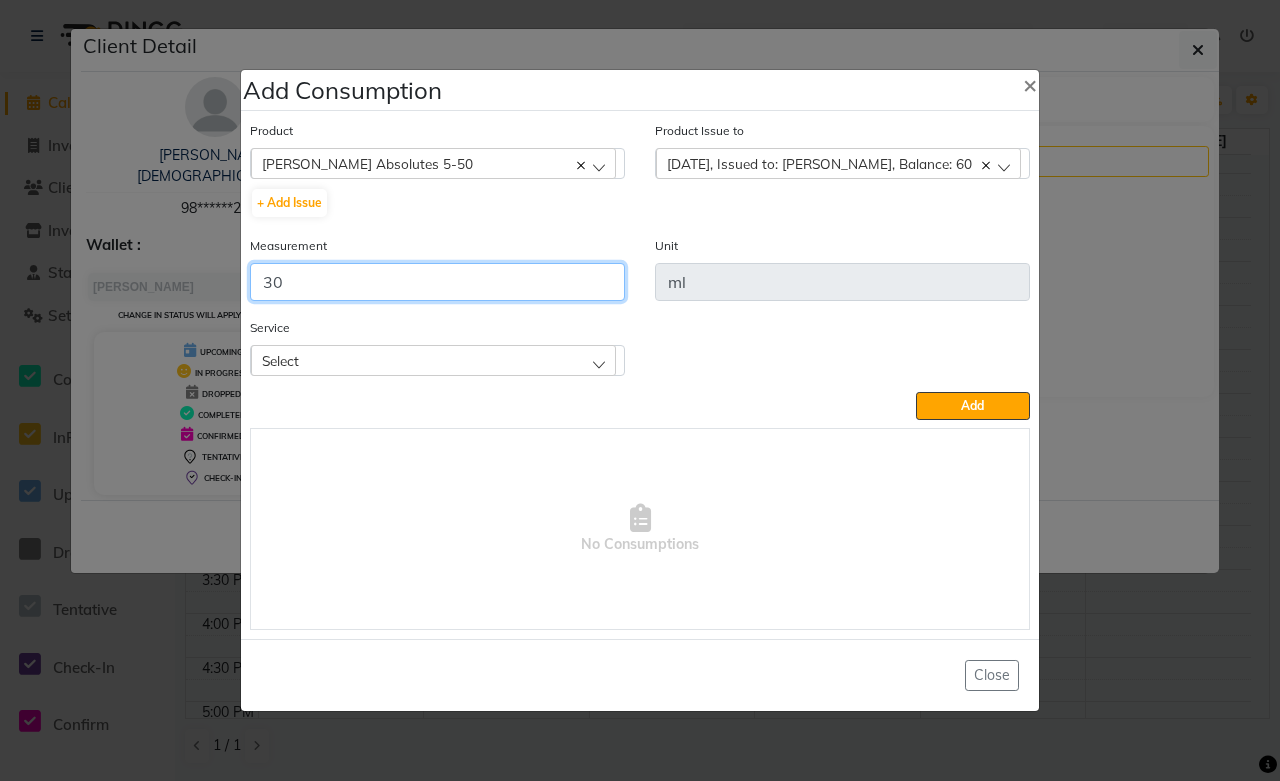 type on "30" 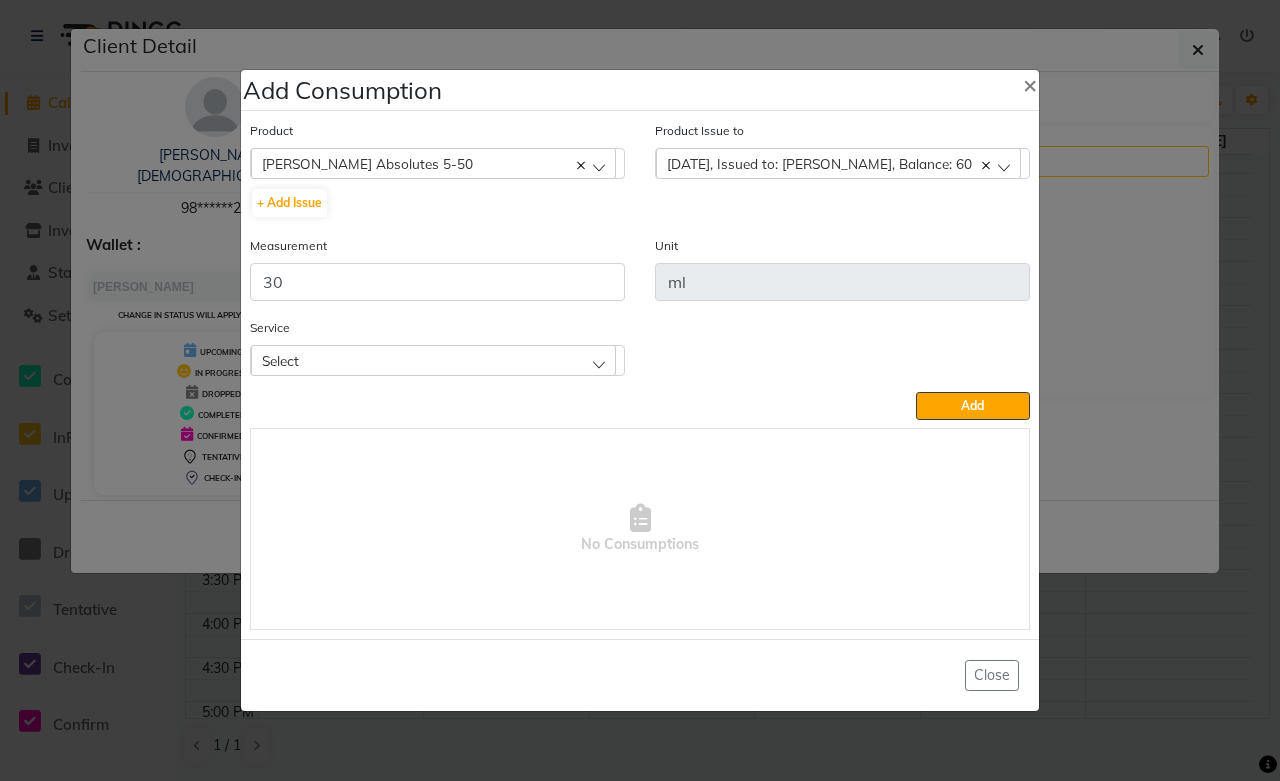 click on "Select" 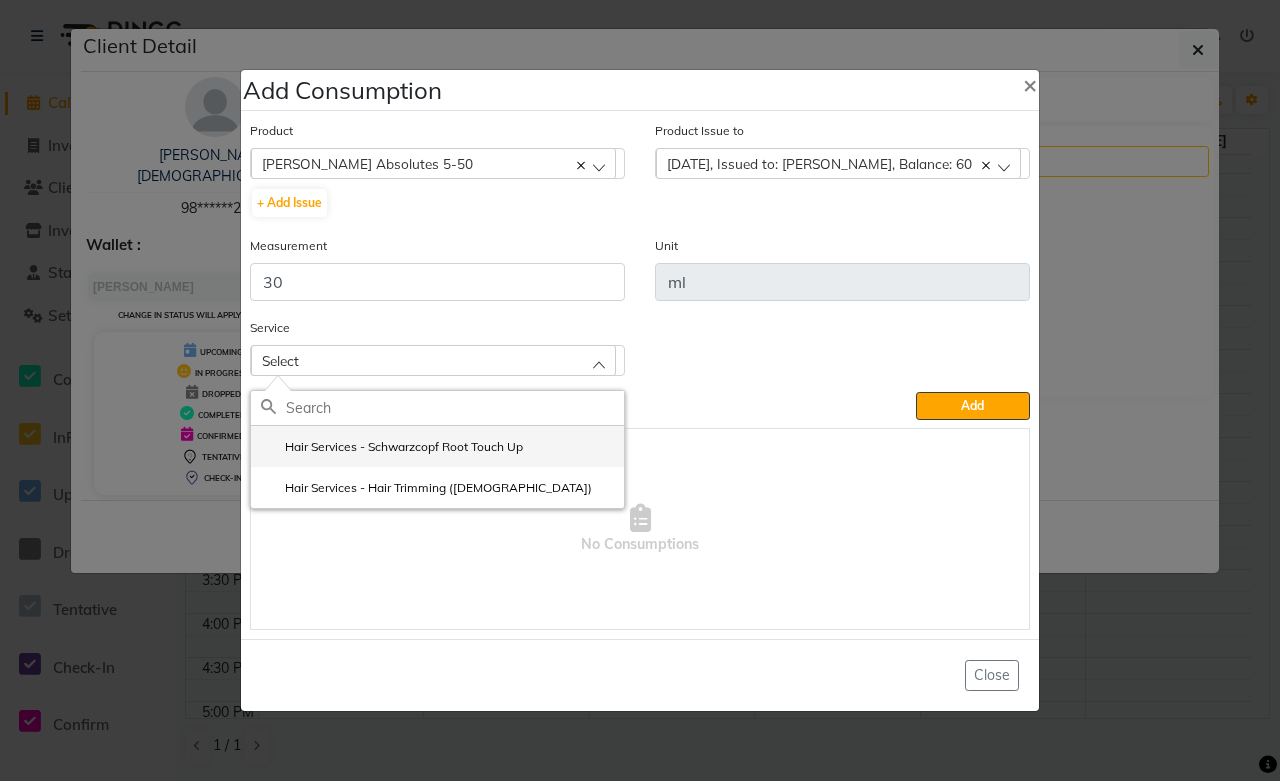 click on "Hair Services - Schwarzcopf Root Touch Up" 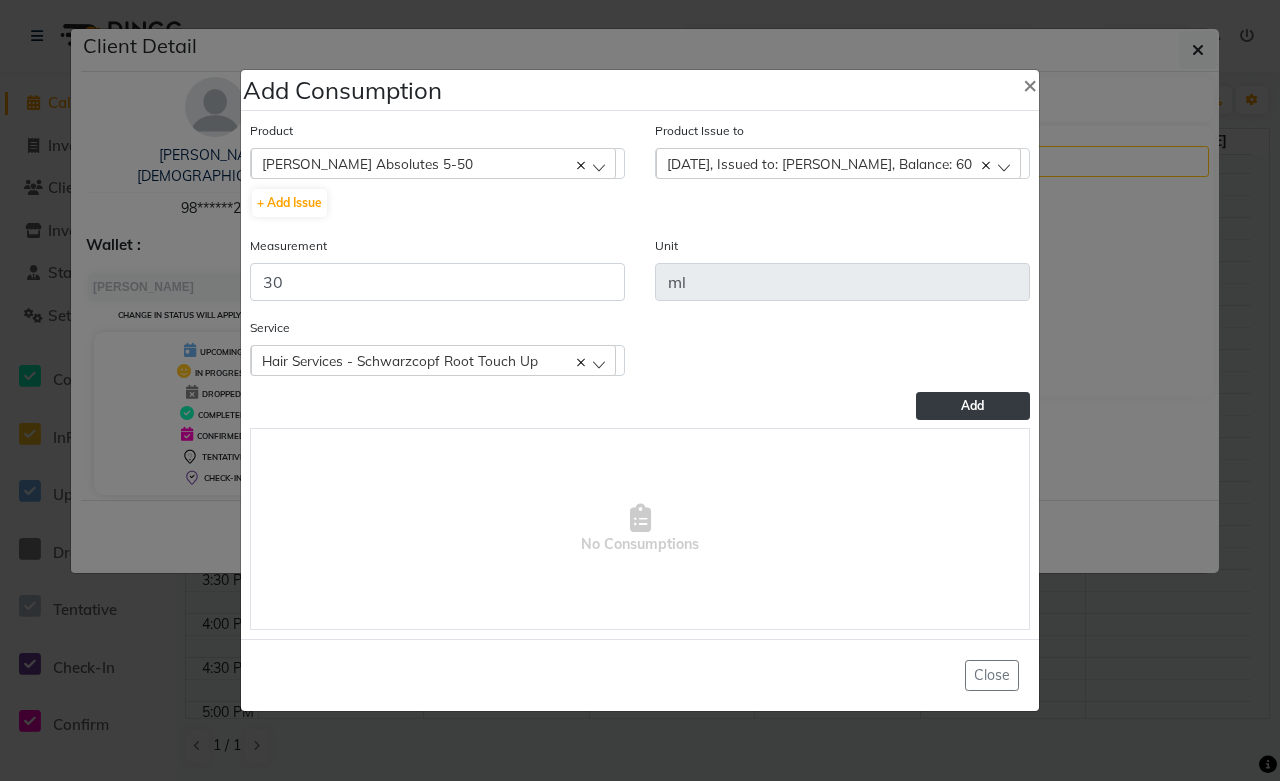 click on "Add" 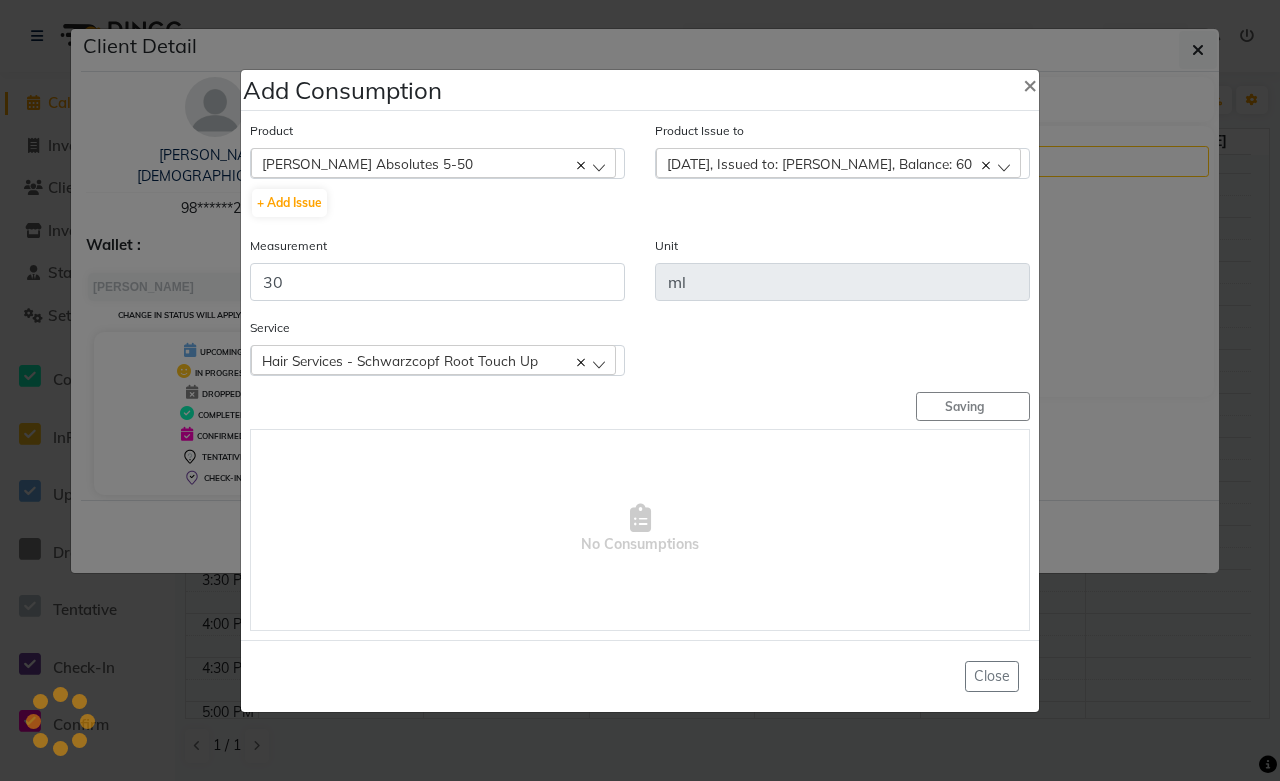 type 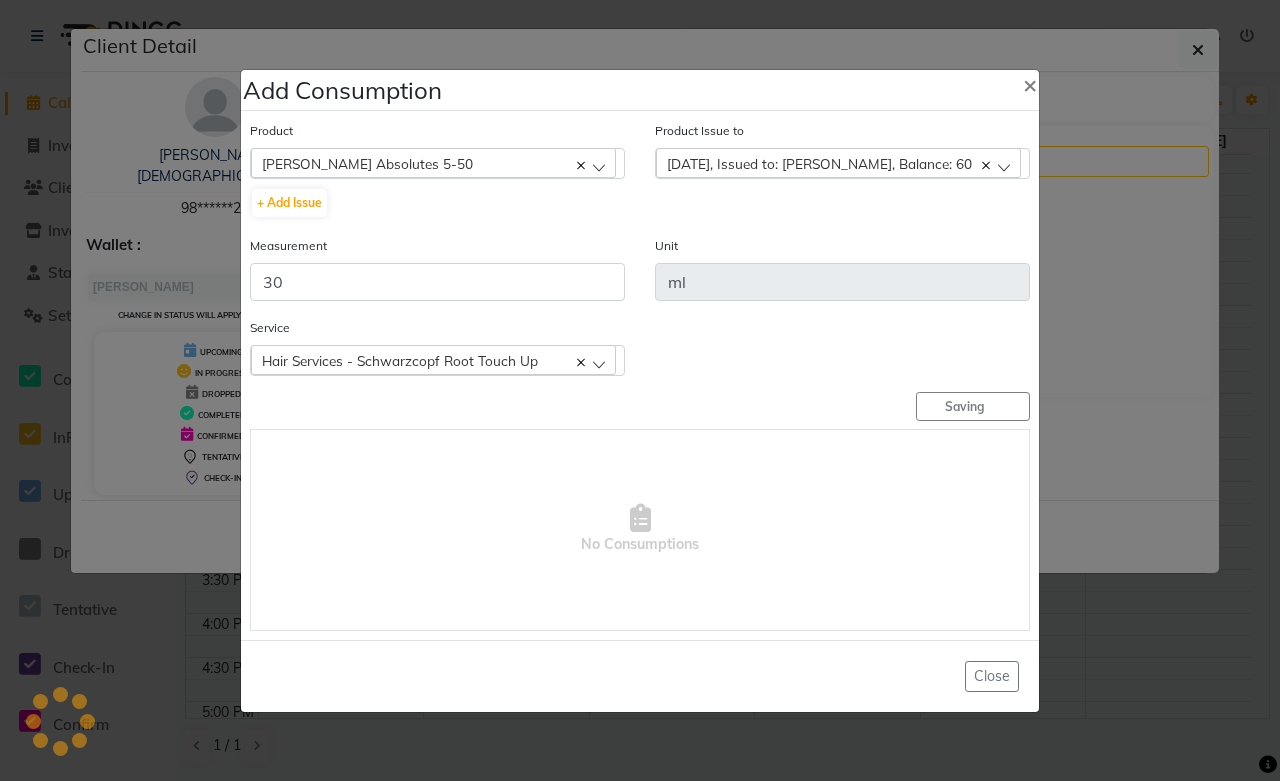 type 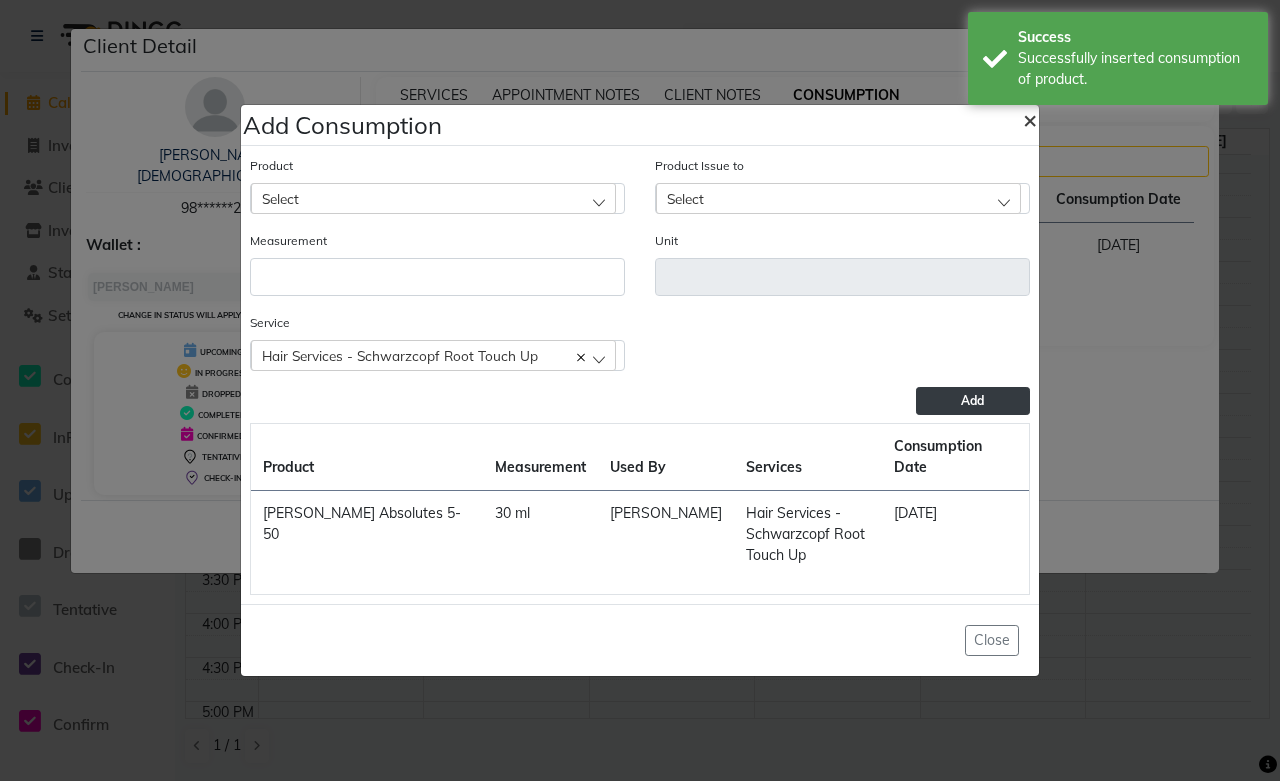 click on "×" 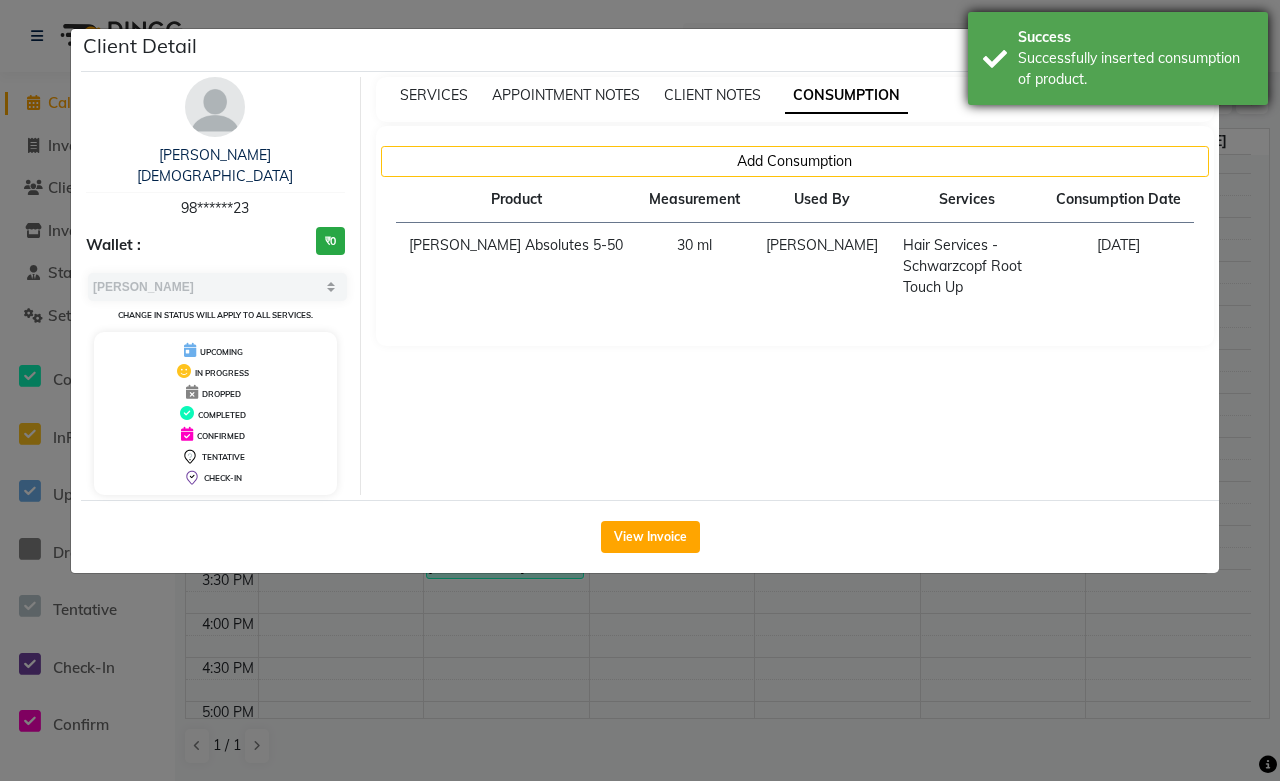 click on "Success   Successfully inserted consumption of product." at bounding box center (1118, 58) 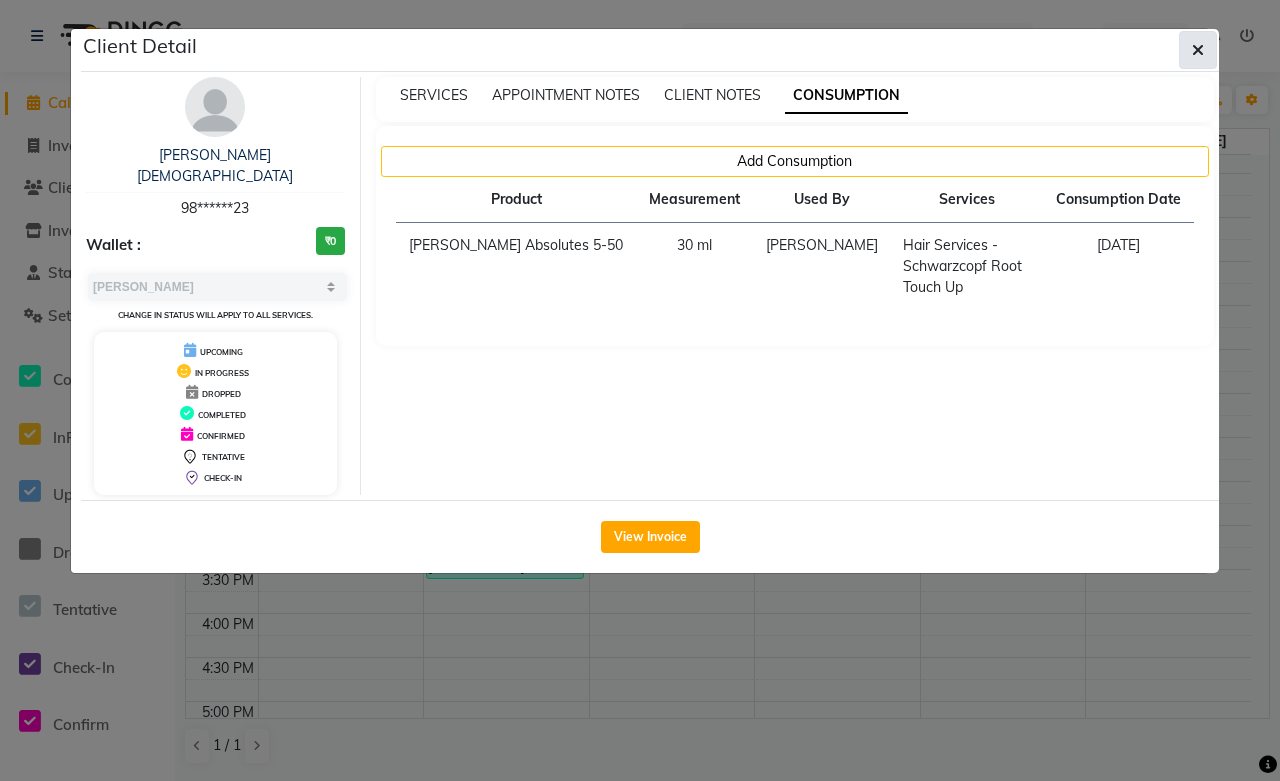 click 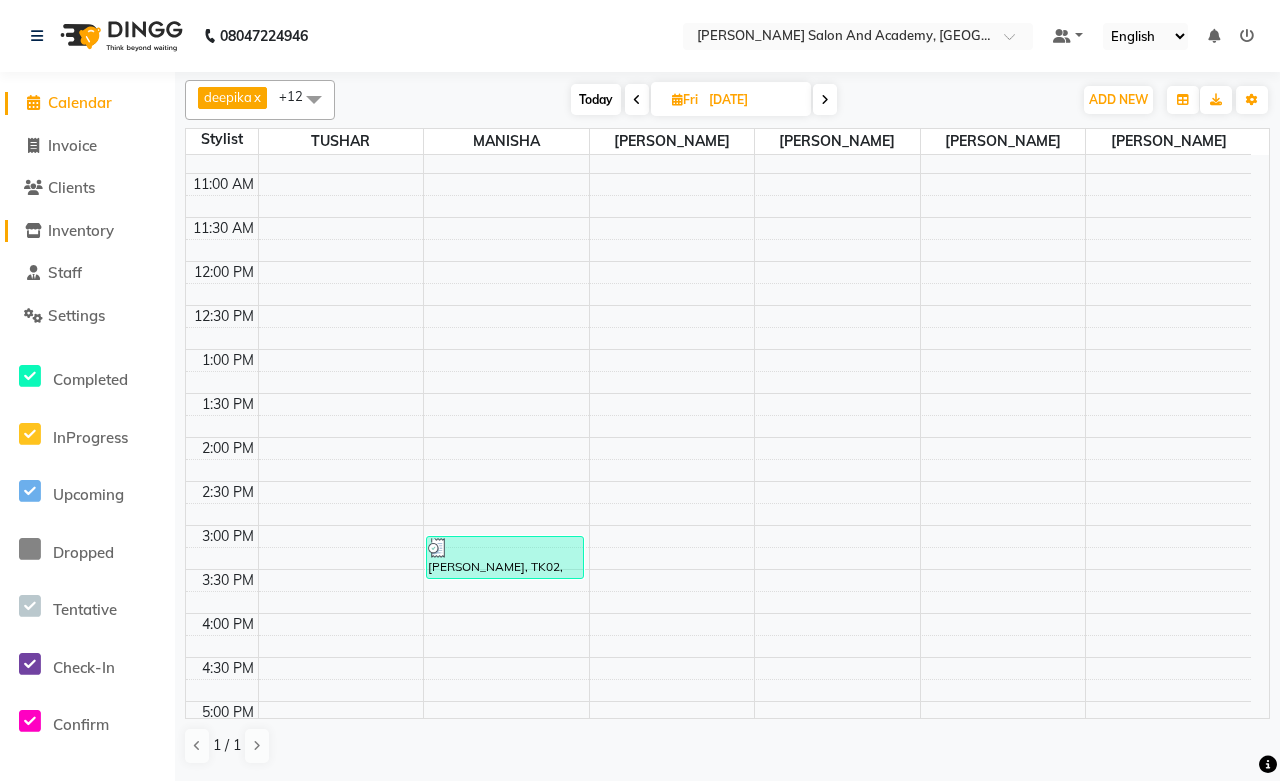 click on "Inventory" 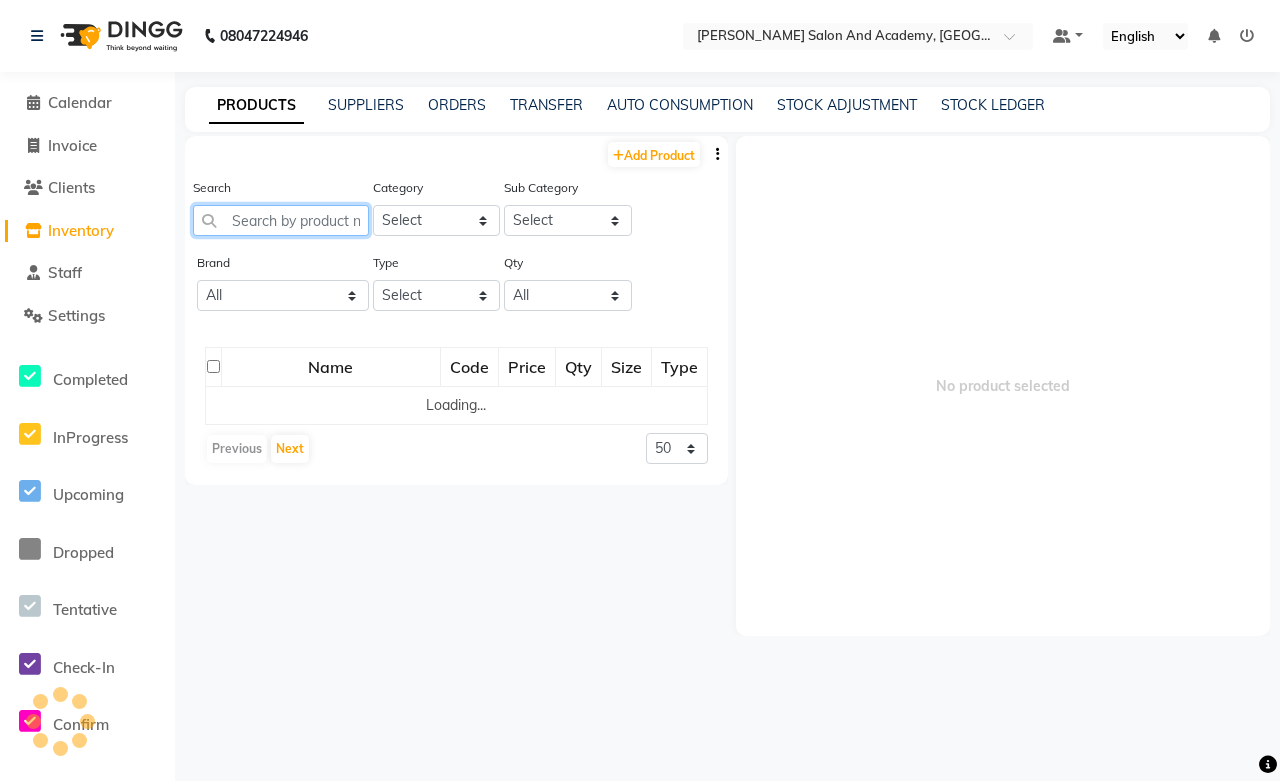 click 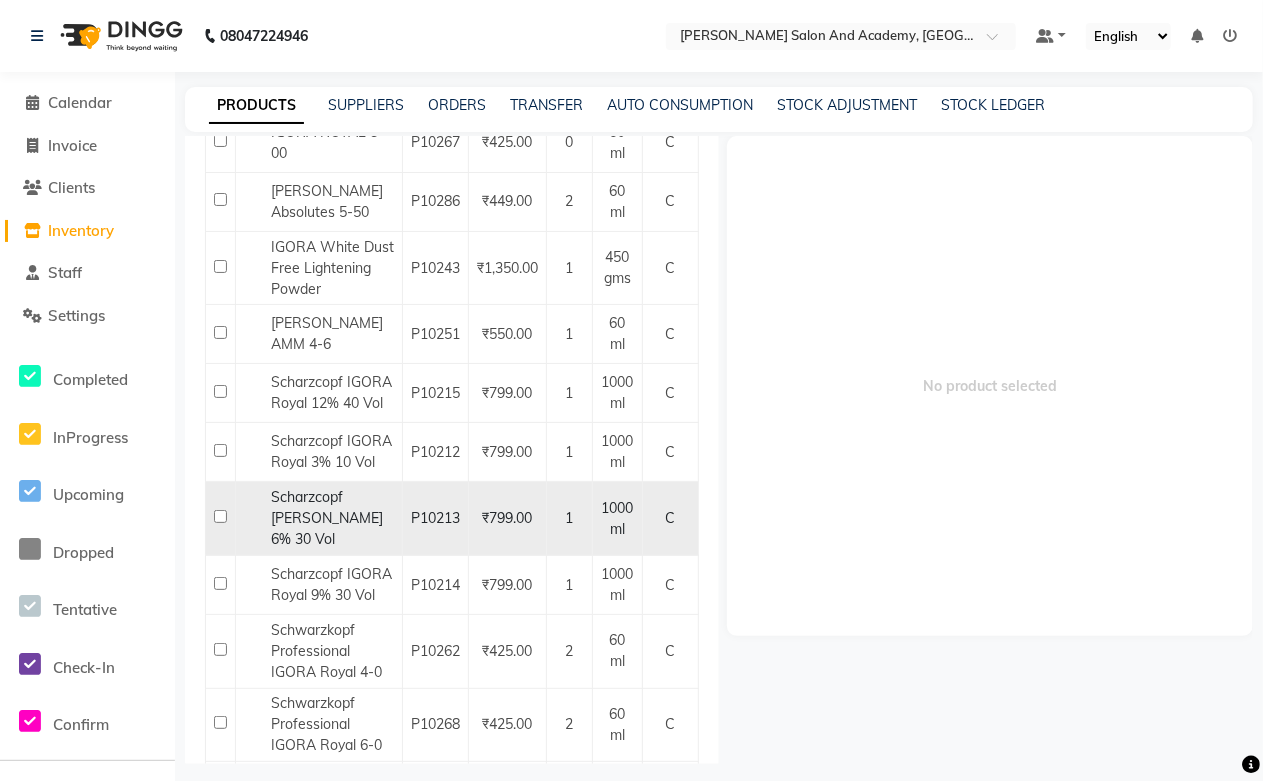 scroll, scrollTop: 444, scrollLeft: 0, axis: vertical 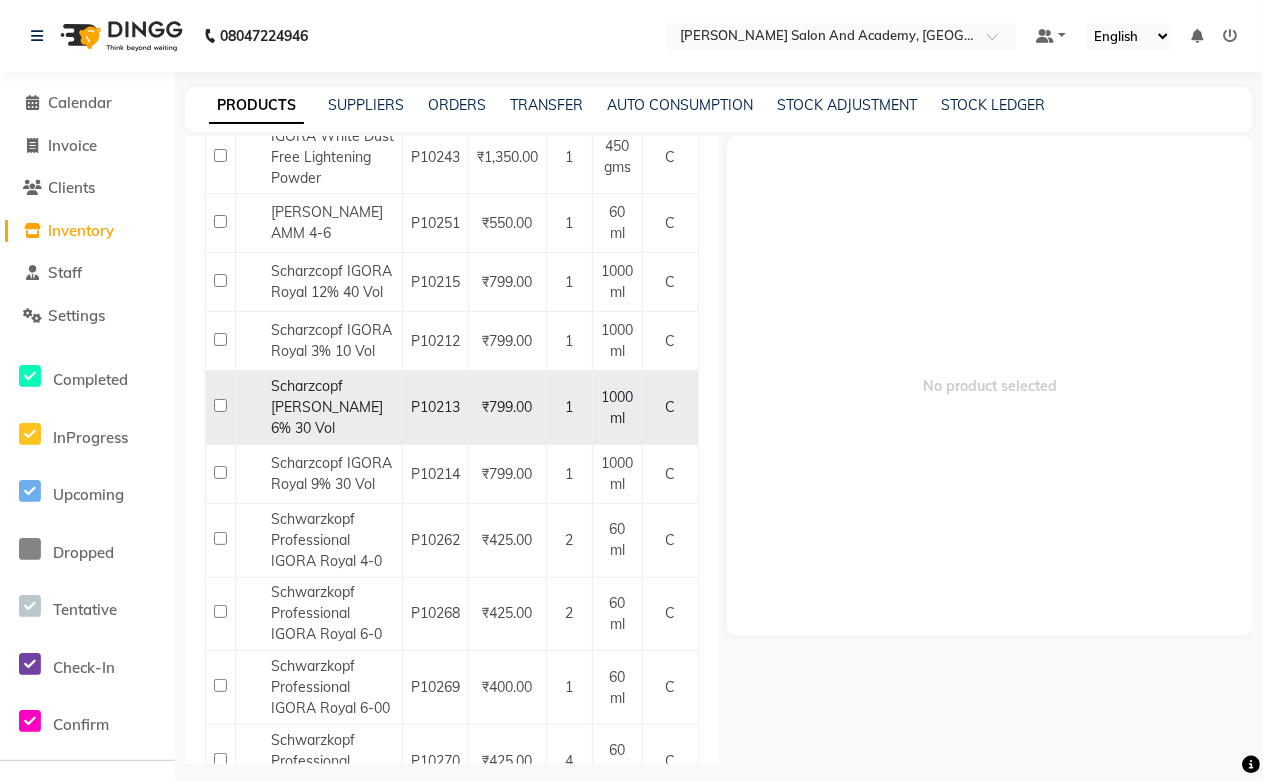 type on "igora" 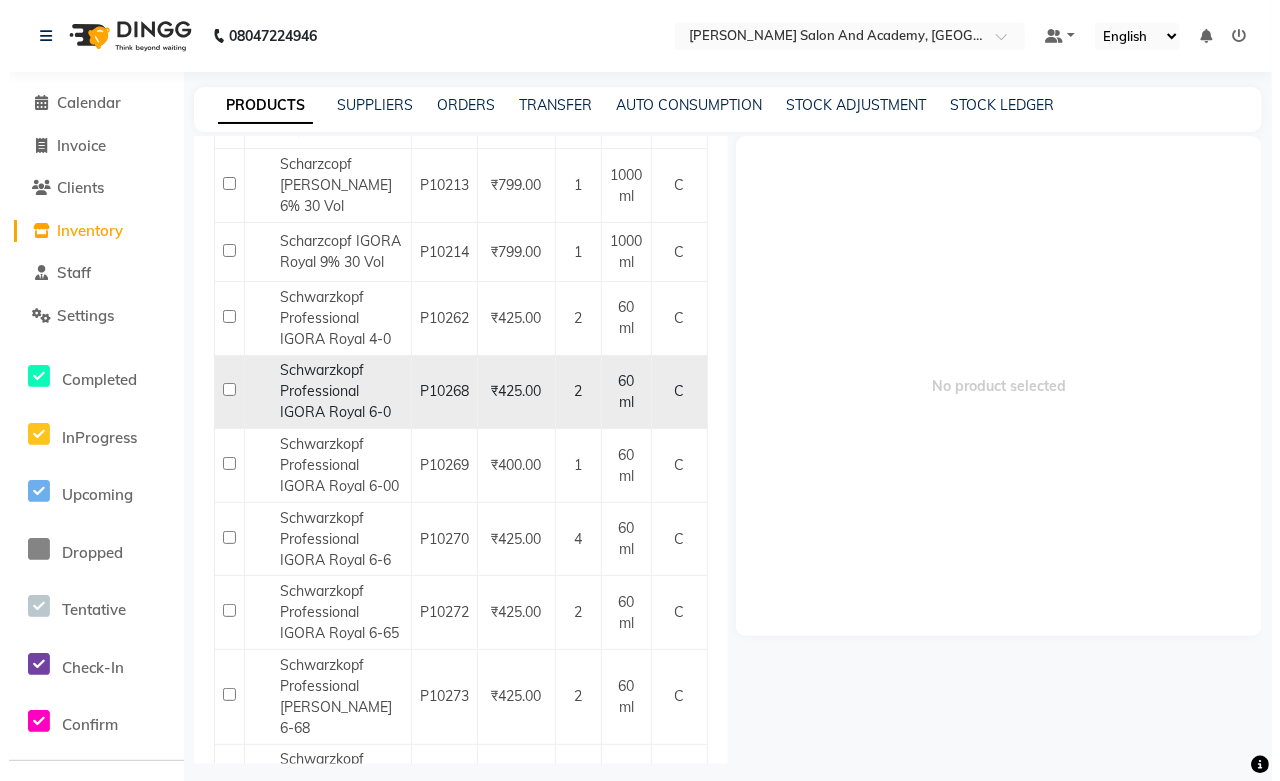 scroll, scrollTop: 555, scrollLeft: 0, axis: vertical 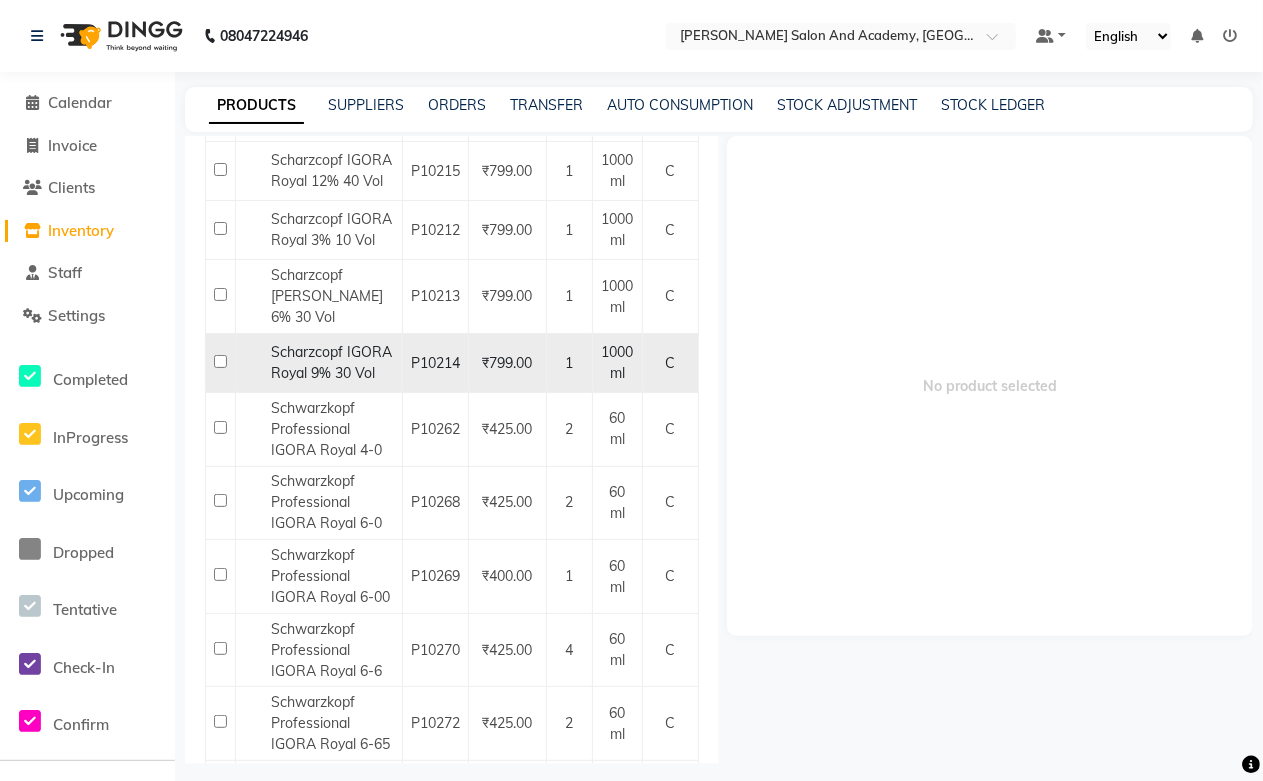 click on "Scharzcopf IGORA Royal 9% 30 Vol" 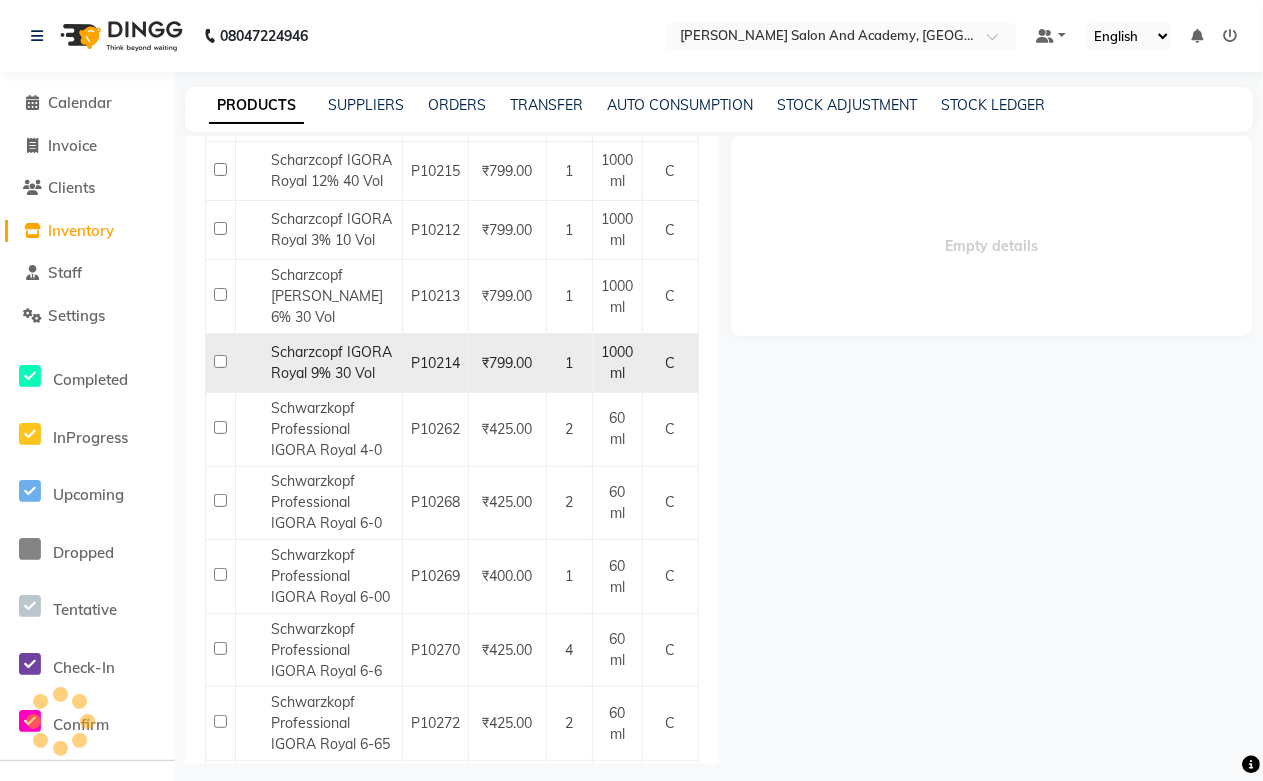 select 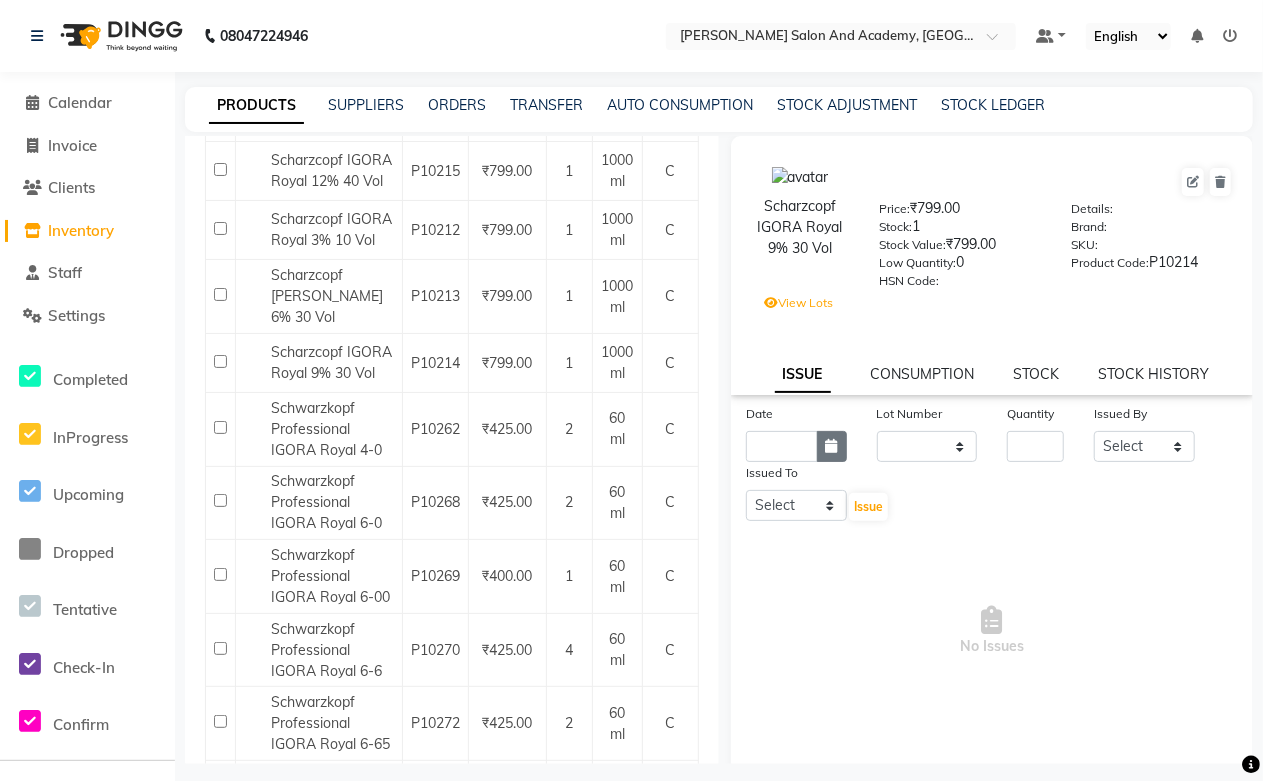 click 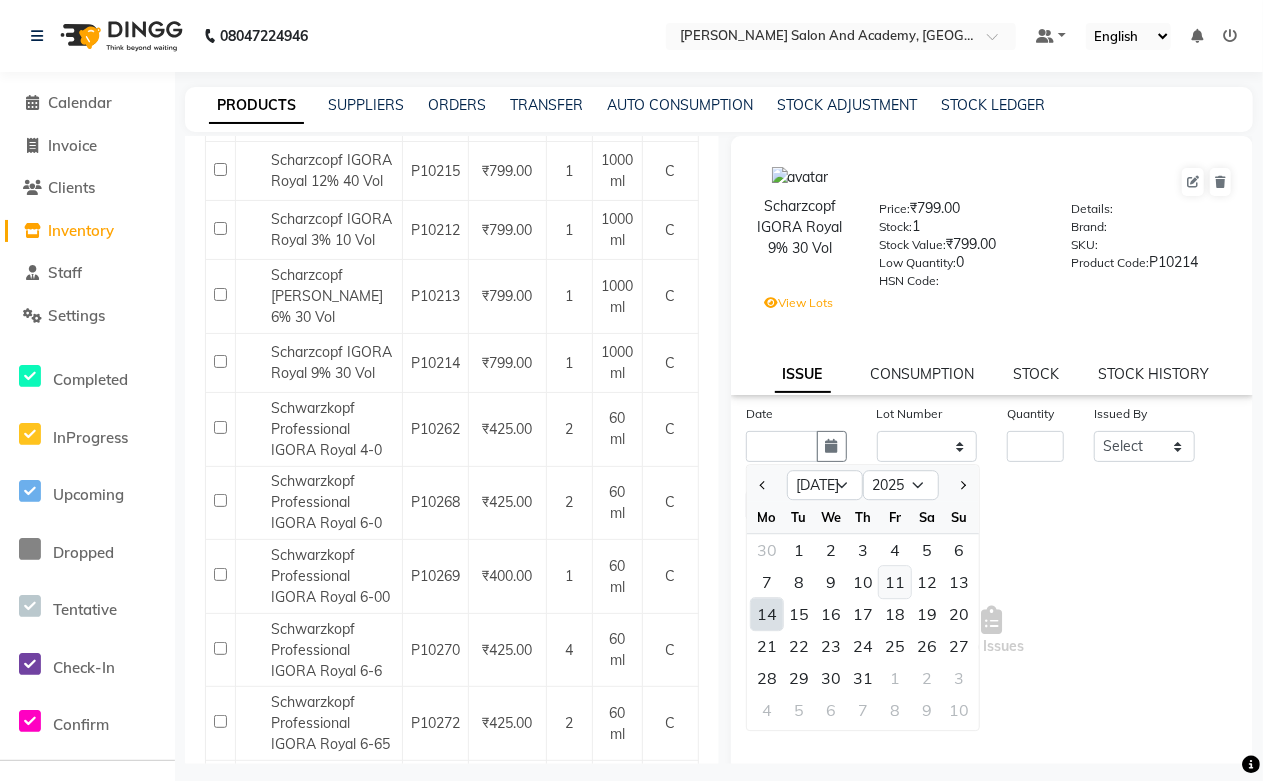 click on "11" 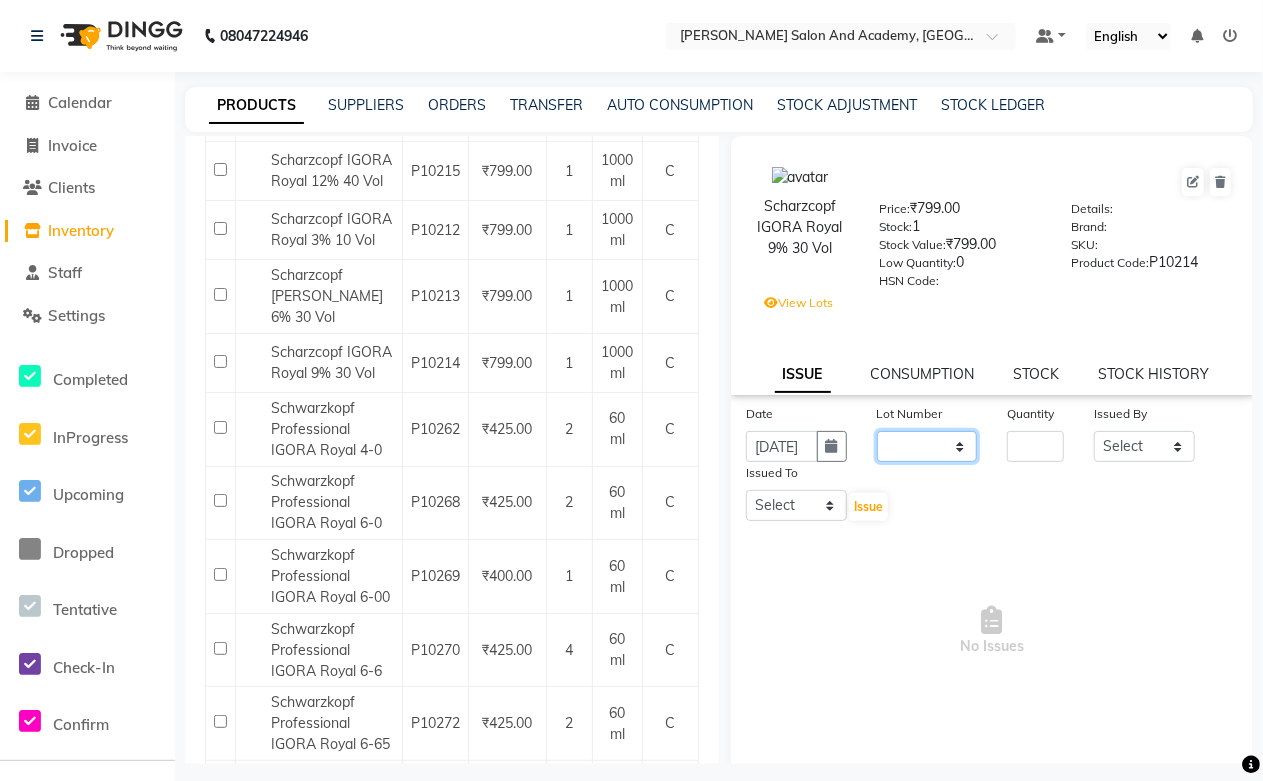 click on "None  / [DATE]" 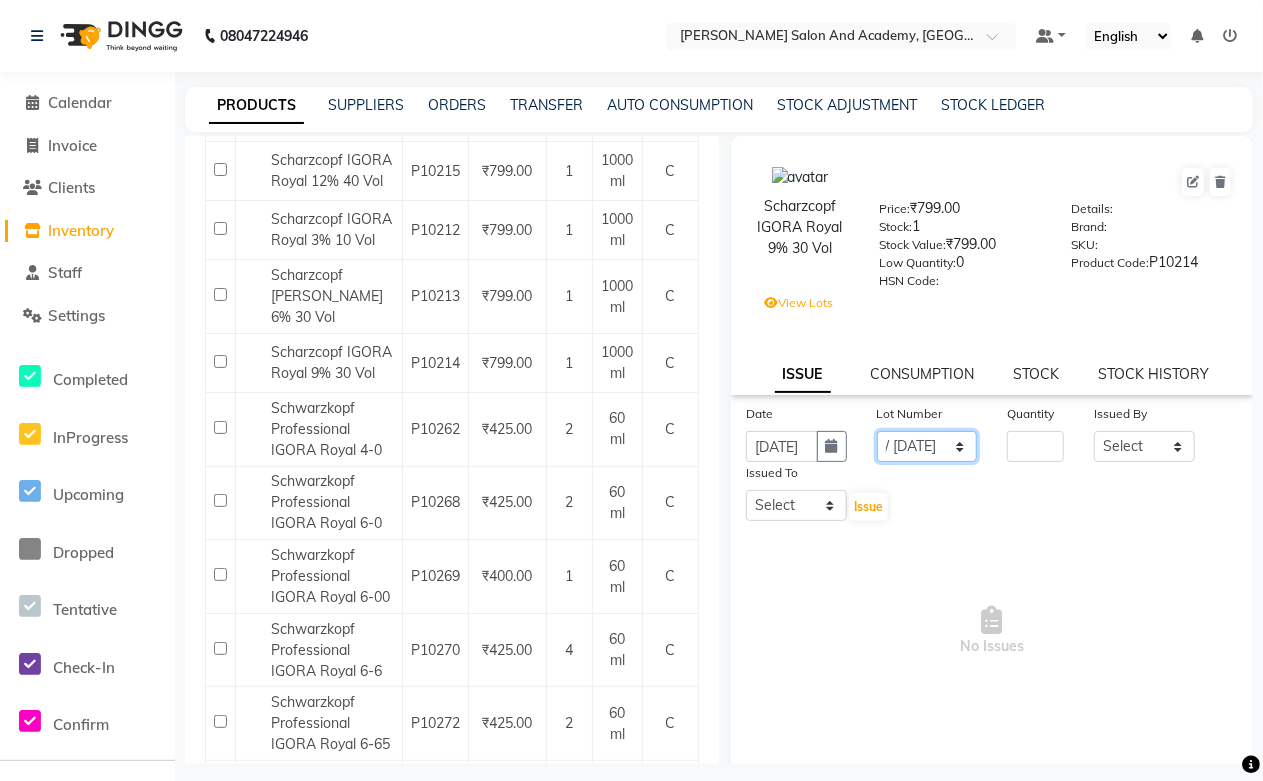 click on "None  / [DATE]" 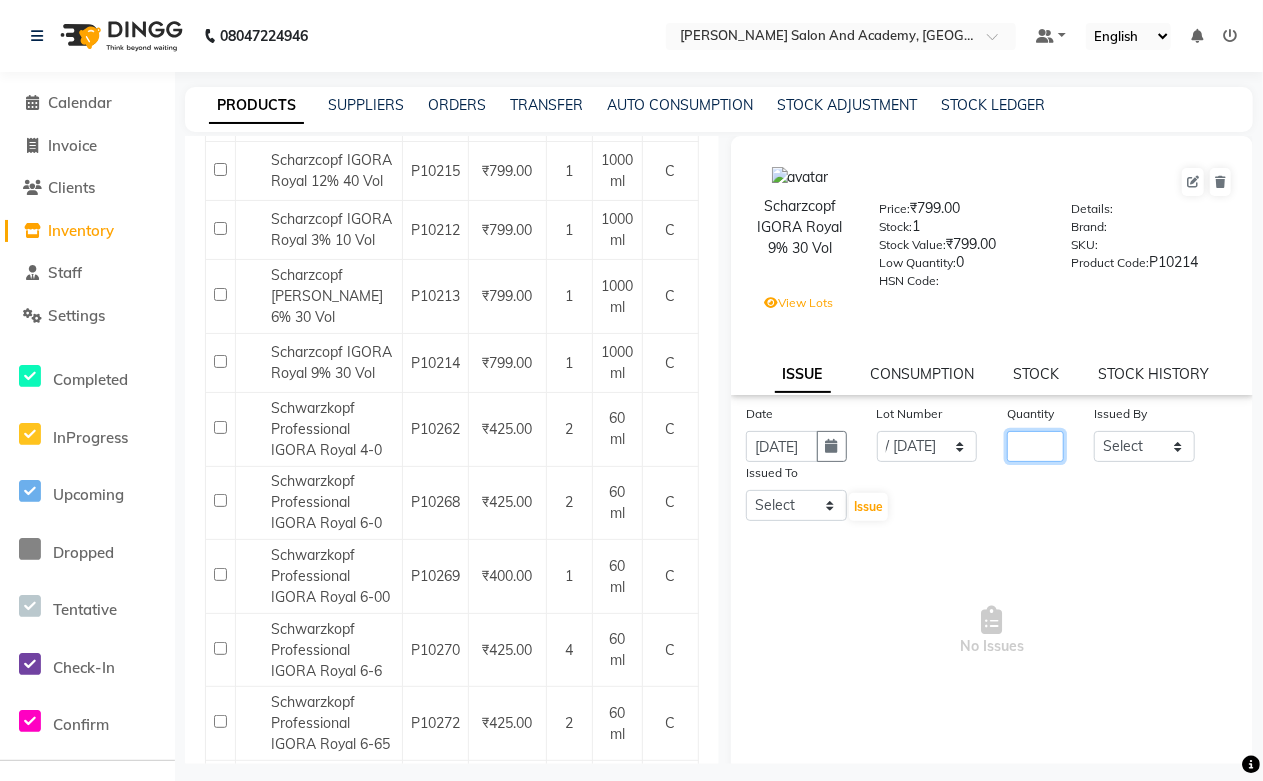 click 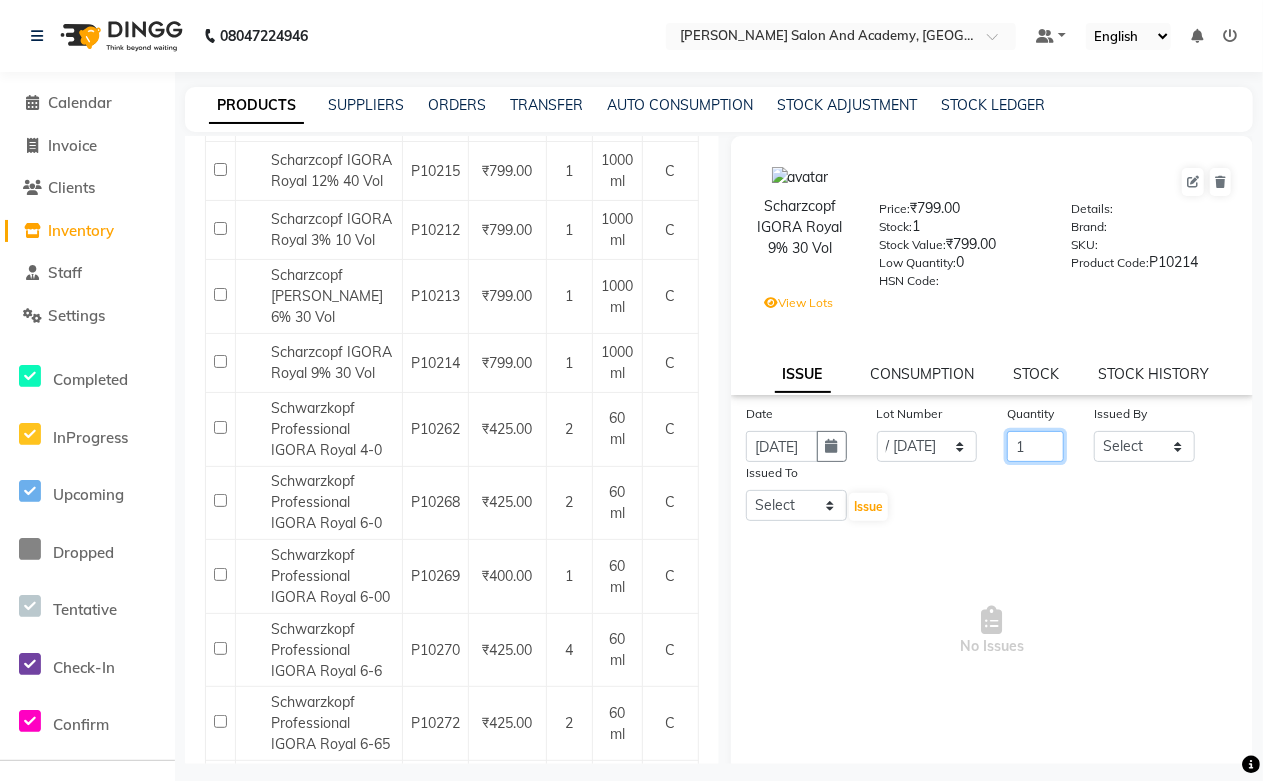 type on "1" 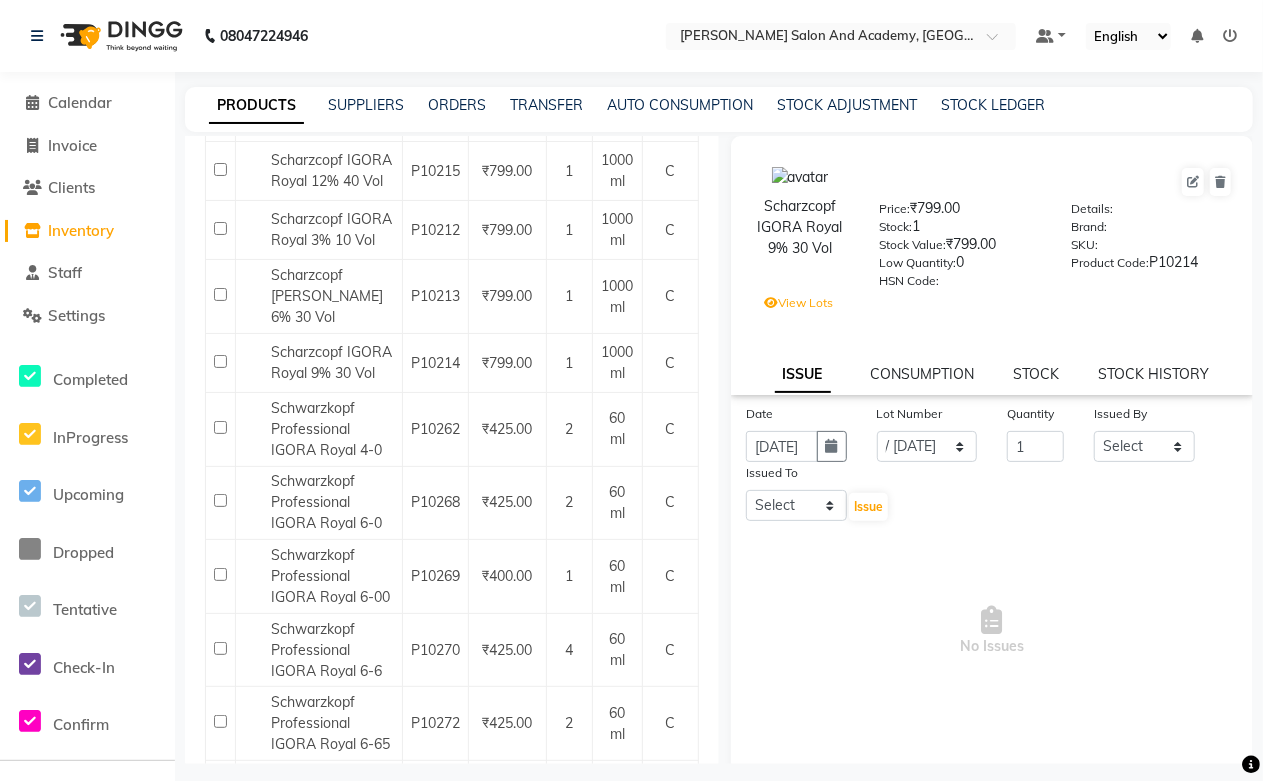 drag, startPoint x: 1131, startPoint y: 426, endPoint x: 1132, endPoint y: 436, distance: 10.049875 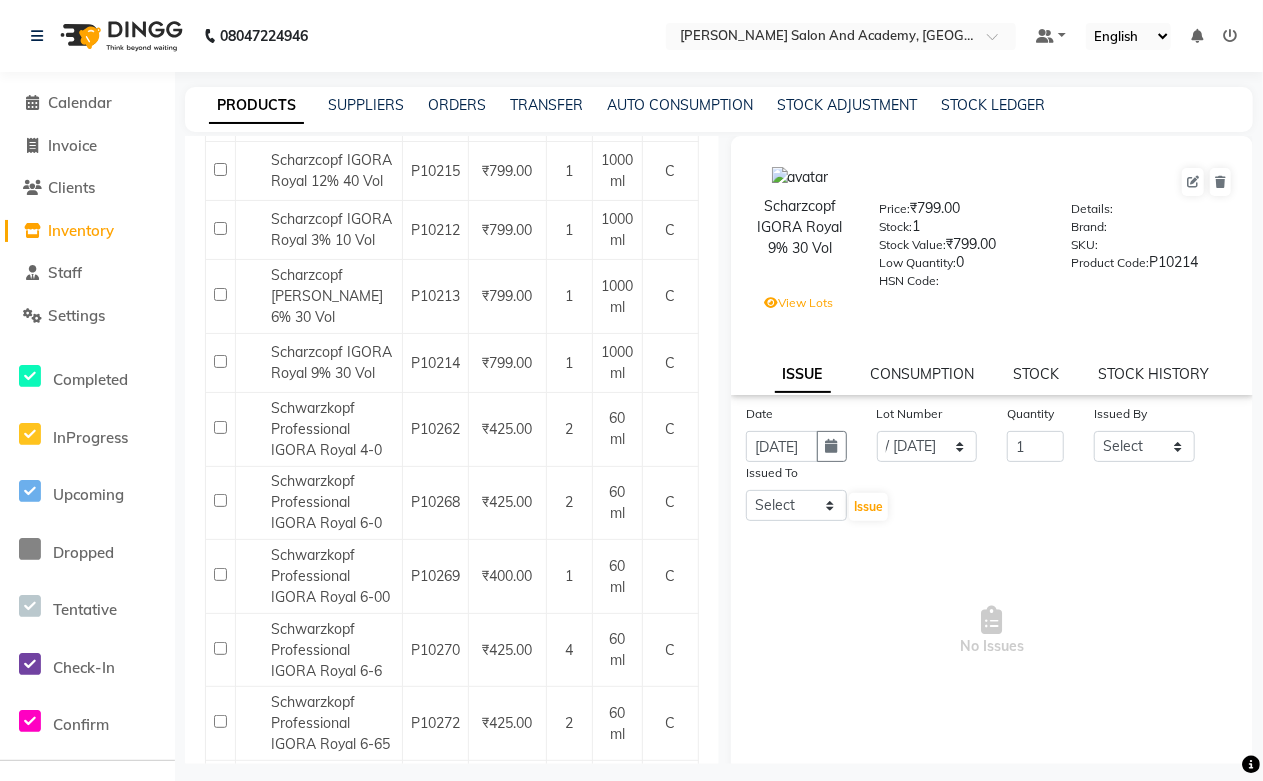 click on "Issued By" 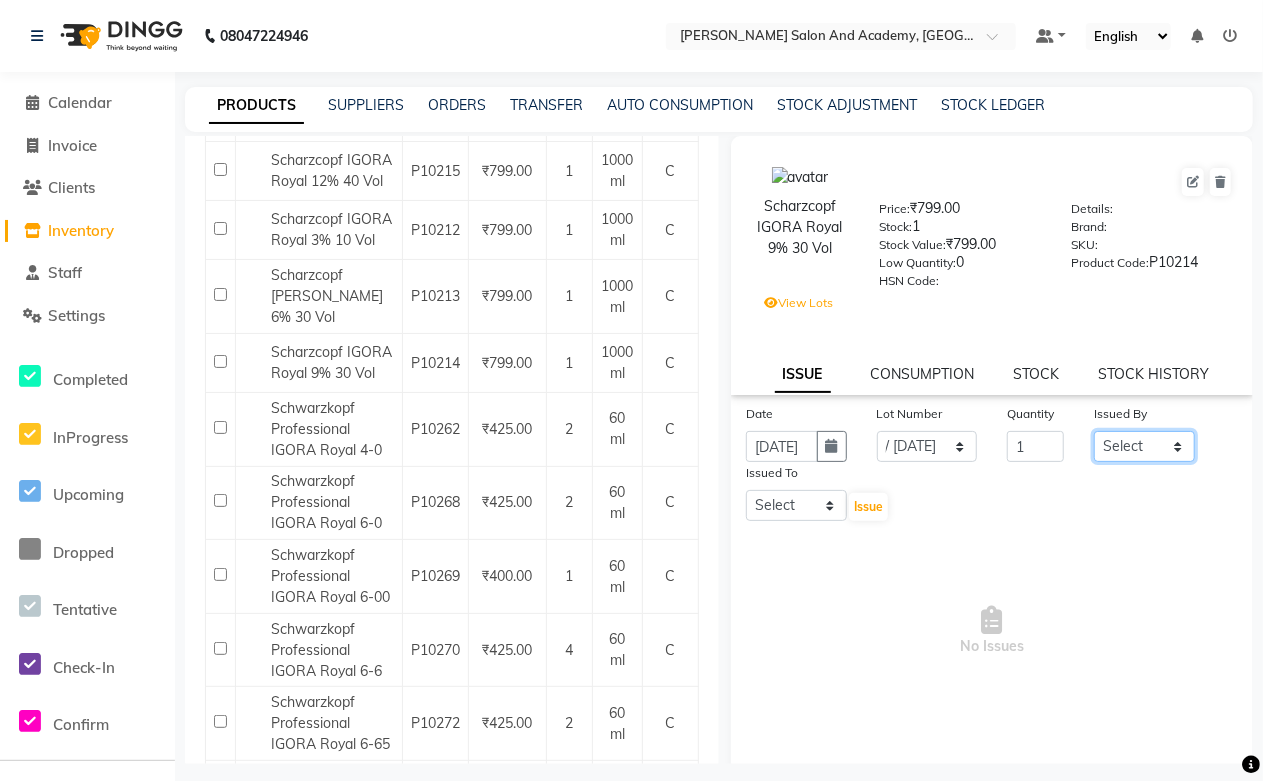 click on "Select [PERSON_NAME] [PERSON_NAME] [PERSON_NAME] [PERSON_NAME] [PERSON_NAME] Mam [PERSON_NAME] Mohd. Furkan [PERSON_NAME] [PERSON_NAME] Pooja Jaga [PERSON_NAME] [PERSON_NAME] [PERSON_NAME] [PERSON_NAME] di [PERSON_NAME] [PERSON_NAME] [PERSON_NAME] [PERSON_NAME] [PERSON_NAME]" 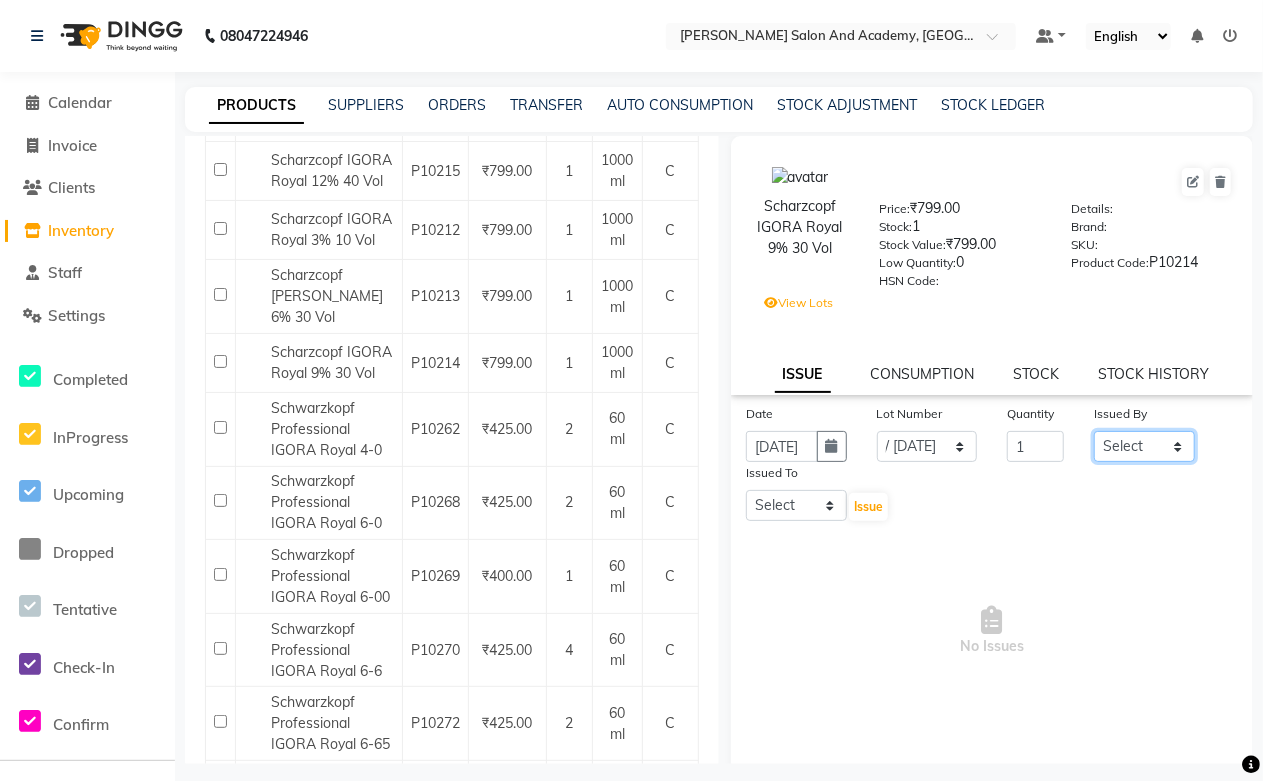 select on "49048" 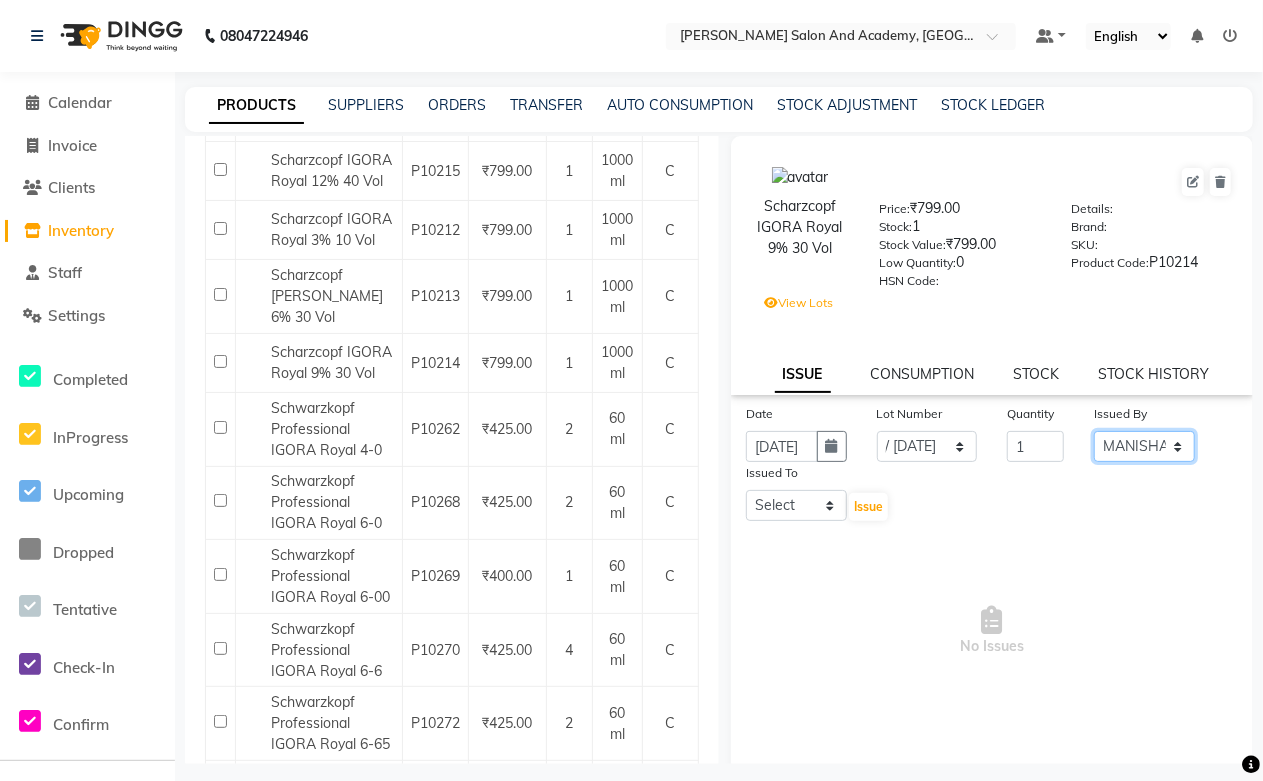 click on "Select [PERSON_NAME] [PERSON_NAME] [PERSON_NAME] [PERSON_NAME] [PERSON_NAME] Mam [PERSON_NAME] Mohd. Furkan [PERSON_NAME] [PERSON_NAME] Pooja Jaga [PERSON_NAME] [PERSON_NAME] [PERSON_NAME] [PERSON_NAME] di [PERSON_NAME] [PERSON_NAME] [PERSON_NAME] [PERSON_NAME] [PERSON_NAME]" 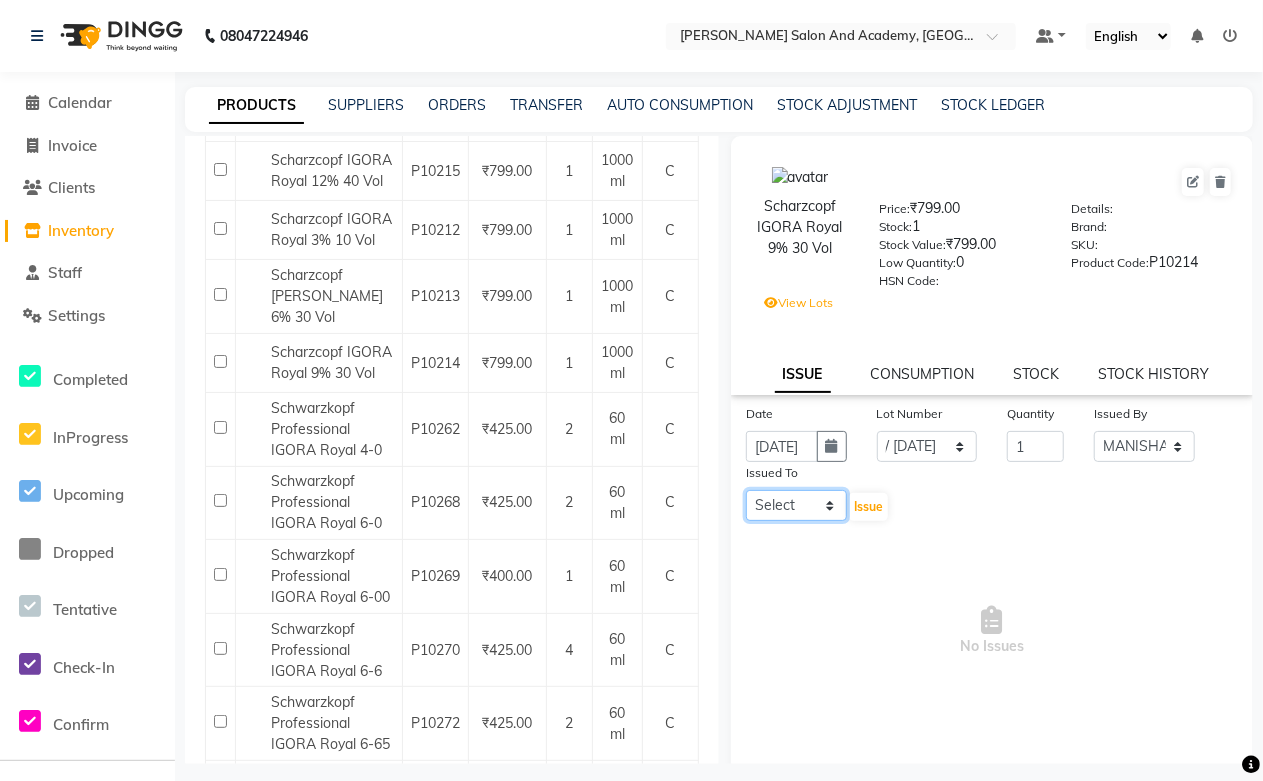 click on "Select [PERSON_NAME] [PERSON_NAME] [PERSON_NAME] [PERSON_NAME] [PERSON_NAME] Mam [PERSON_NAME] Mohd. Furkan [PERSON_NAME] [PERSON_NAME] Pooja Jaga [PERSON_NAME] [PERSON_NAME] [PERSON_NAME] [PERSON_NAME] di [PERSON_NAME] [PERSON_NAME] [PERSON_NAME] [PERSON_NAME] [PERSON_NAME]" 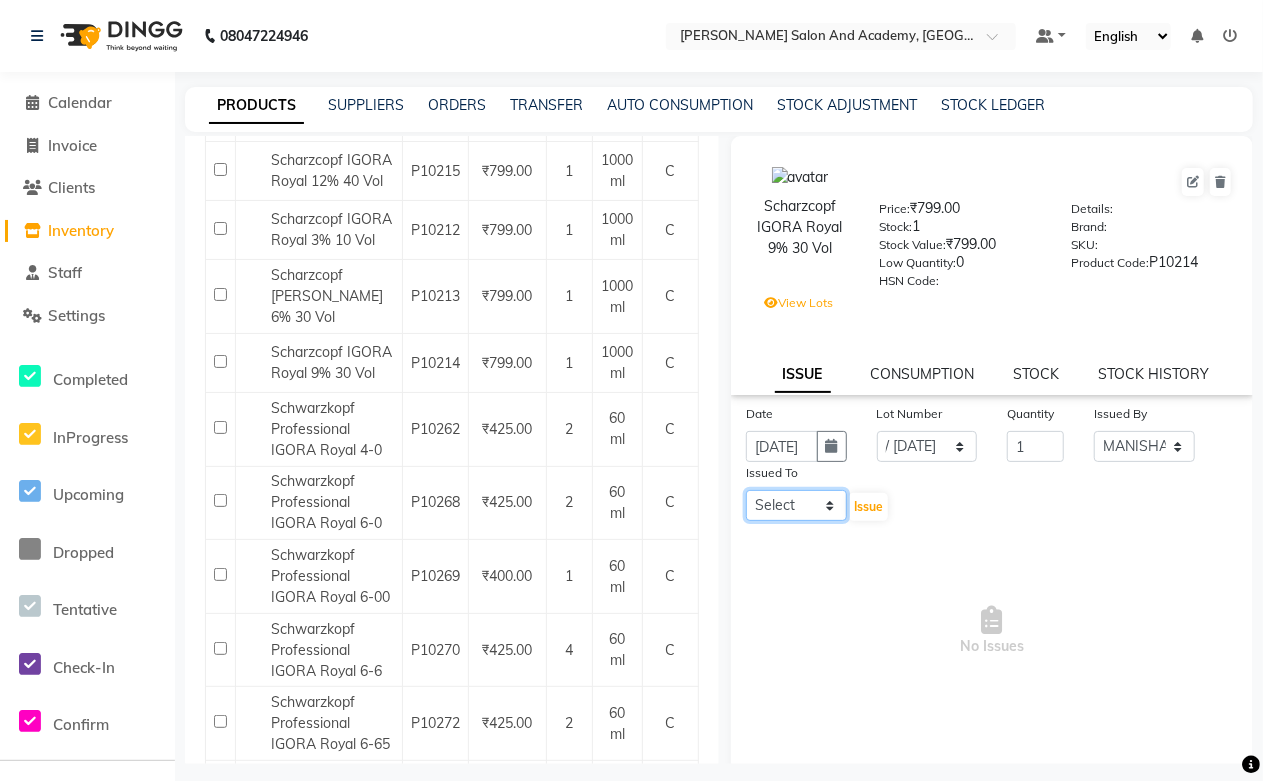 select on "83817" 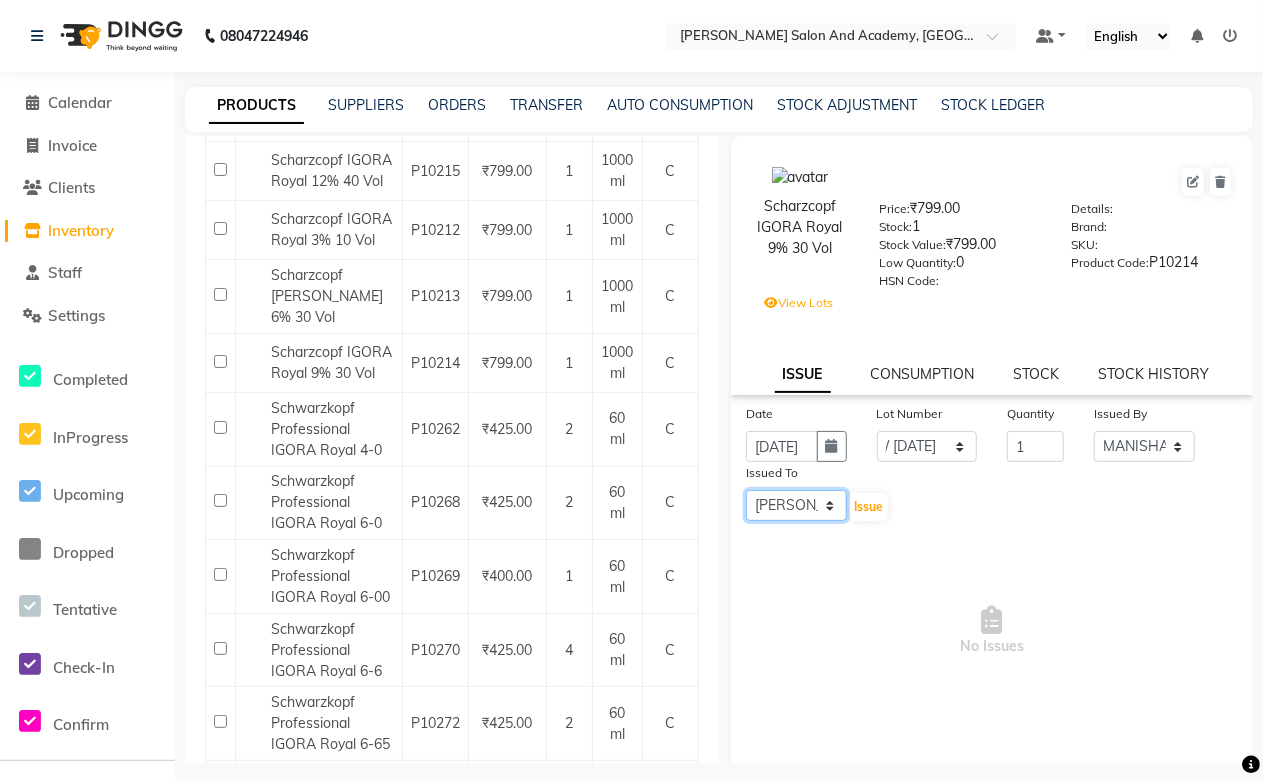 click on "Select [PERSON_NAME] [PERSON_NAME] [PERSON_NAME] [PERSON_NAME] [PERSON_NAME] Mam [PERSON_NAME] Mohd. Furkan [PERSON_NAME] [PERSON_NAME] Pooja Jaga [PERSON_NAME] [PERSON_NAME] [PERSON_NAME] [PERSON_NAME] di [PERSON_NAME] [PERSON_NAME] [PERSON_NAME] [PERSON_NAME] [PERSON_NAME]" 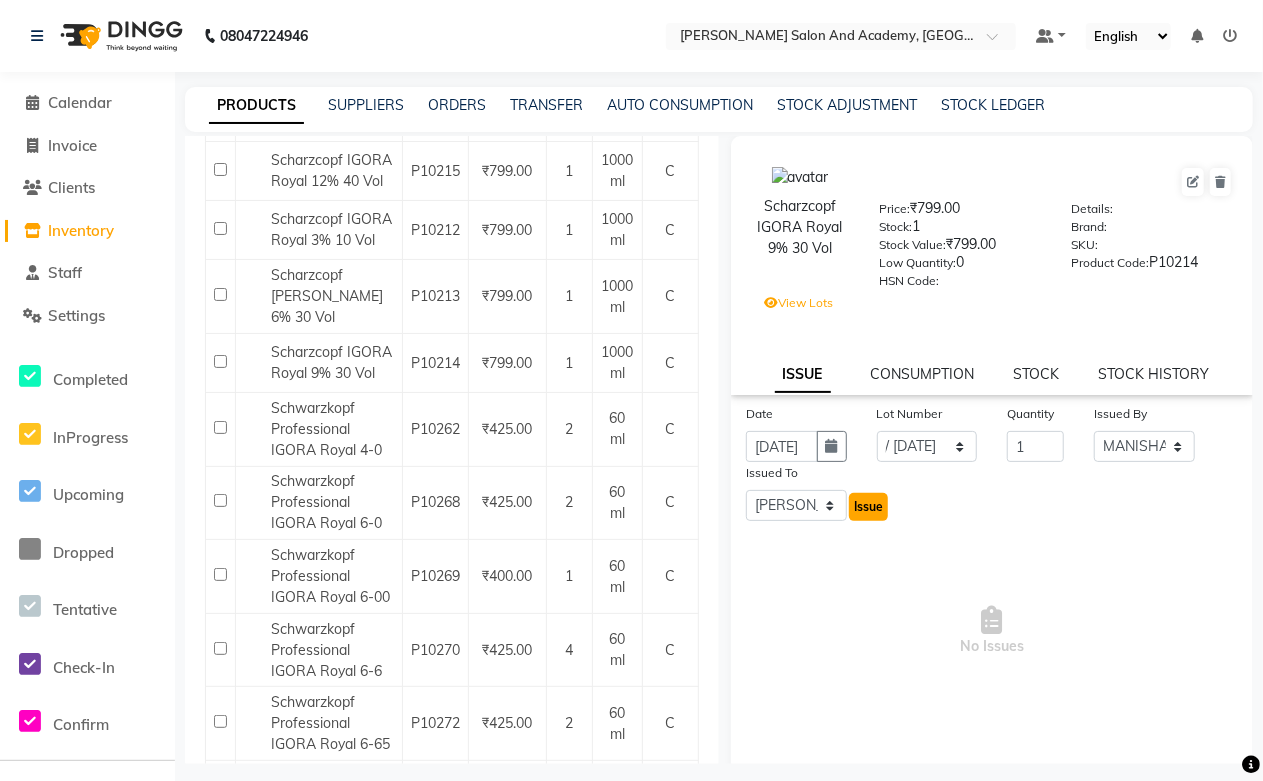 click on "Issue" 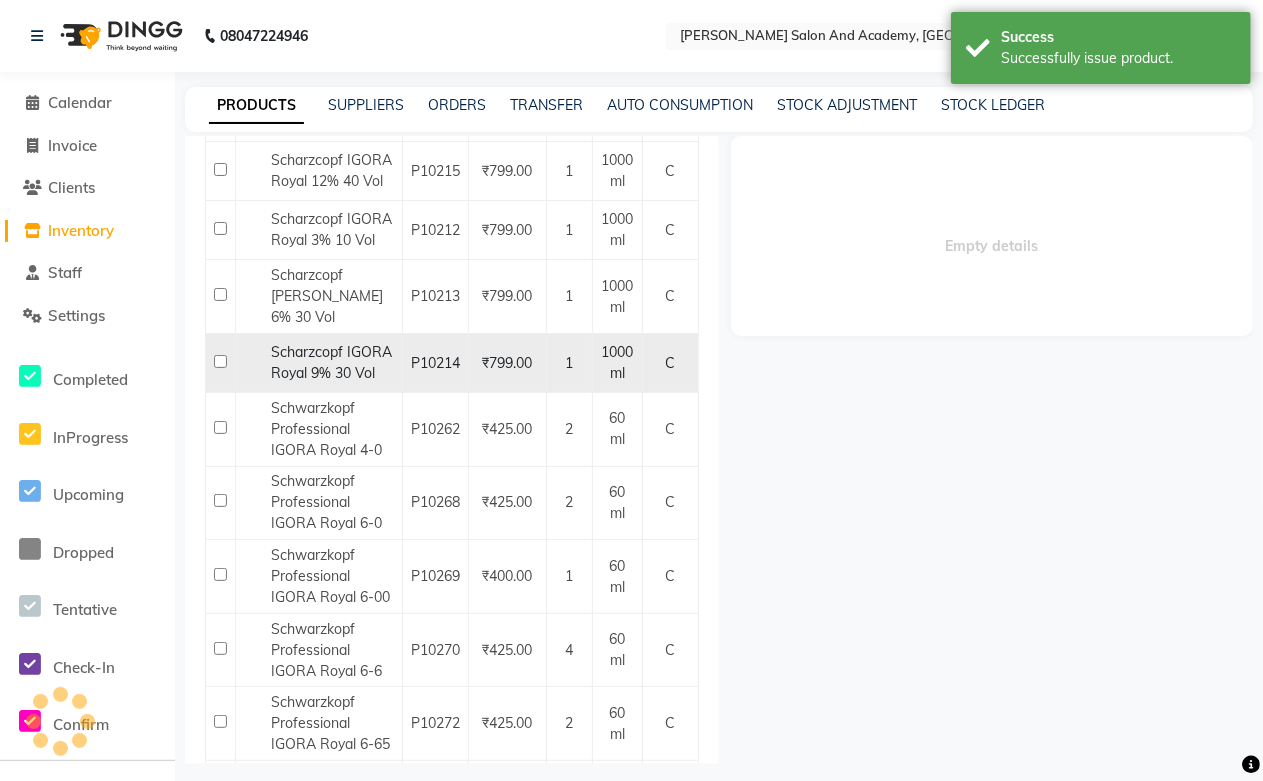 select 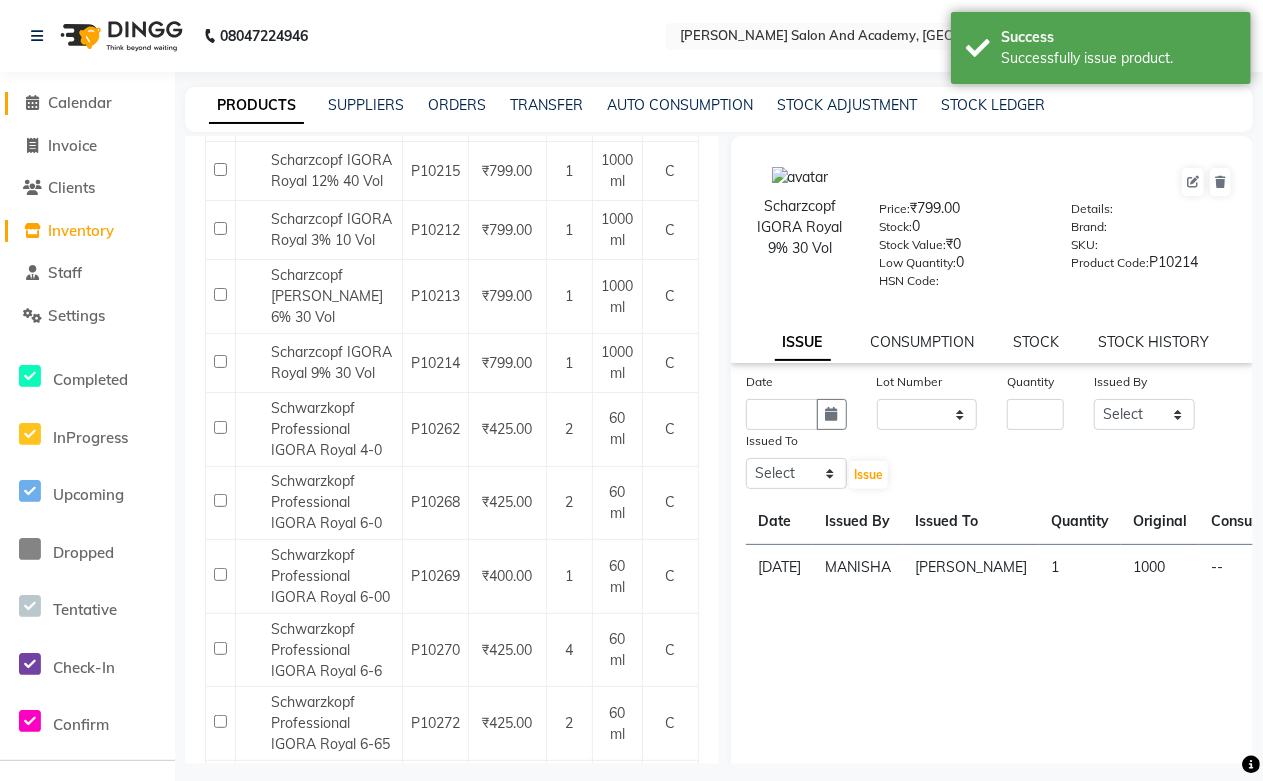 click on "Calendar" 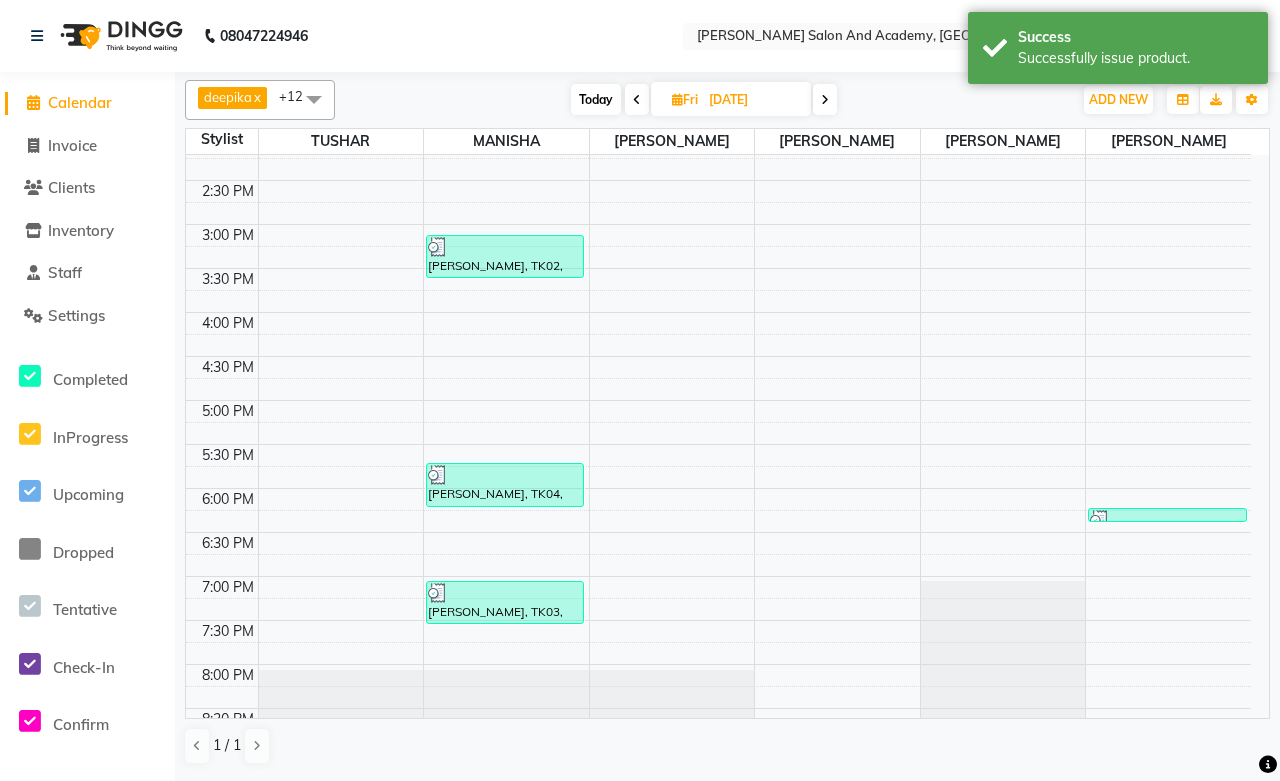 scroll, scrollTop: 666, scrollLeft: 0, axis: vertical 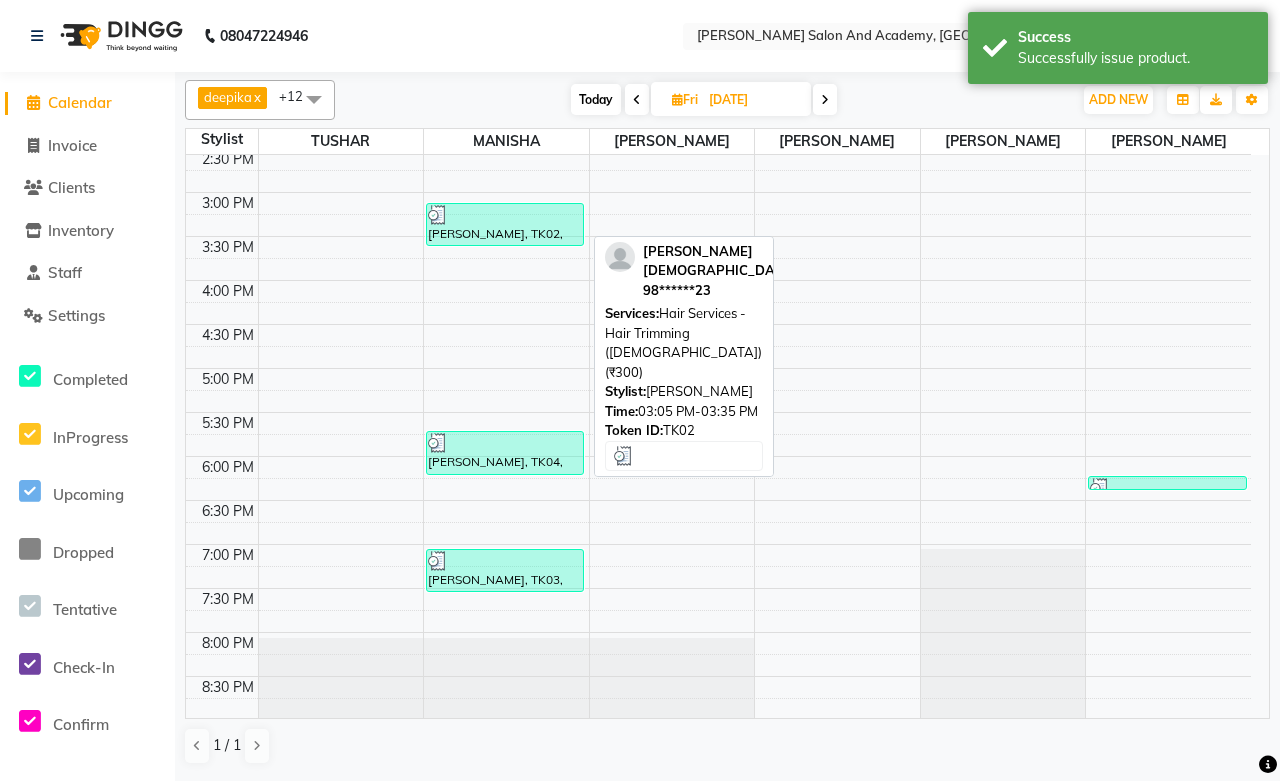 click on "[PERSON_NAME], TK02, 03:05 PM-03:35 PM, Hair Services - Hair Trimming ([DEMOGRAPHIC_DATA]) (₹300)" at bounding box center (505, 224) 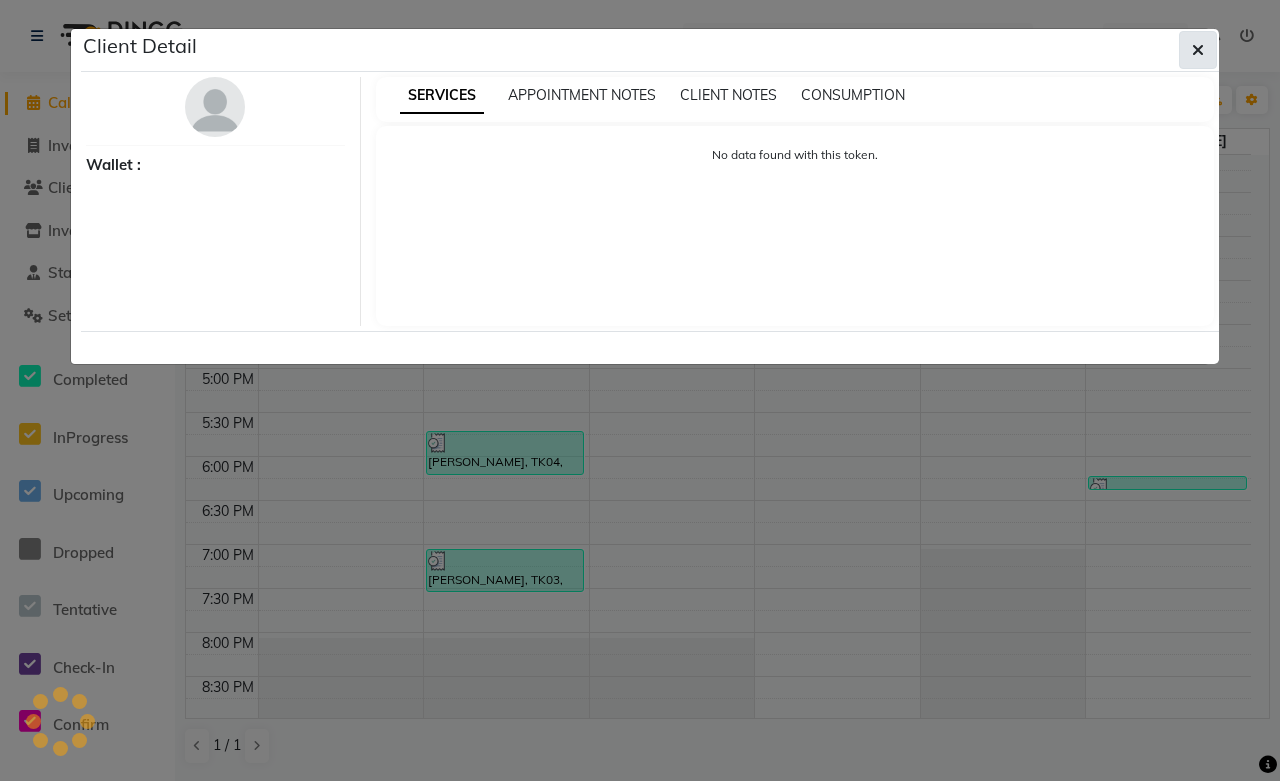 click 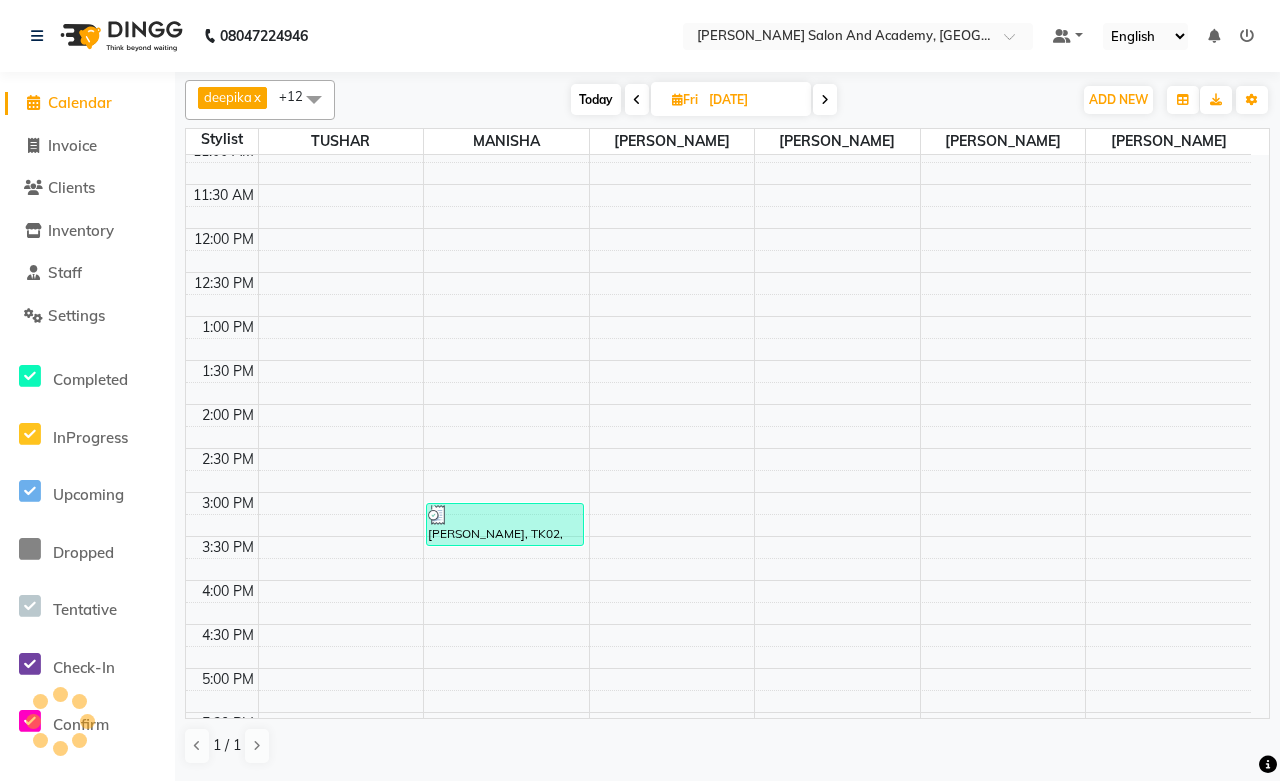 scroll, scrollTop: 333, scrollLeft: 0, axis: vertical 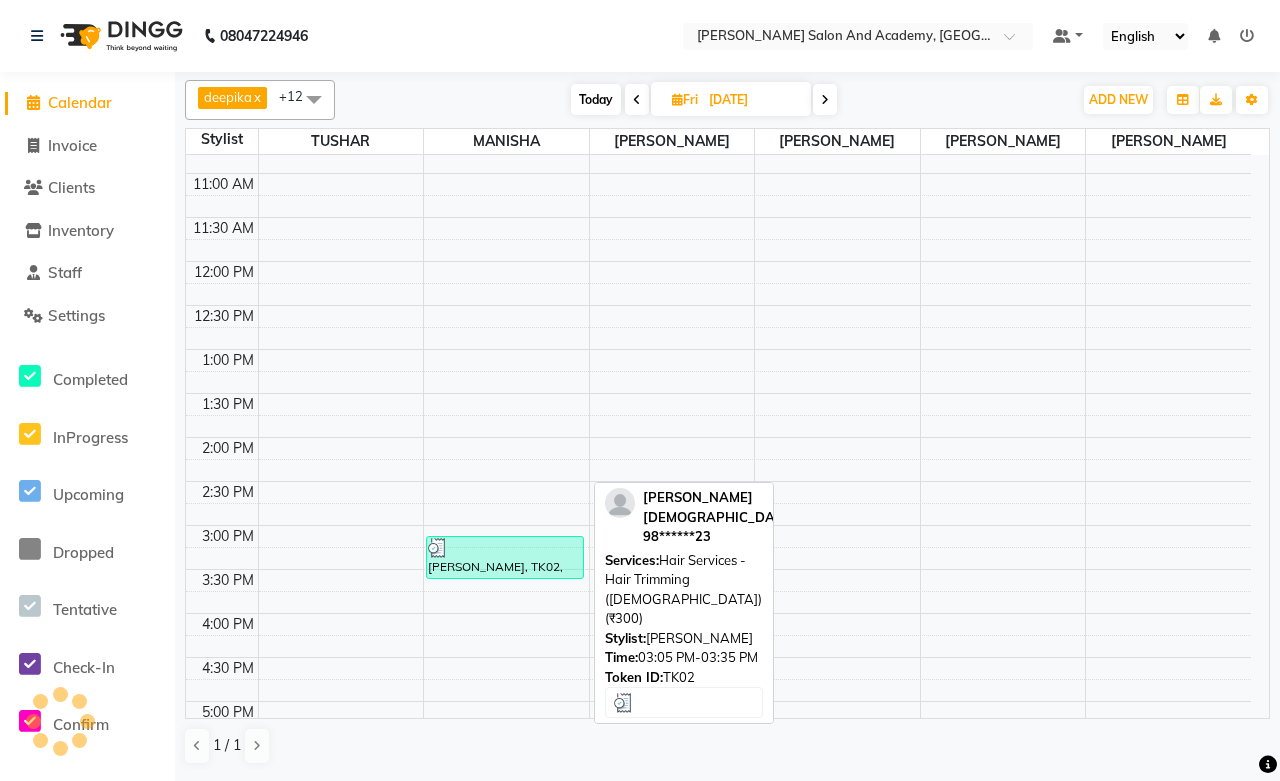click on "[PERSON_NAME], TK02, 03:05 PM-03:35 PM, Hair Services - Hair Trimming ([DEMOGRAPHIC_DATA]) (₹300)" at bounding box center [505, 557] 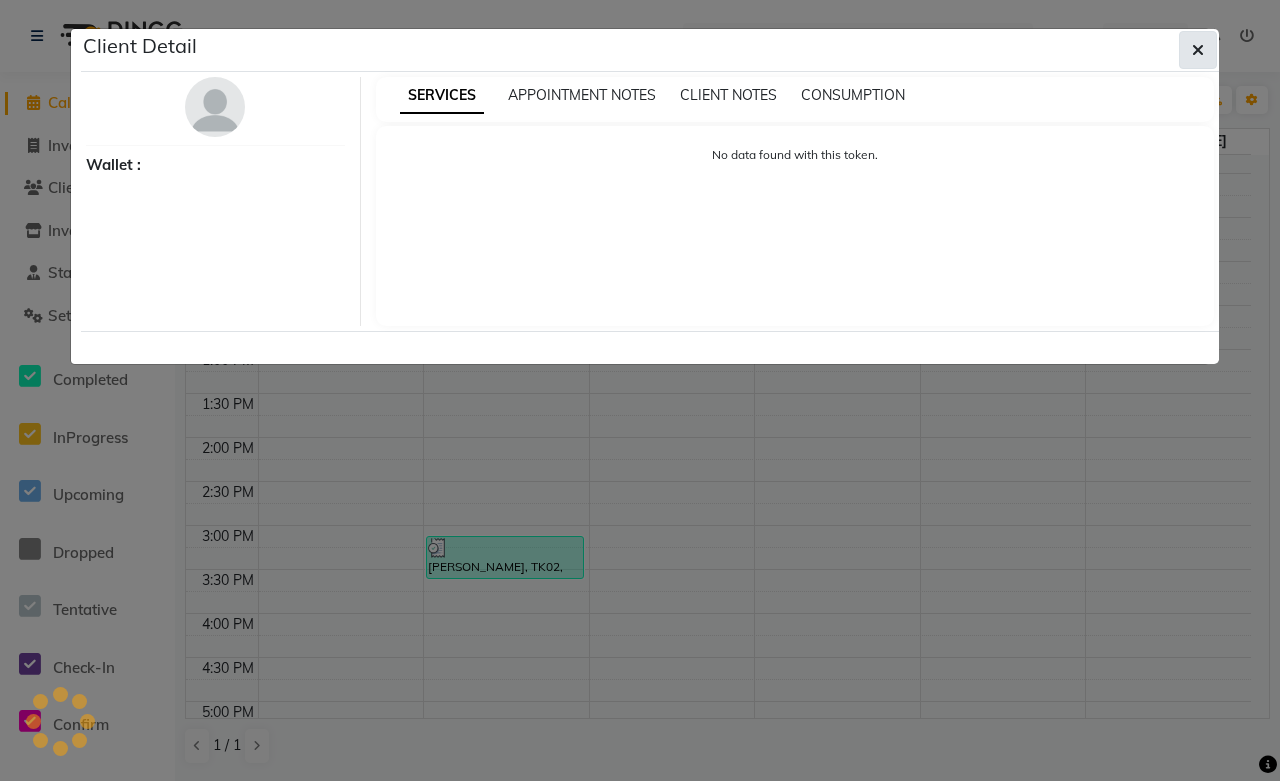 click 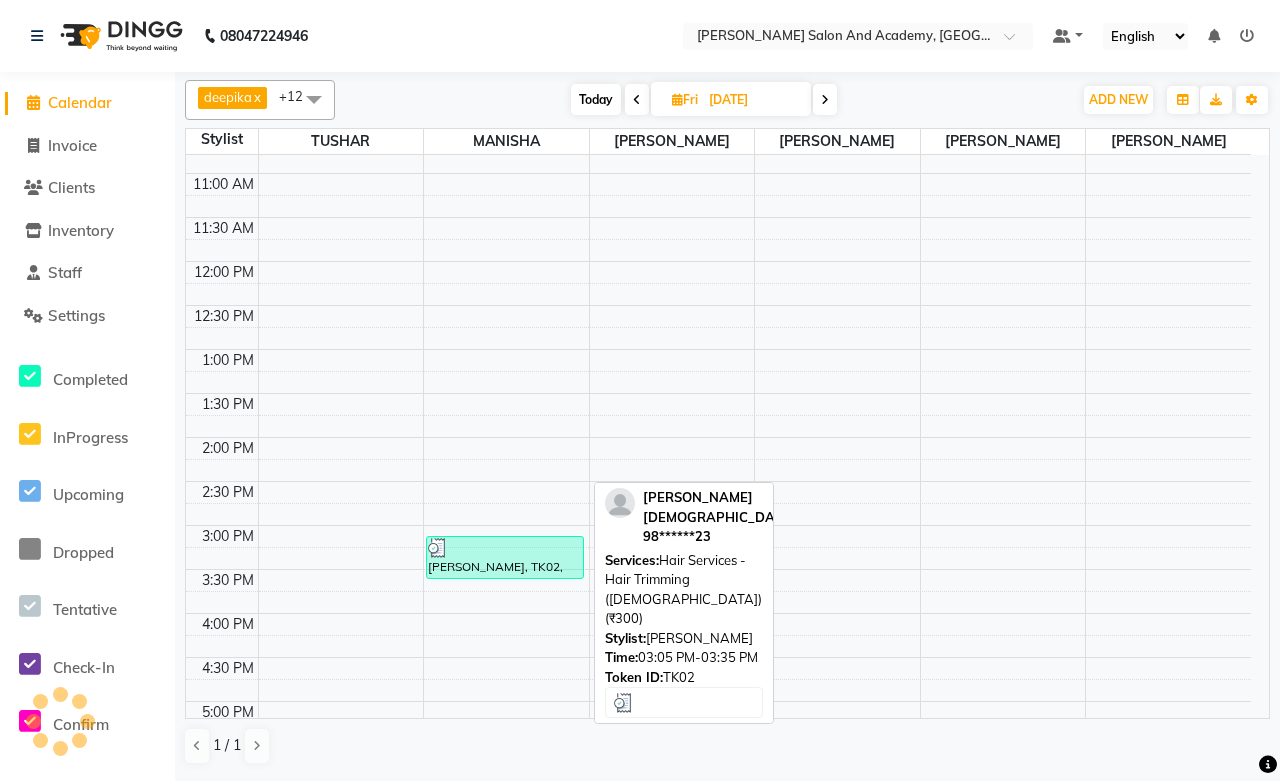 click on "[PERSON_NAME], TK02, 03:05 PM-03:35 PM, Hair Services - Hair Trimming ([DEMOGRAPHIC_DATA]) (₹300)" at bounding box center [505, 557] 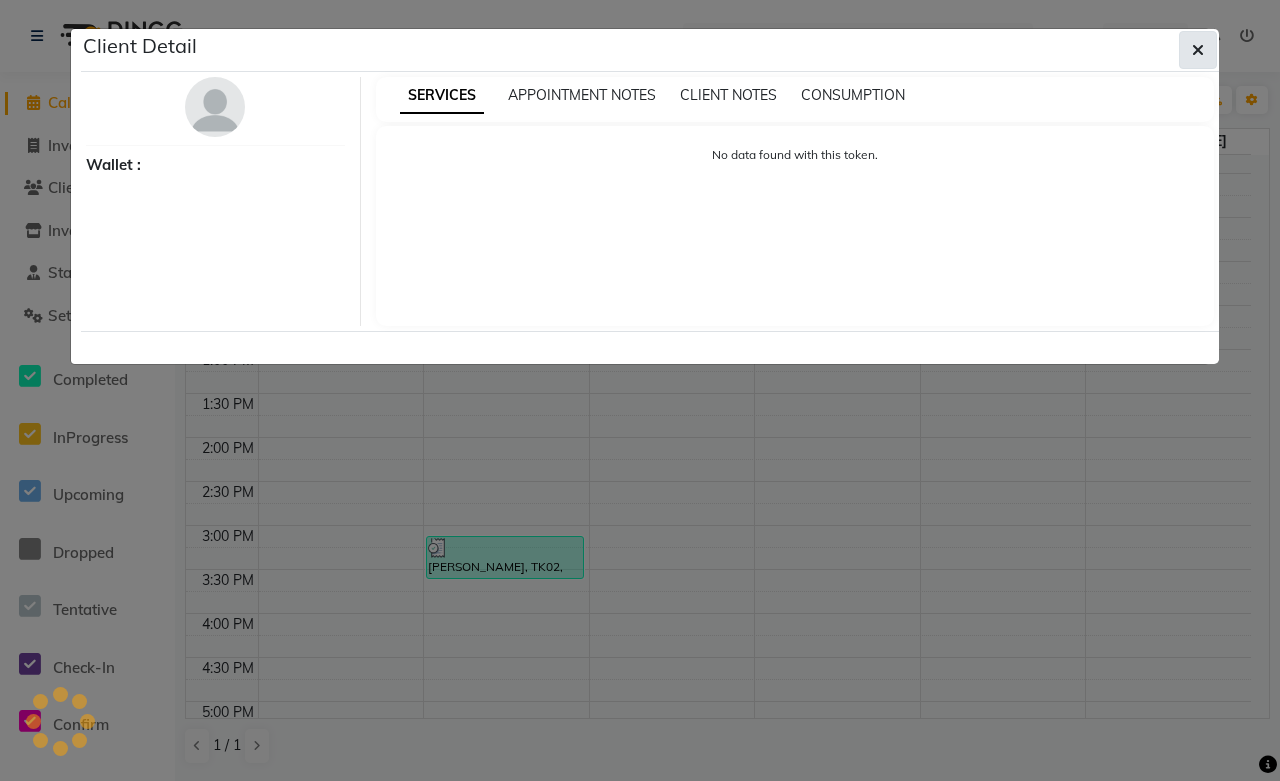 click 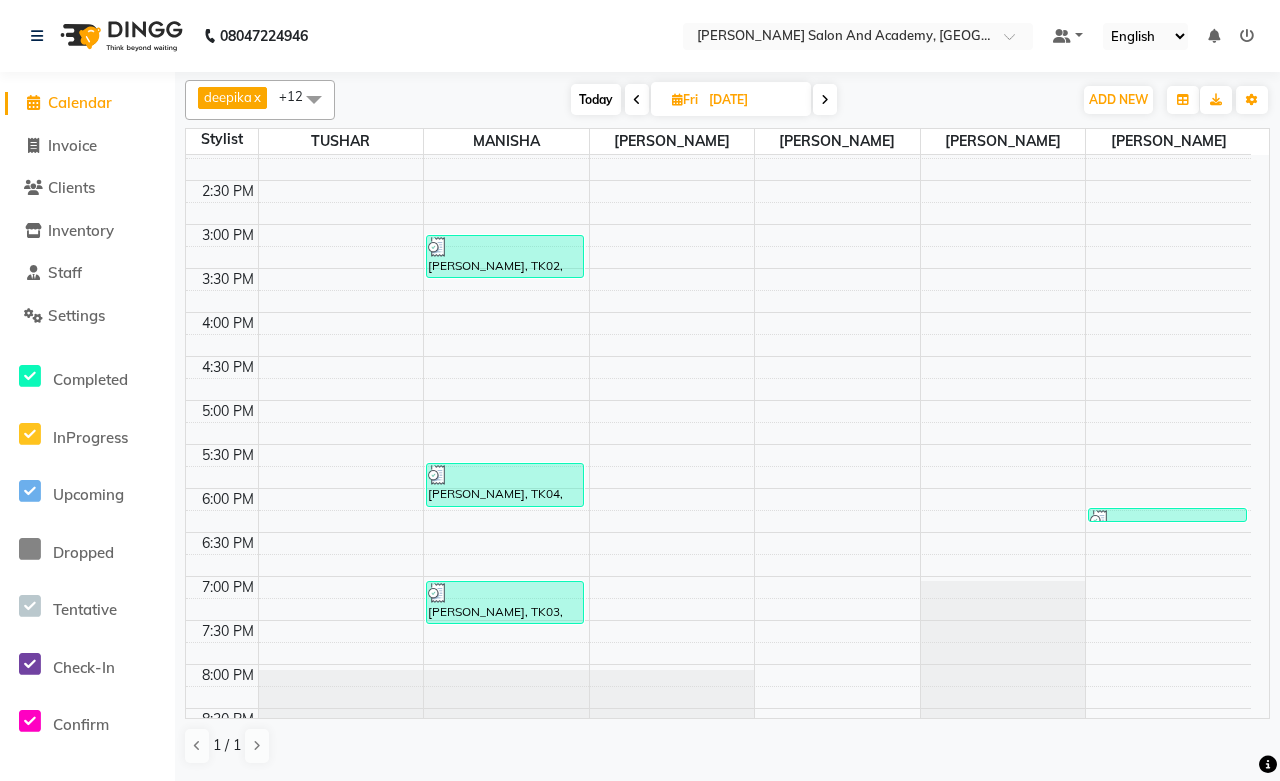 scroll, scrollTop: 444, scrollLeft: 0, axis: vertical 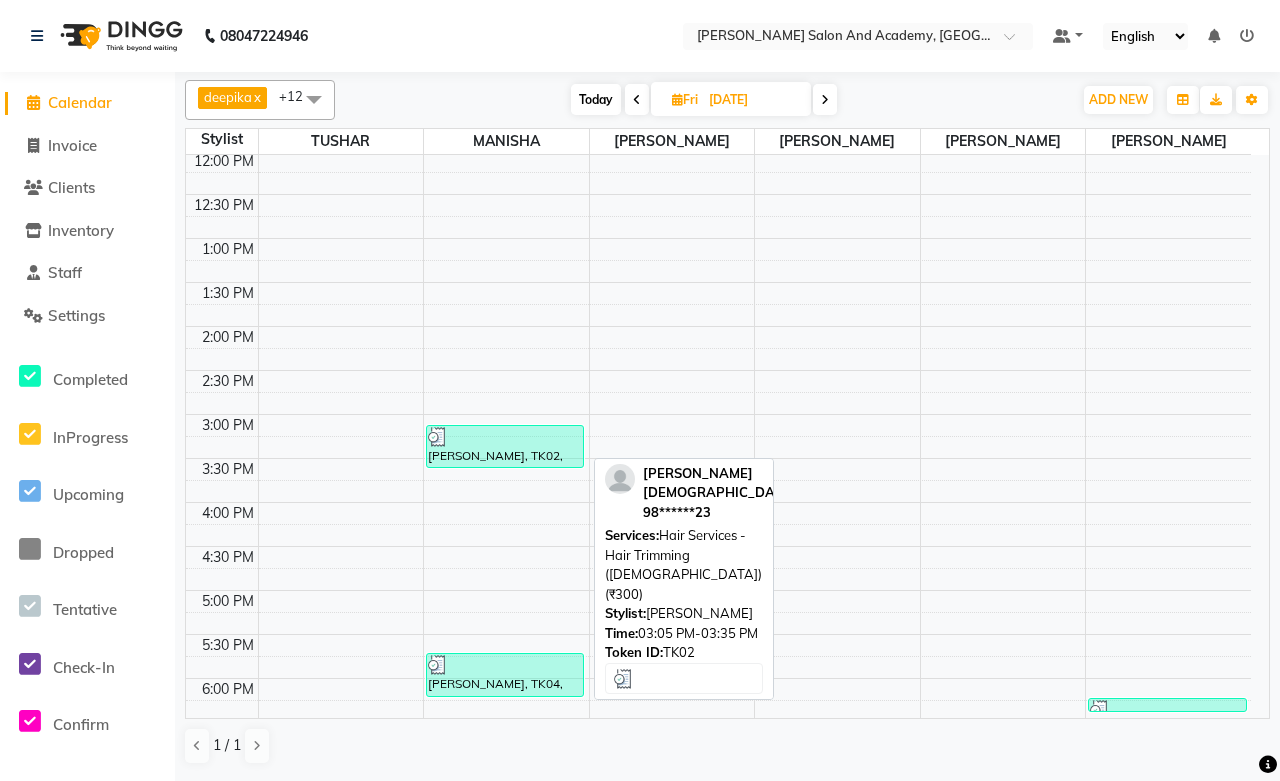 click on "[PERSON_NAME], TK02, 03:05 PM-03:35 PM, Hair Services - Hair Trimming ([DEMOGRAPHIC_DATA]) (₹300)" at bounding box center (505, 446) 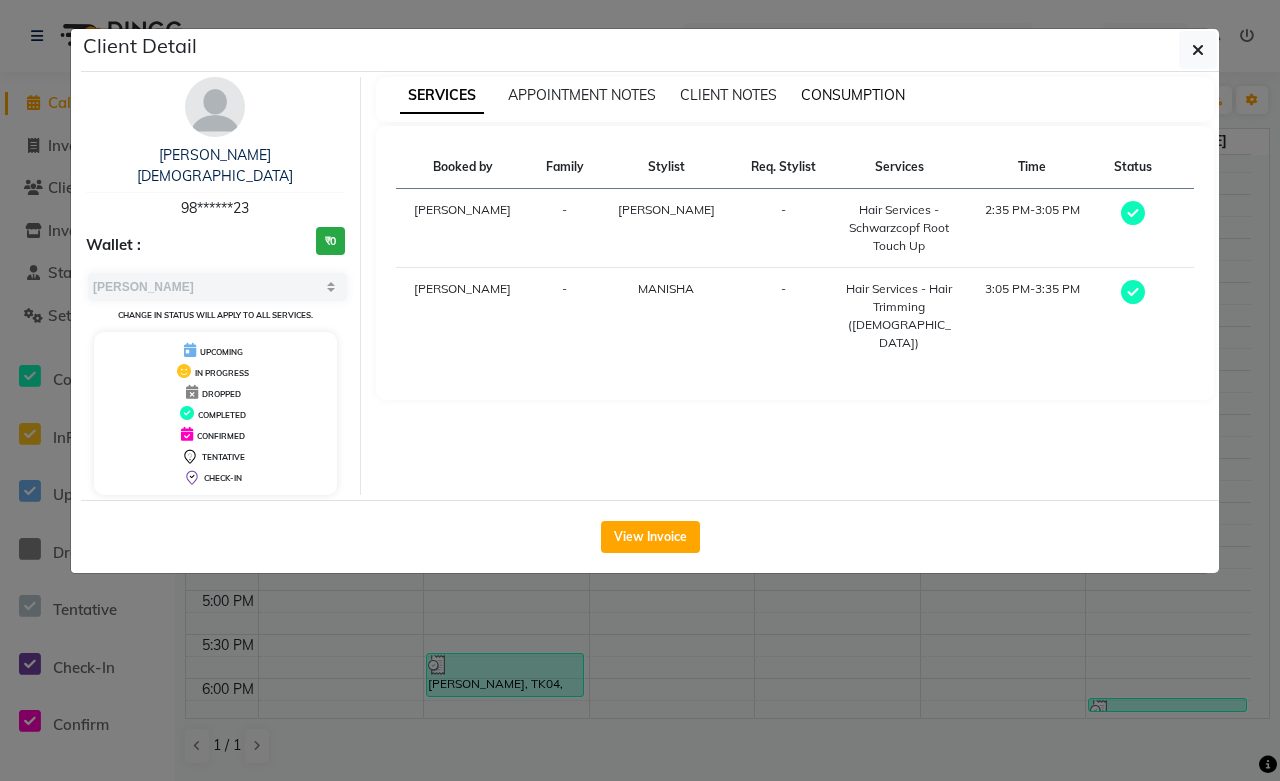 click on "CONSUMPTION" at bounding box center [853, 95] 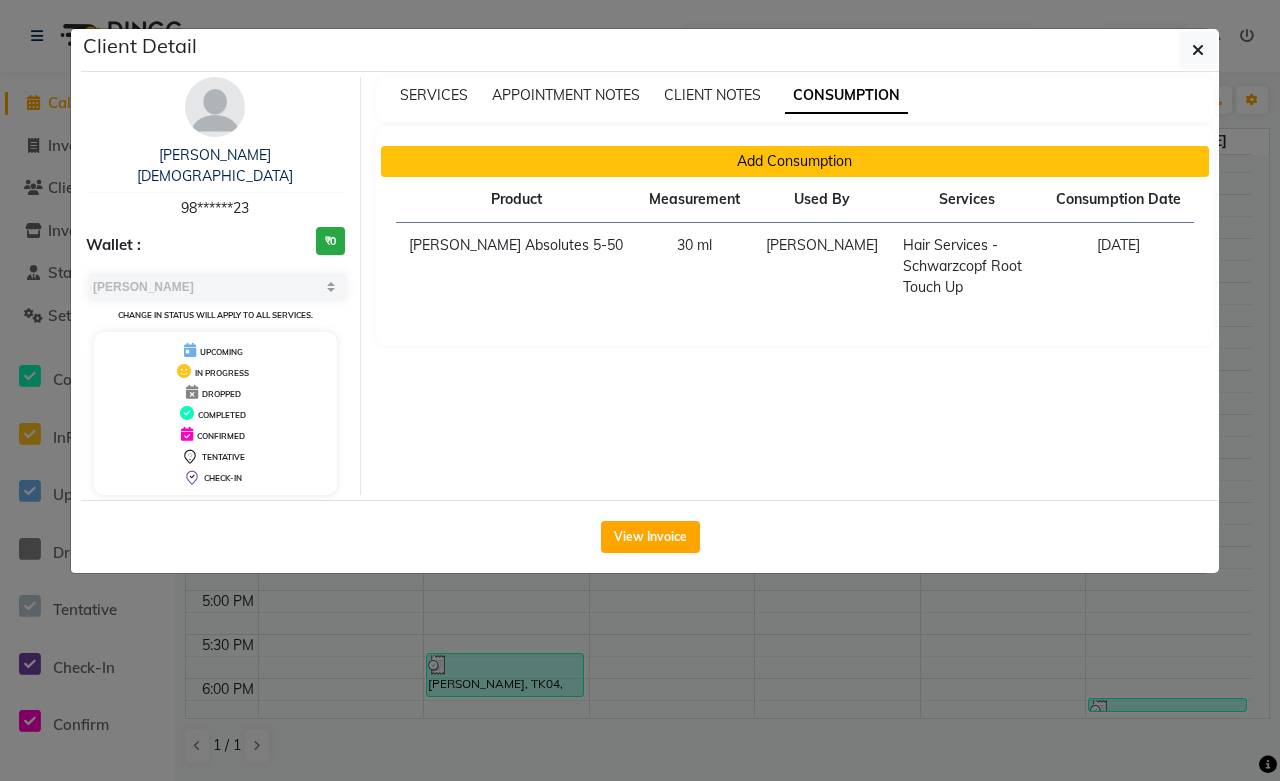 click on "Add Consumption" at bounding box center [795, 161] 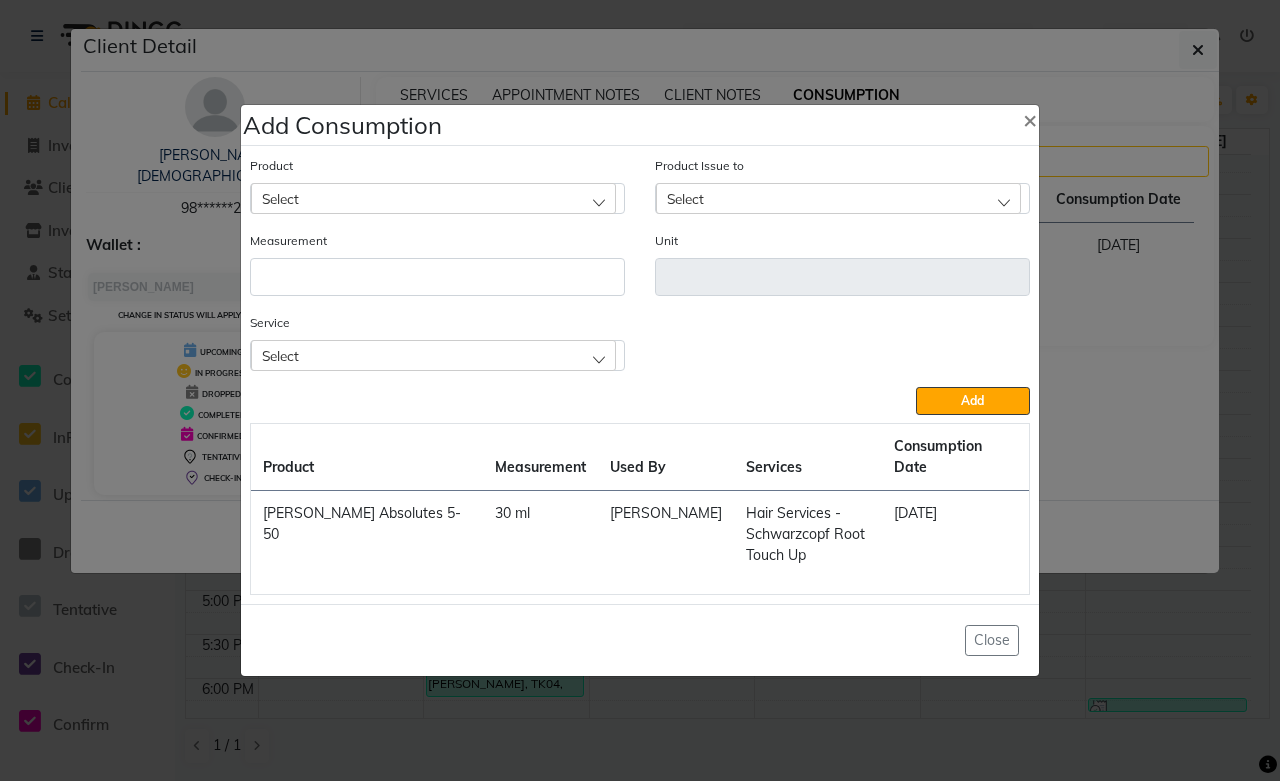 click on "Select" 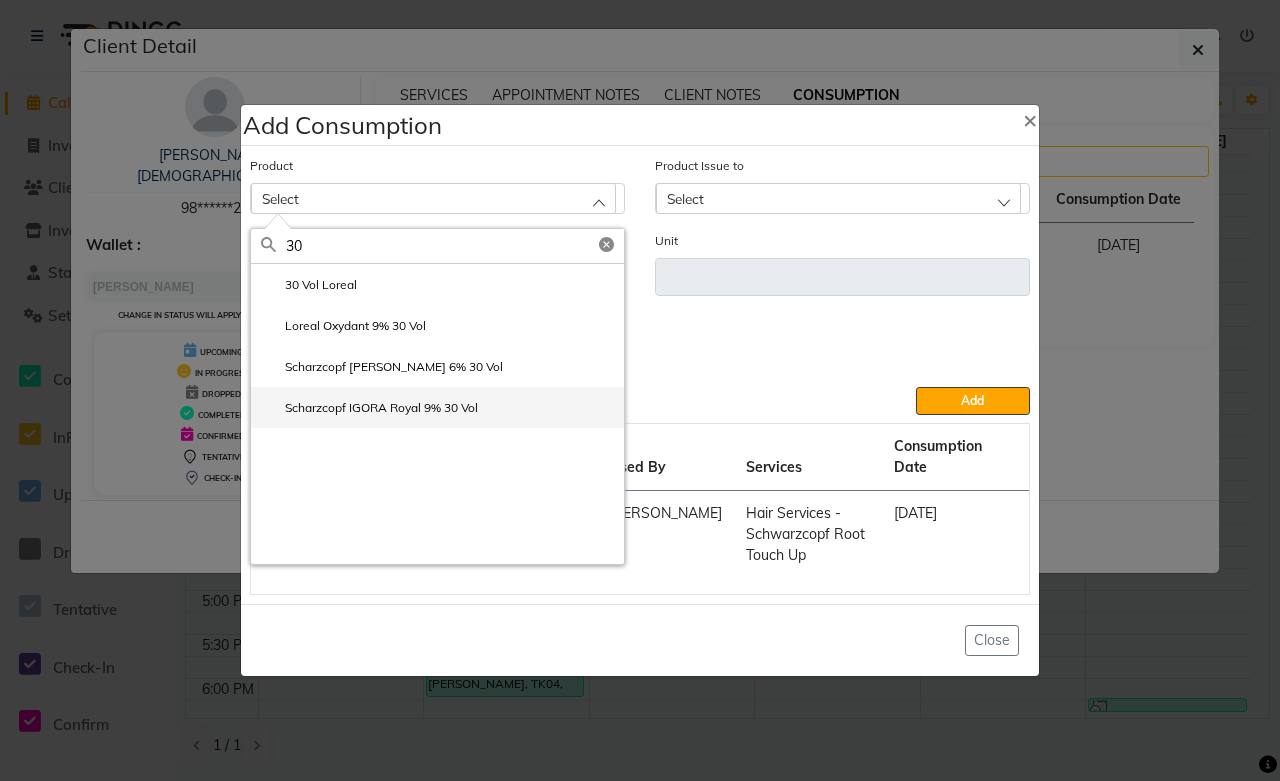 type on "30" 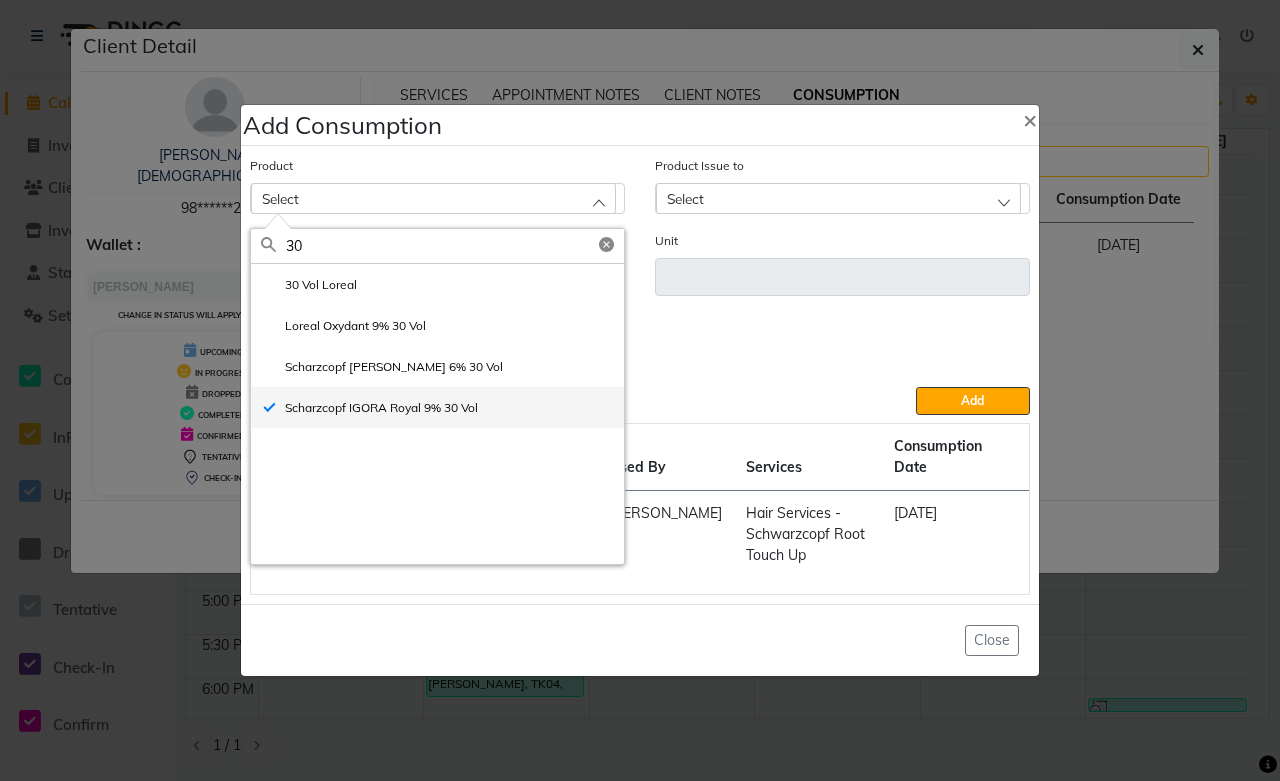 type on "ml" 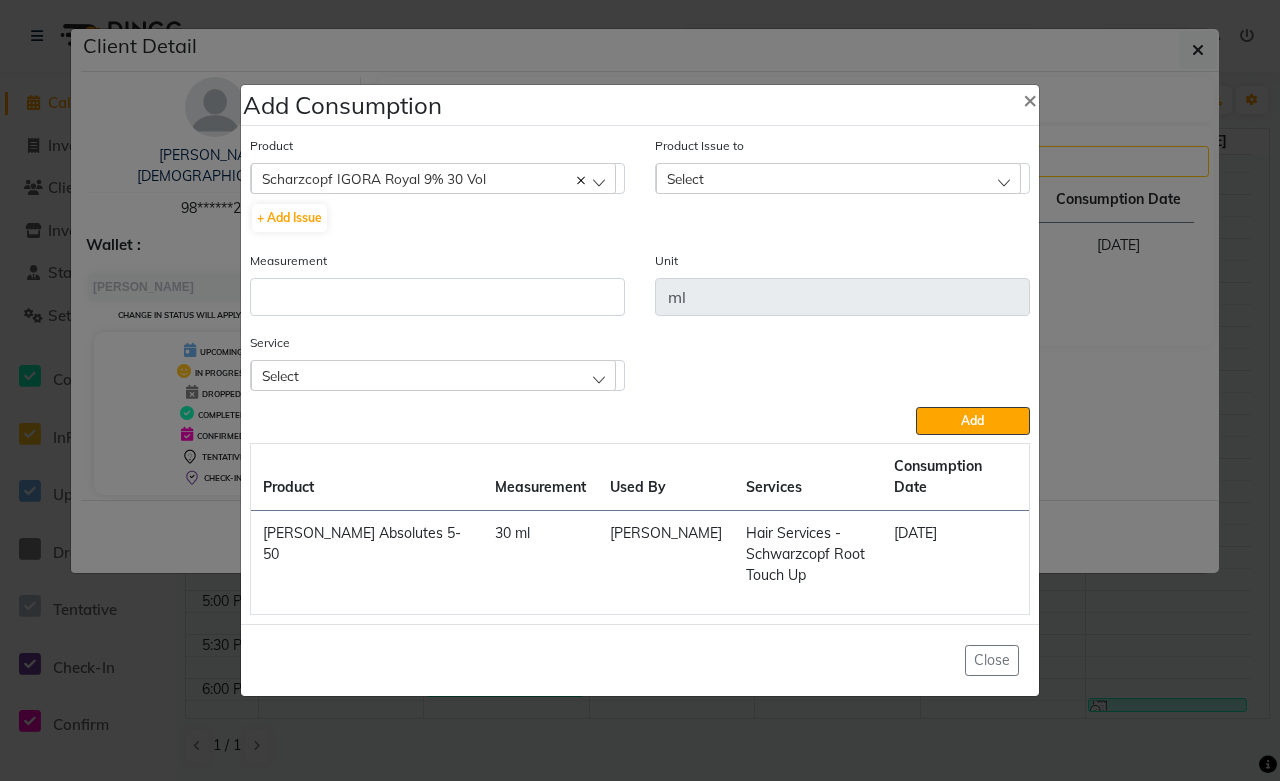 click on "Select" 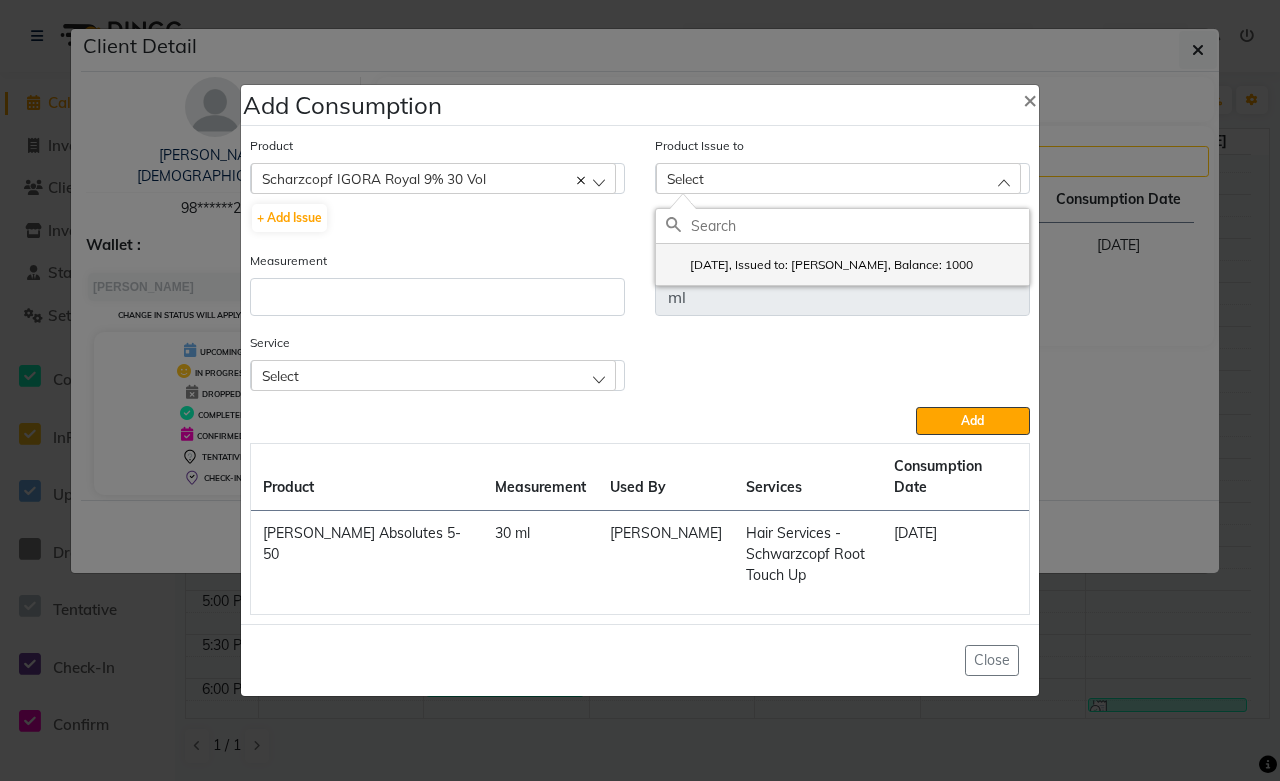 click on "[DATE], Issued to: [PERSON_NAME], Balance: 1000" 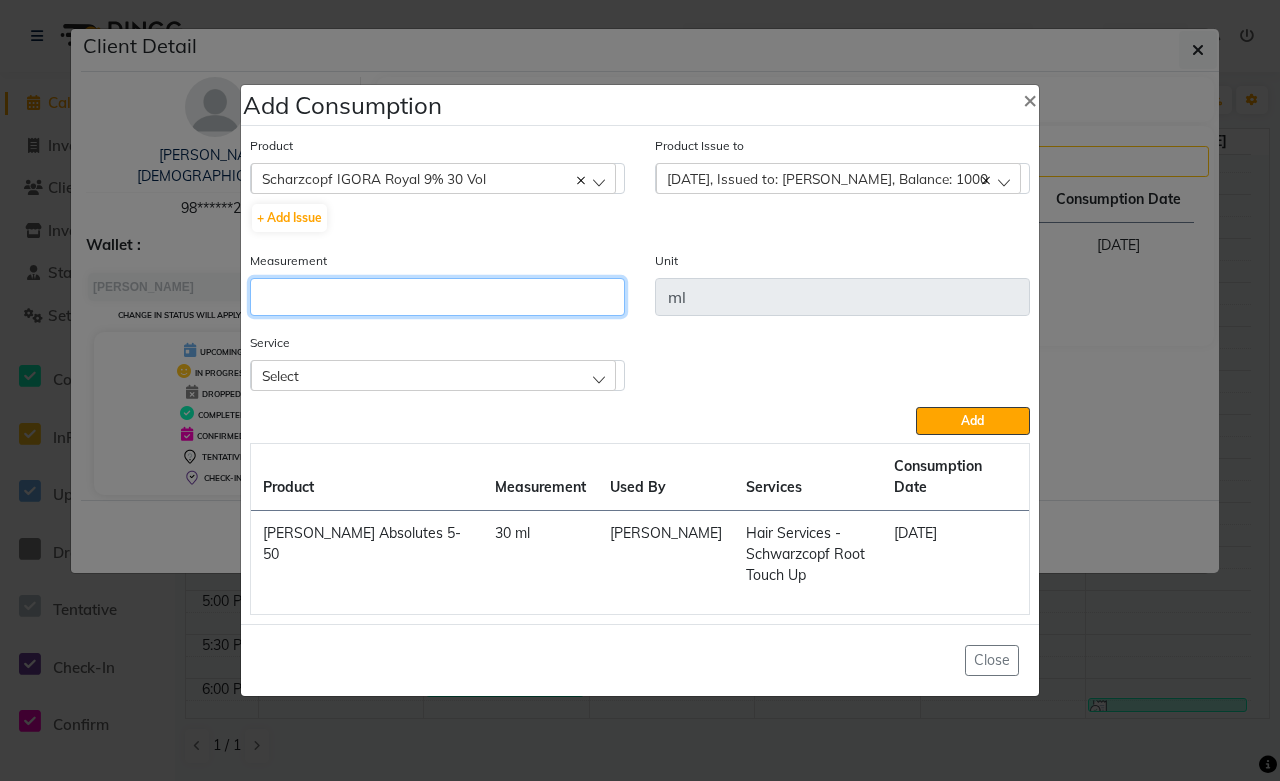 click 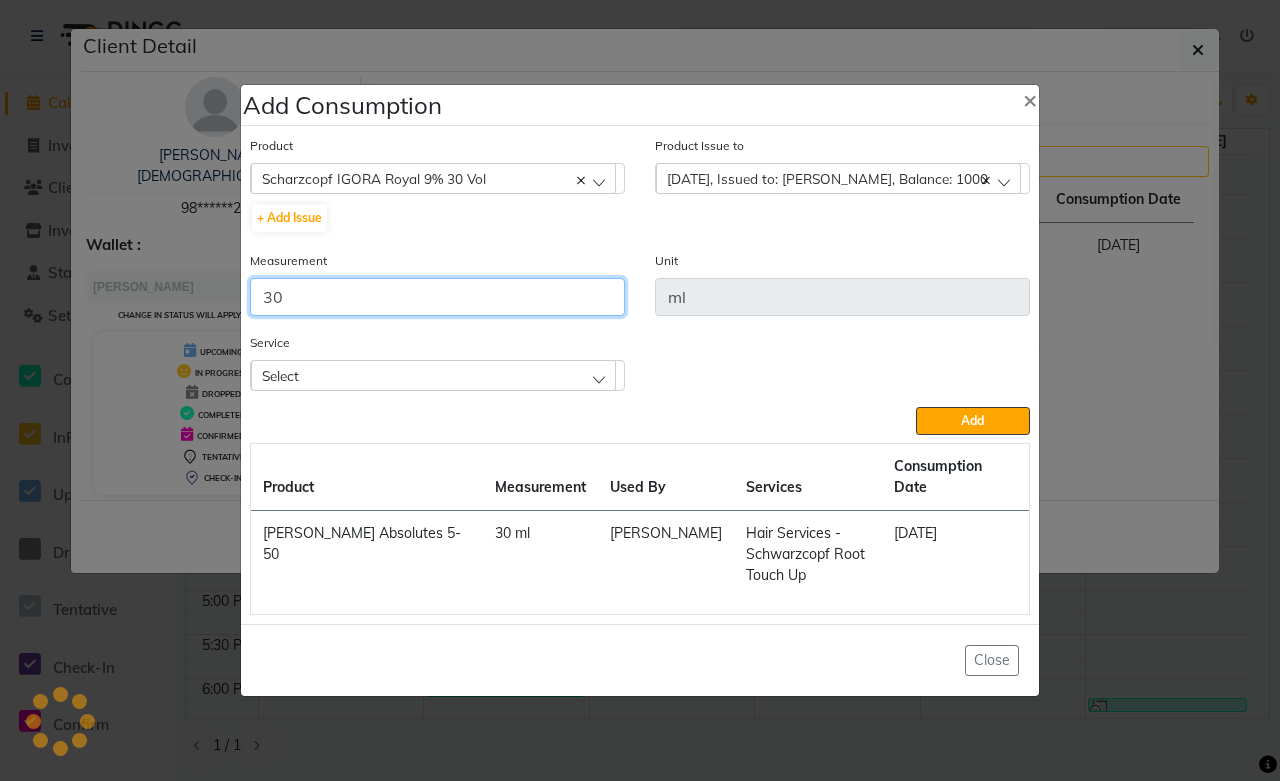 type on "30" 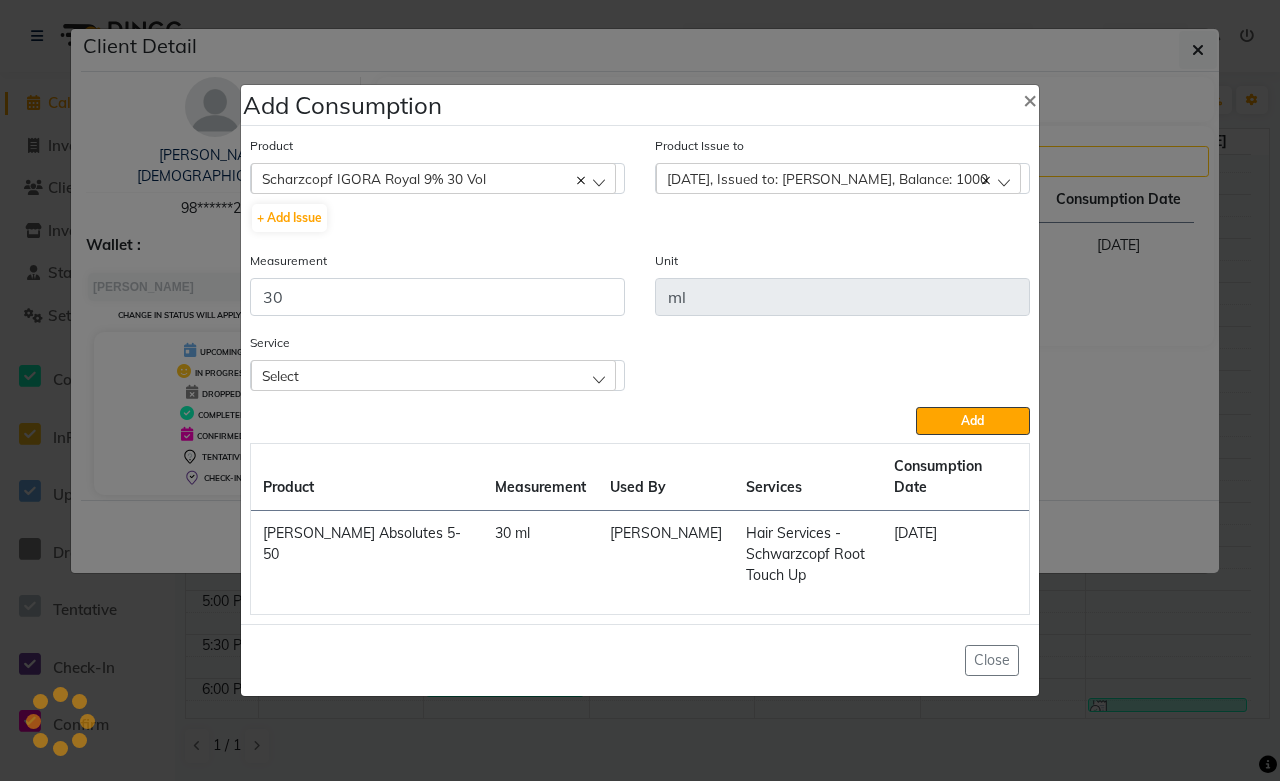 click on "Select" 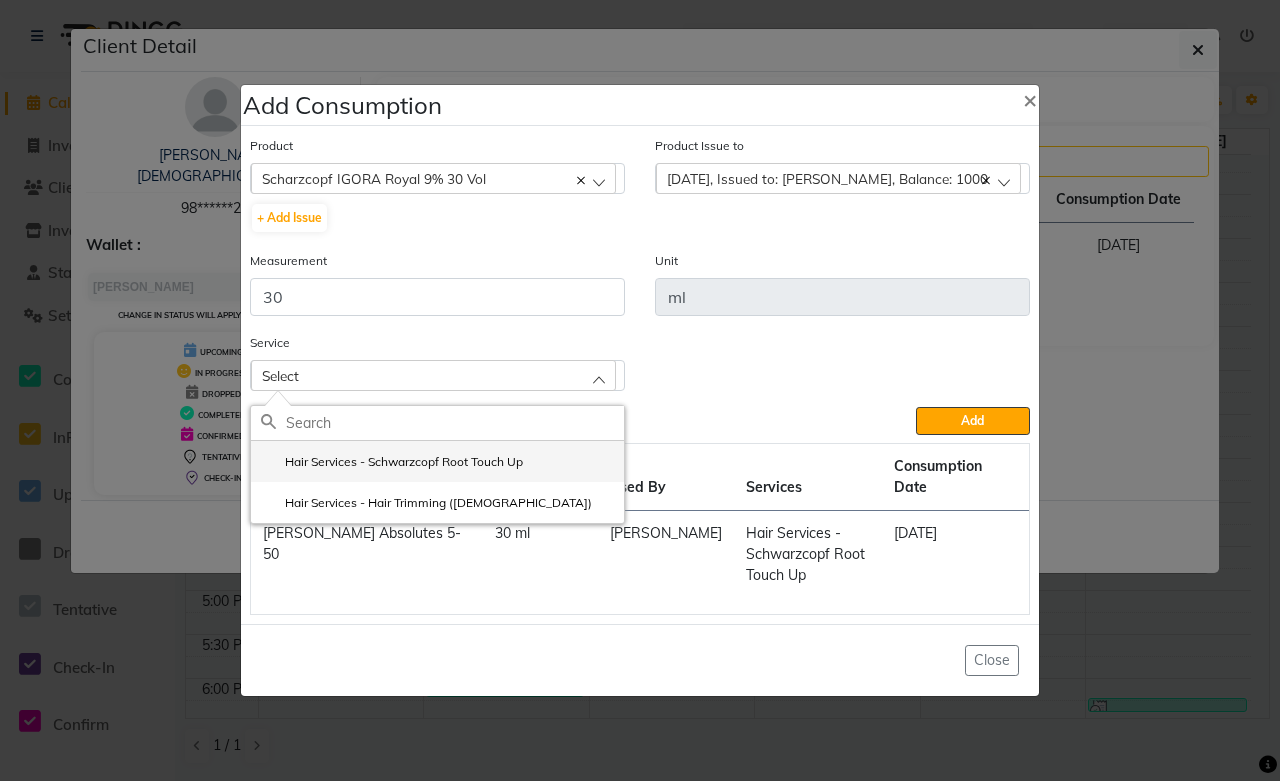 click on "Hair Services - Schwarzcopf Root Touch Up" 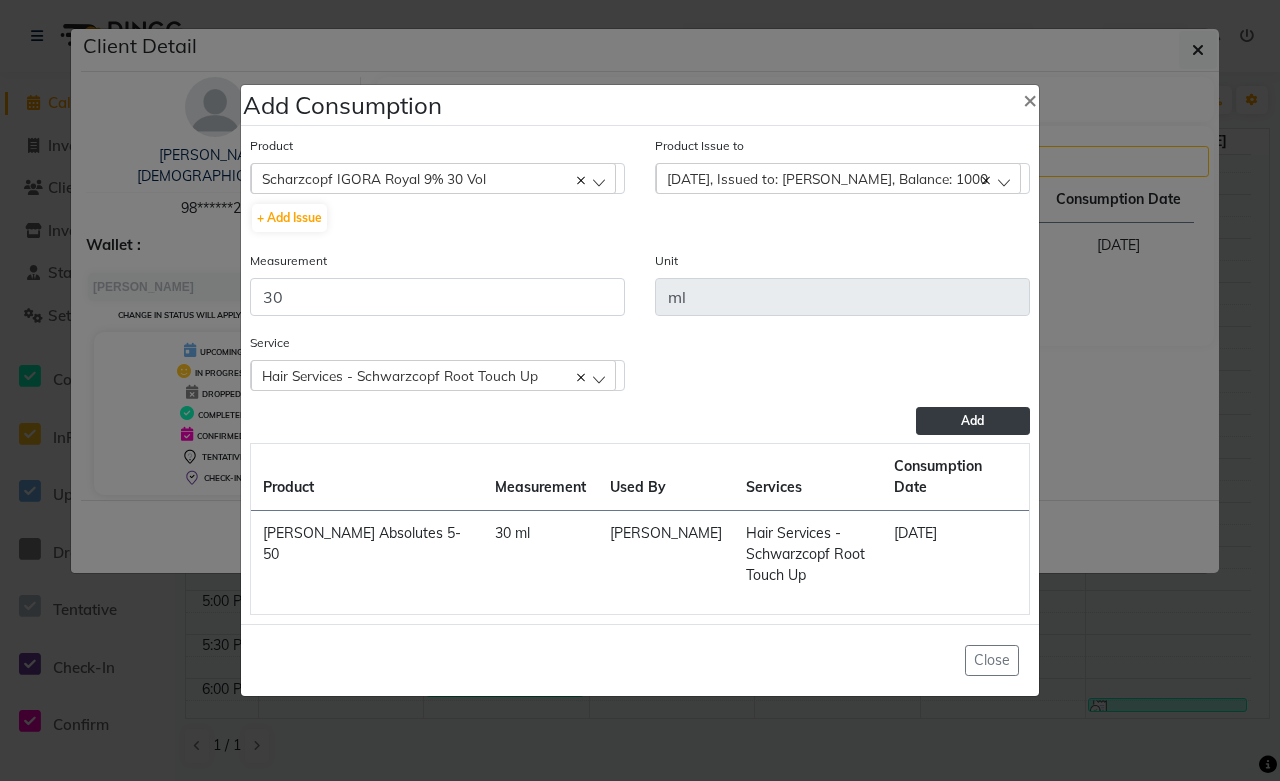 click on "Add" 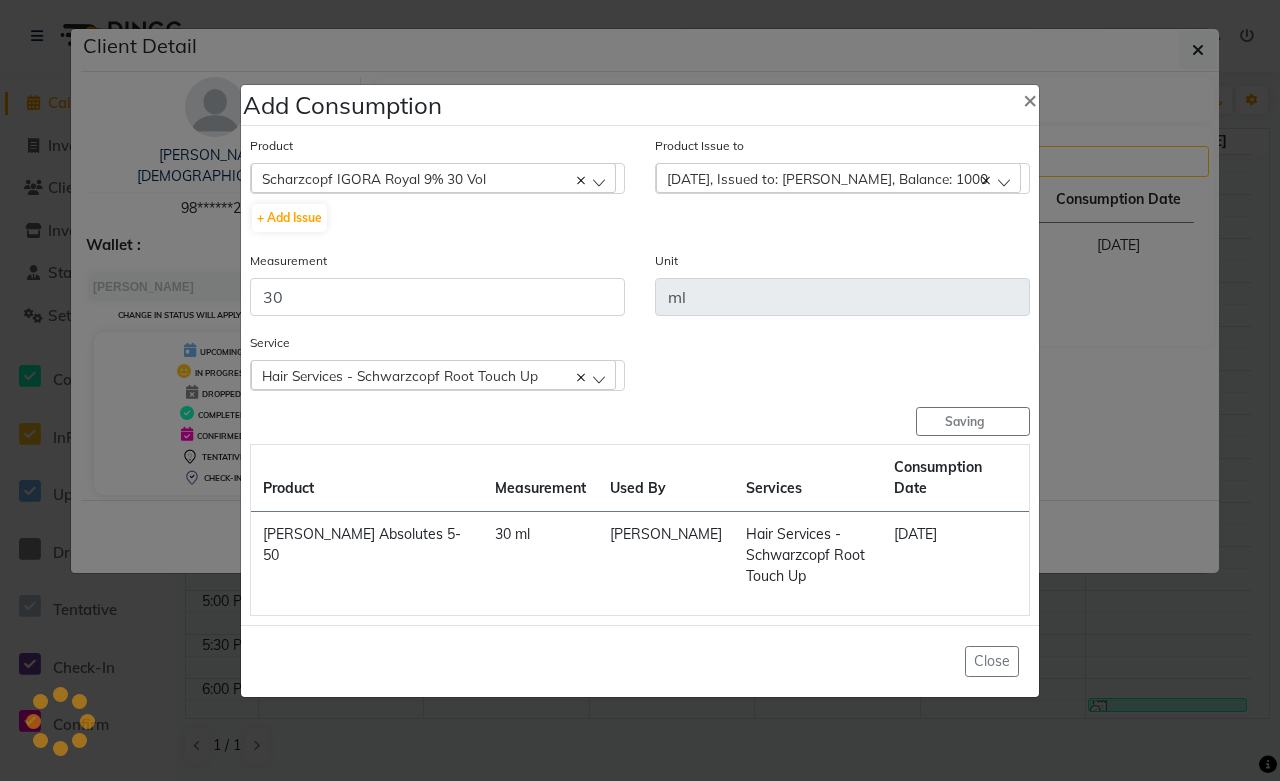 type 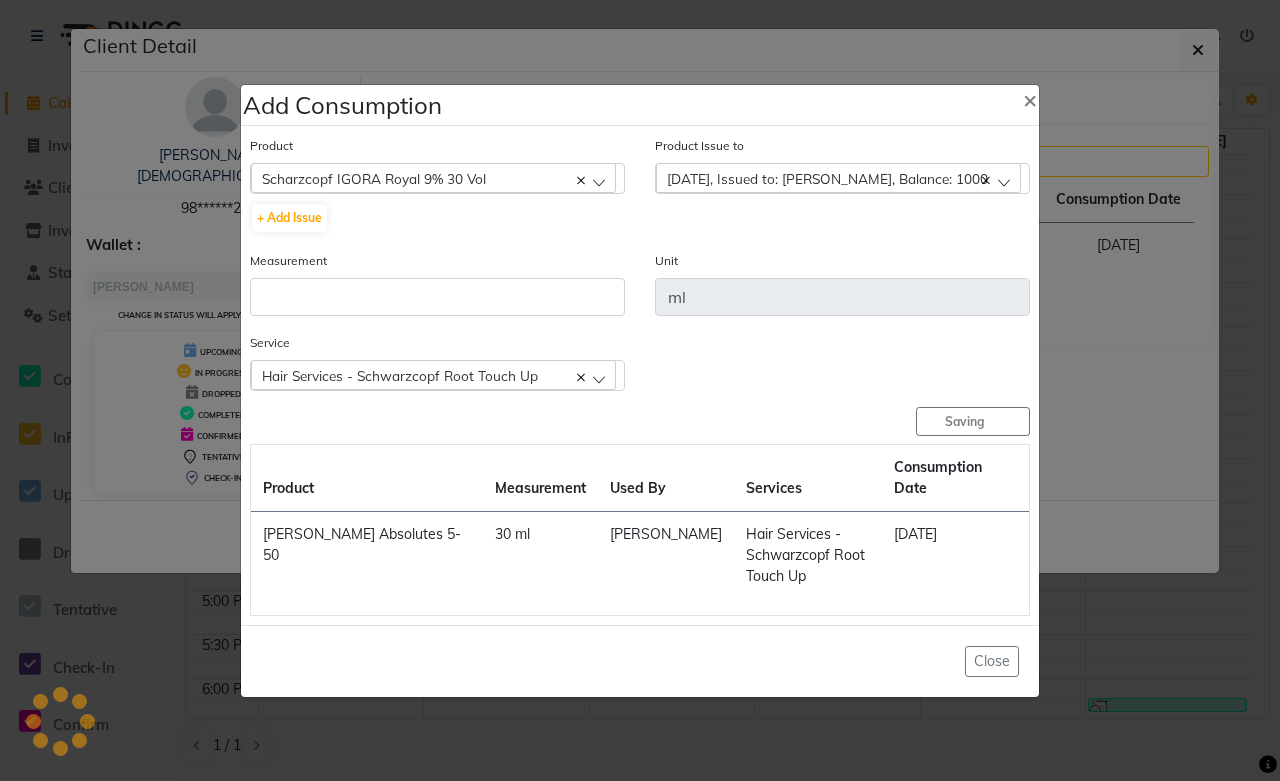 type 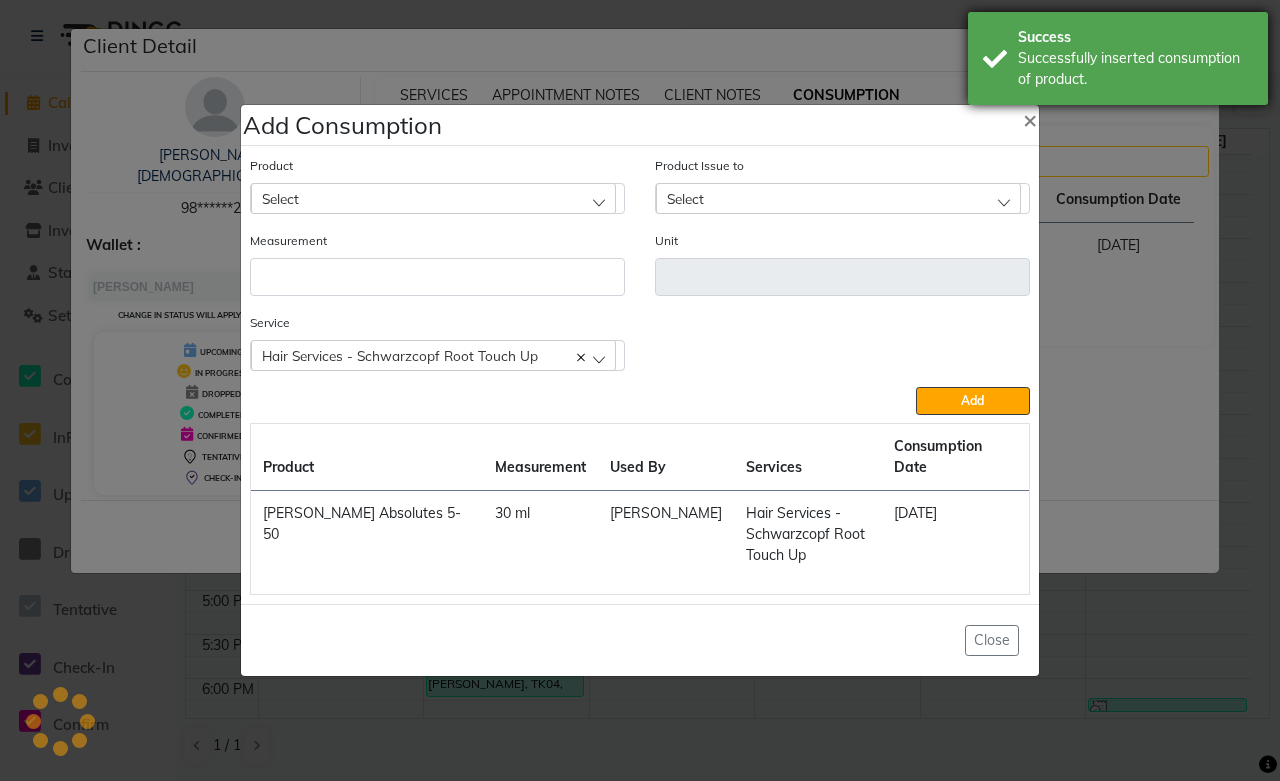 click on "Success   Successfully inserted consumption of product." at bounding box center [1118, 58] 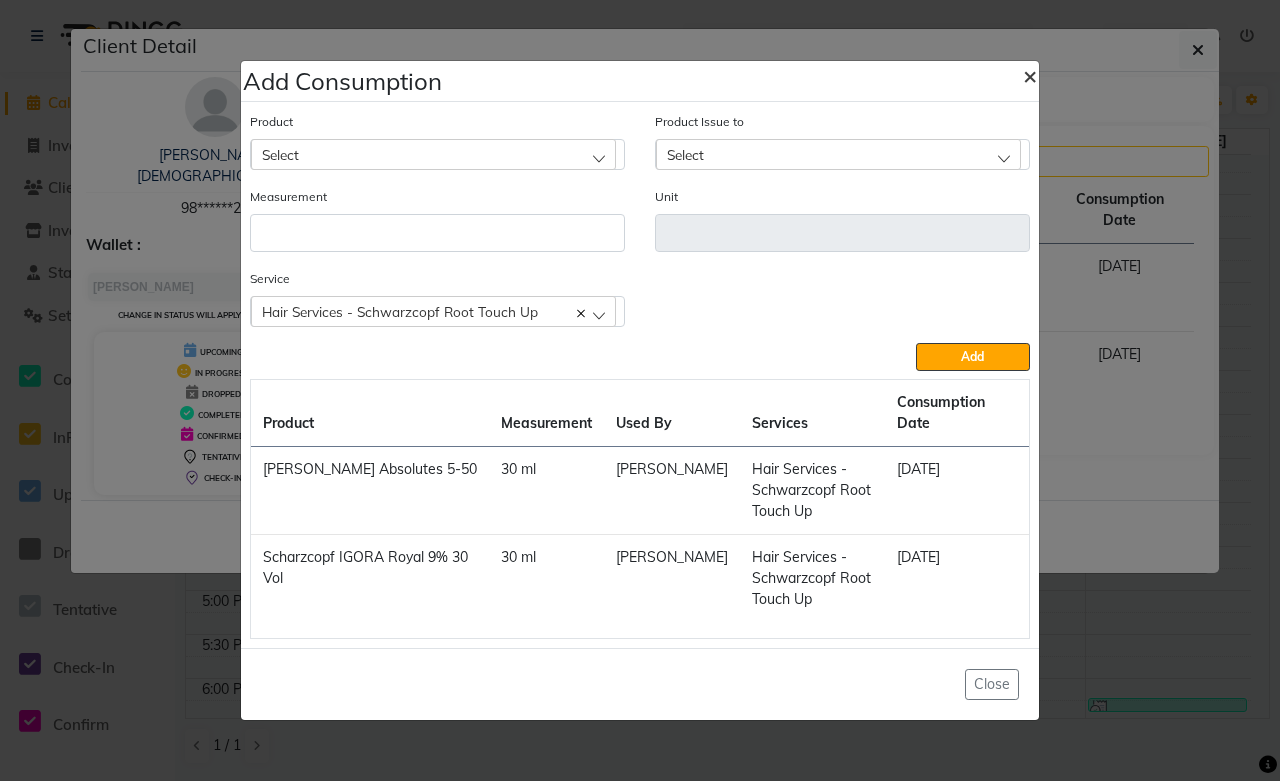 click on "Add Consumption × Product Select 20 Vol 6% Oxydant Creme Product Issue to Select [DATE], Issued to: [PERSON_NAME], Balance: 1000 Measurement Unit Service  Hair Services - Schwarzcopf Root Touch Up  Hair Services - Schwarzcopf Root Touch Up  Hair Services - Hair Trimming ([DEMOGRAPHIC_DATA])  Add  Product Measurement Used By Services Consumption Date  IGORA Royal Absolutes 5-50   30 ml   [PERSON_NAME]   Hair Services - Schwarzcopf Root Touch Up   [DATE]   Scharzcopf IGORA Royal 9% 30 Vol   30 ml   [PERSON_NAME]   Hair Services - Schwarzcopf Root Touch Up   [DATE]   Close" 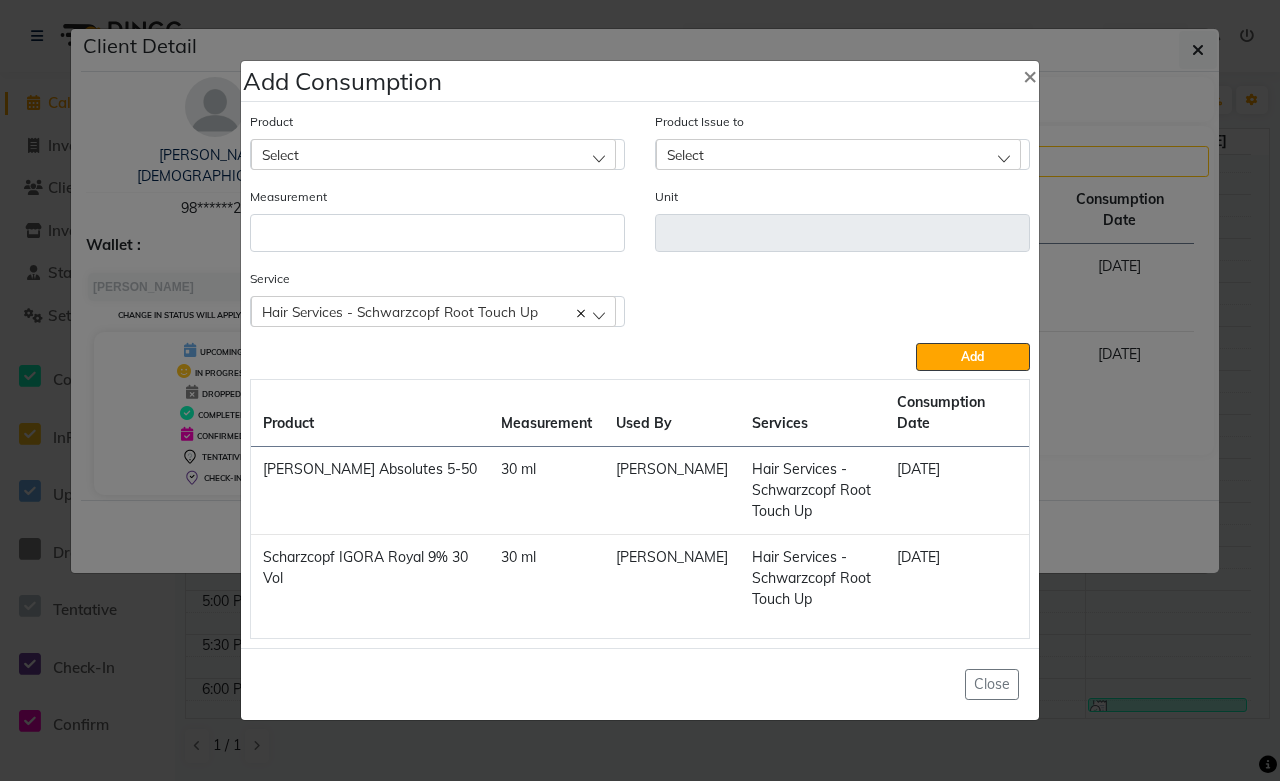 click on "Add Consumption × Product Select 20 Vol 6% Oxydant Creme Product Issue to Select [DATE], Issued to: [PERSON_NAME], Balance: 1000 Measurement Unit Service  Hair Services - Schwarzcopf Root Touch Up  Hair Services - Schwarzcopf Root Touch Up  Hair Services - Hair Trimming ([DEMOGRAPHIC_DATA])  Add  Product Measurement Used By Services Consumption Date  IGORA Royal Absolutes 5-50   30 ml   [PERSON_NAME]   Hair Services - Schwarzcopf Root Touch Up   [DATE]   Scharzcopf IGORA Royal 9% 30 Vol   30 ml   [PERSON_NAME]   Hair Services - Schwarzcopf Root Touch Up   [DATE]   Close" 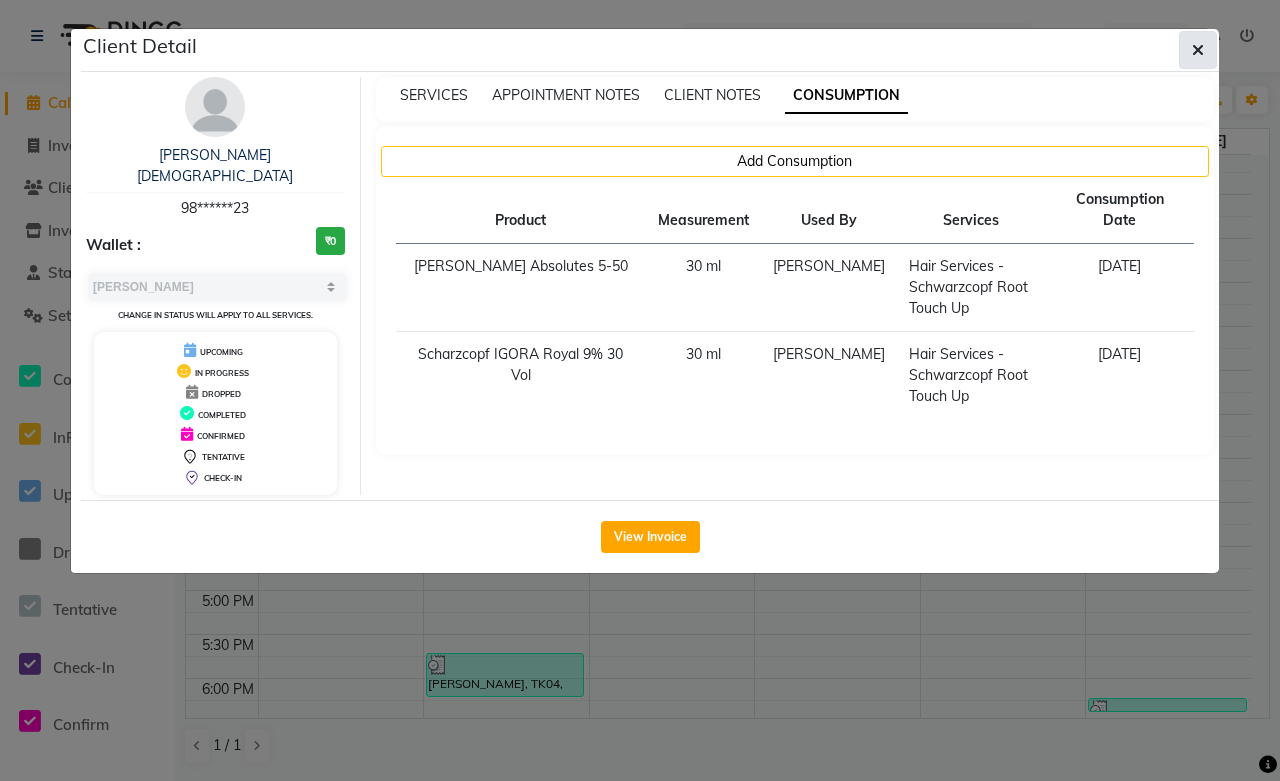click 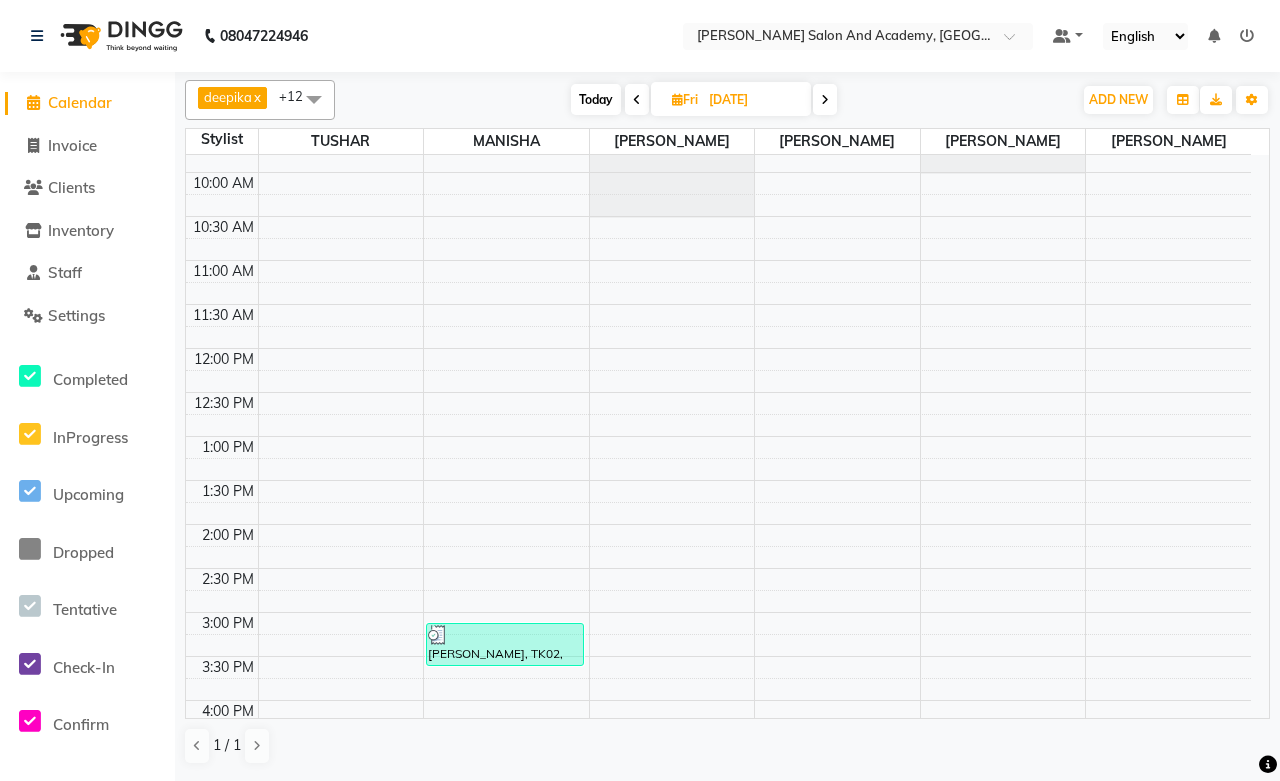 scroll, scrollTop: 0, scrollLeft: 0, axis: both 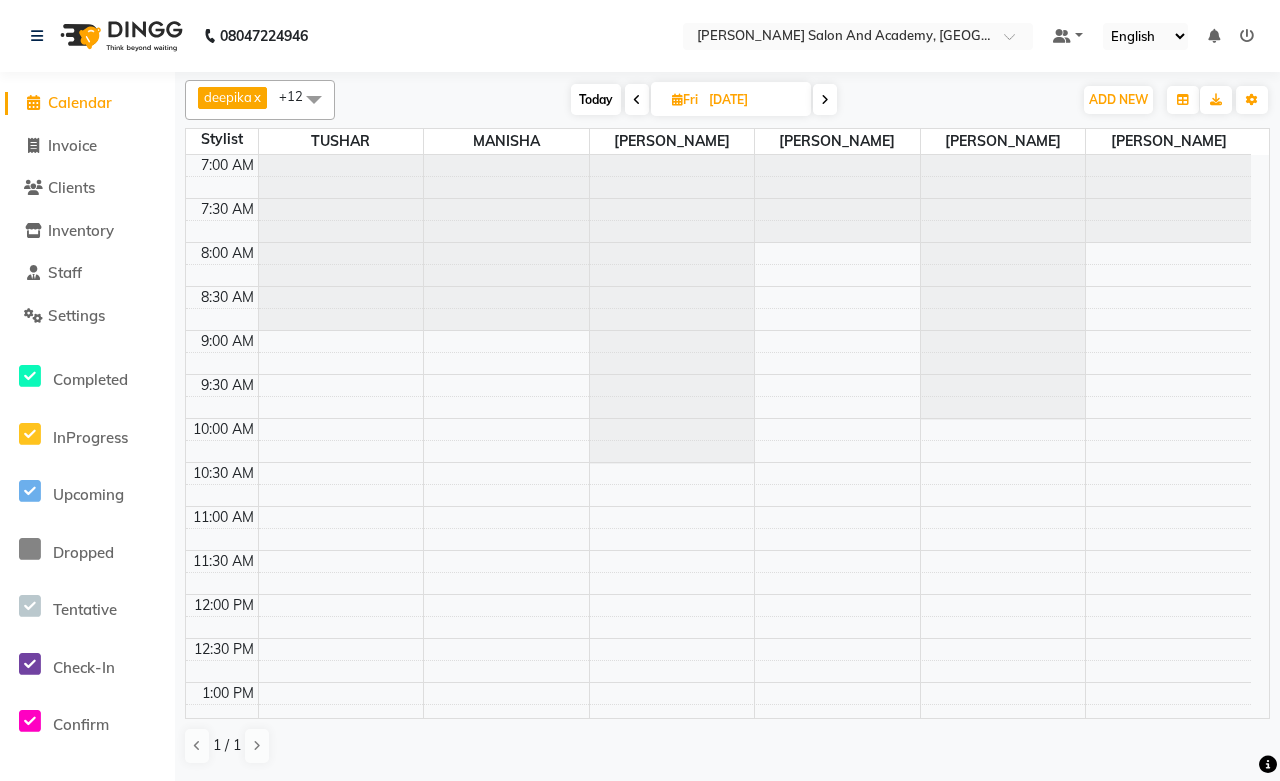 click at bounding box center [825, 100] 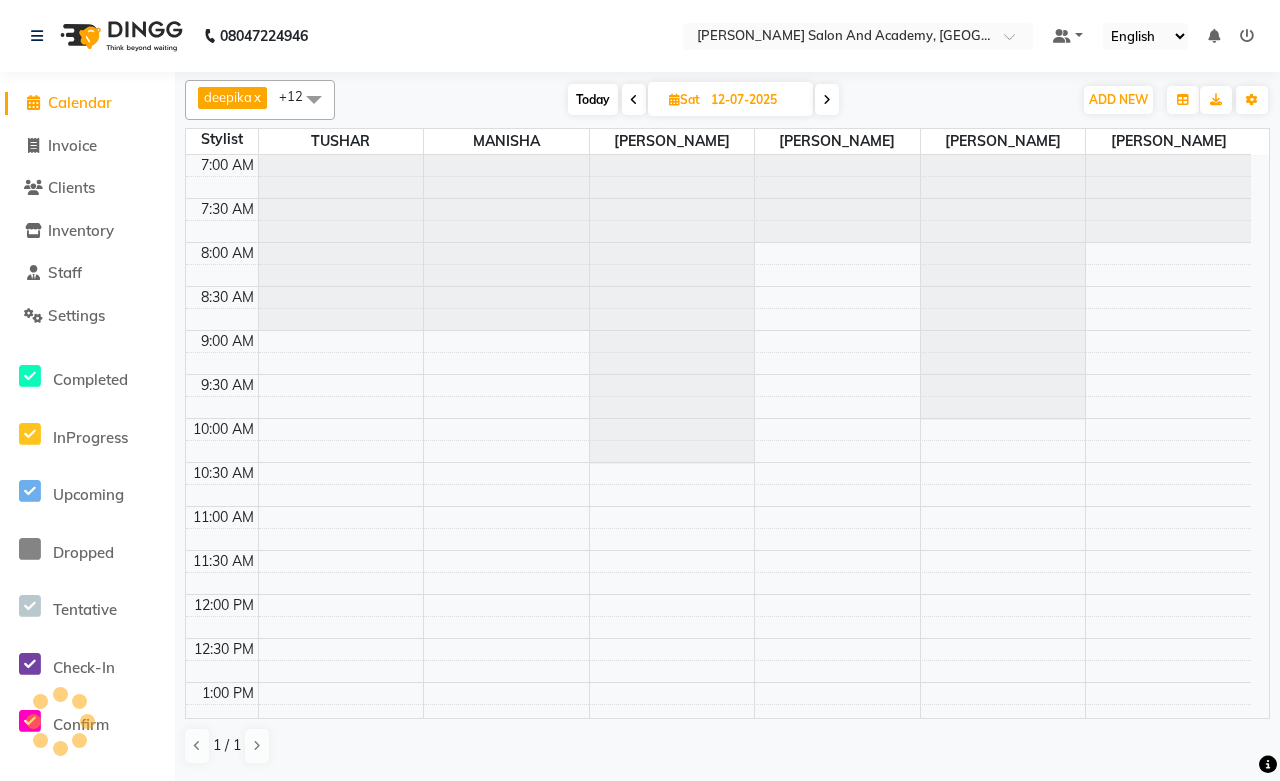 scroll, scrollTop: 940, scrollLeft: 0, axis: vertical 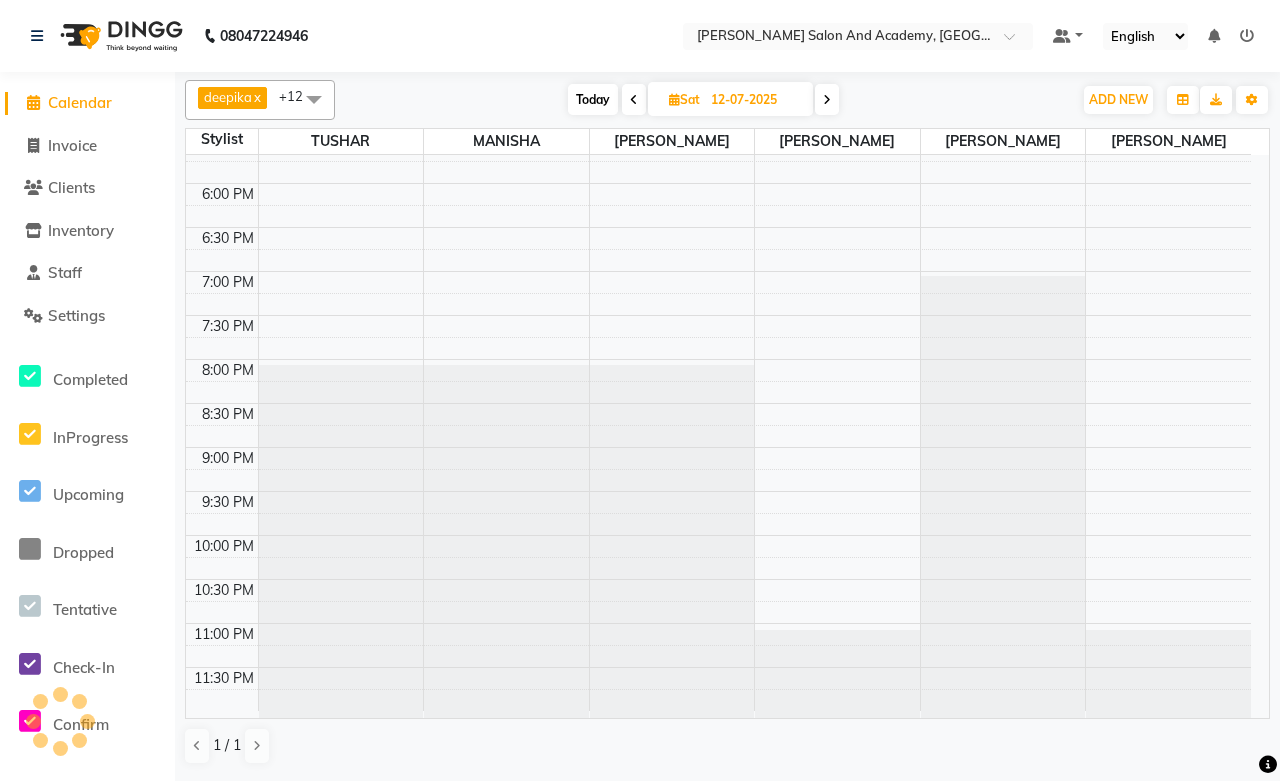 click at bounding box center [827, 100] 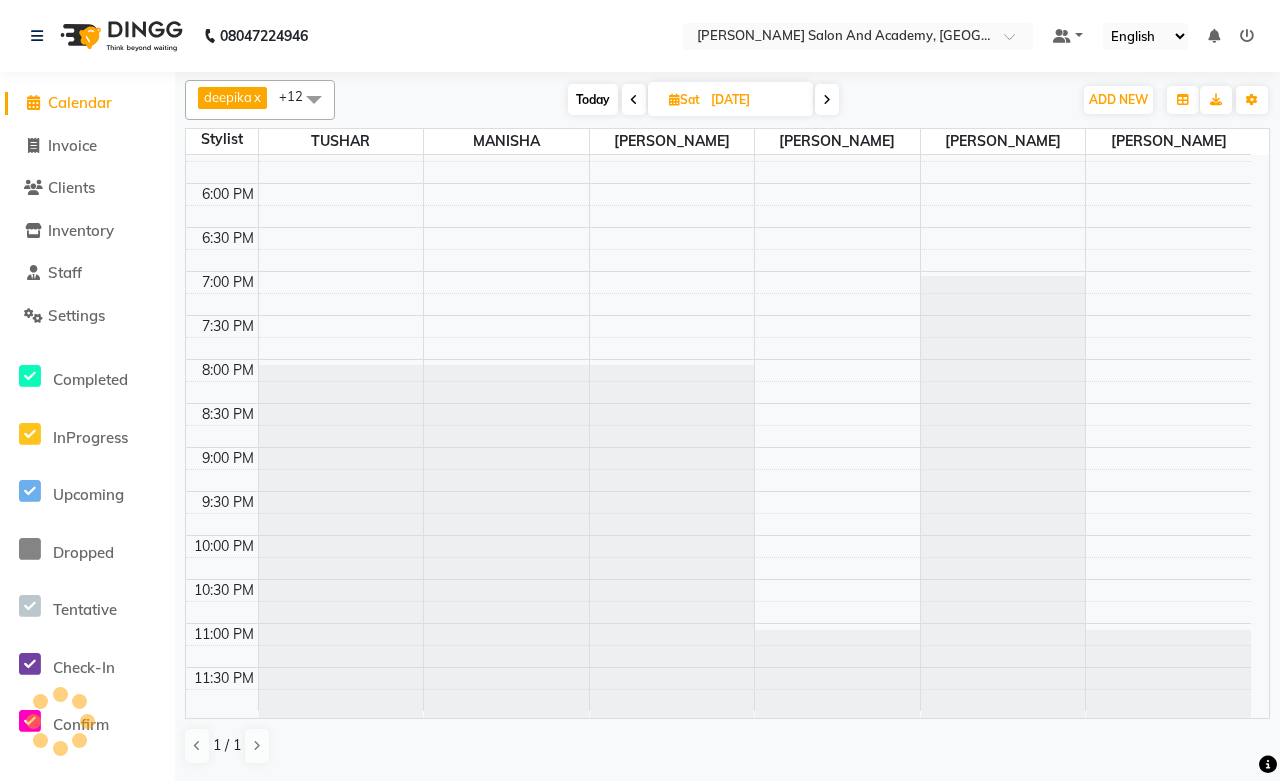 scroll, scrollTop: 0, scrollLeft: 0, axis: both 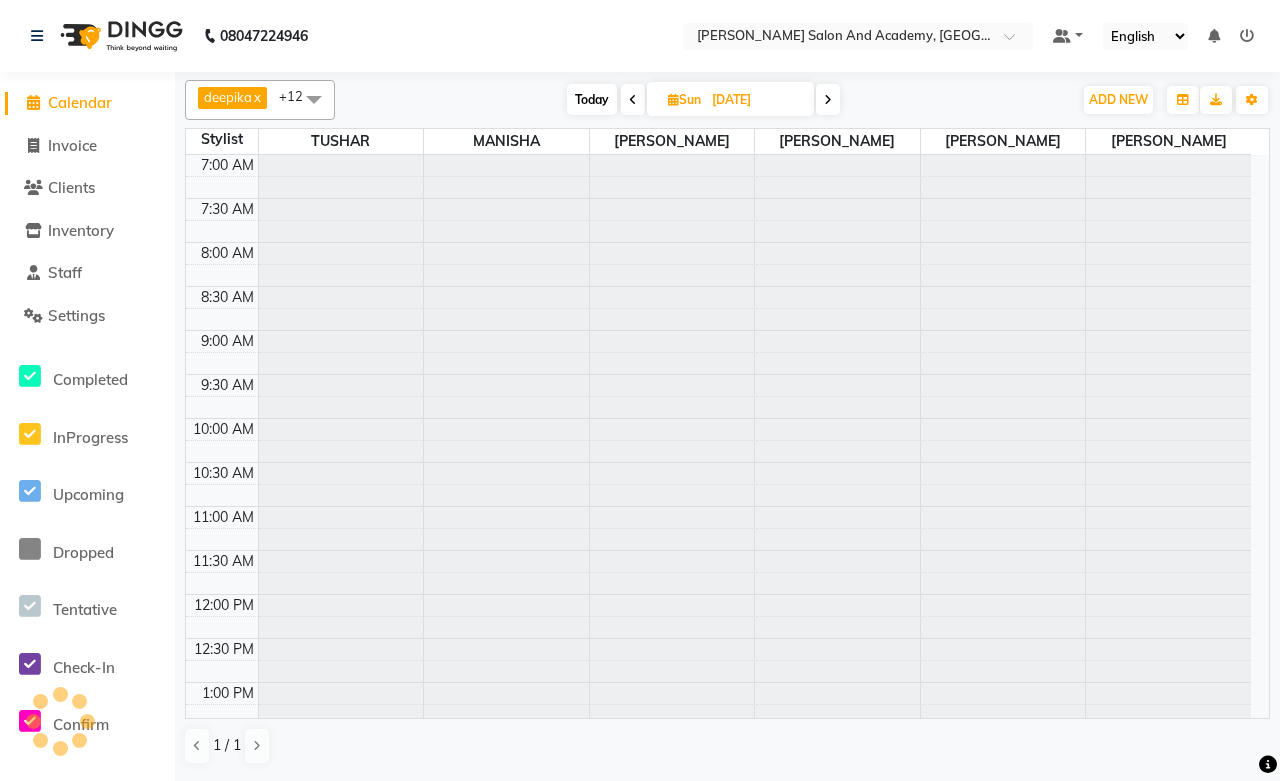 click at bounding box center [828, 100] 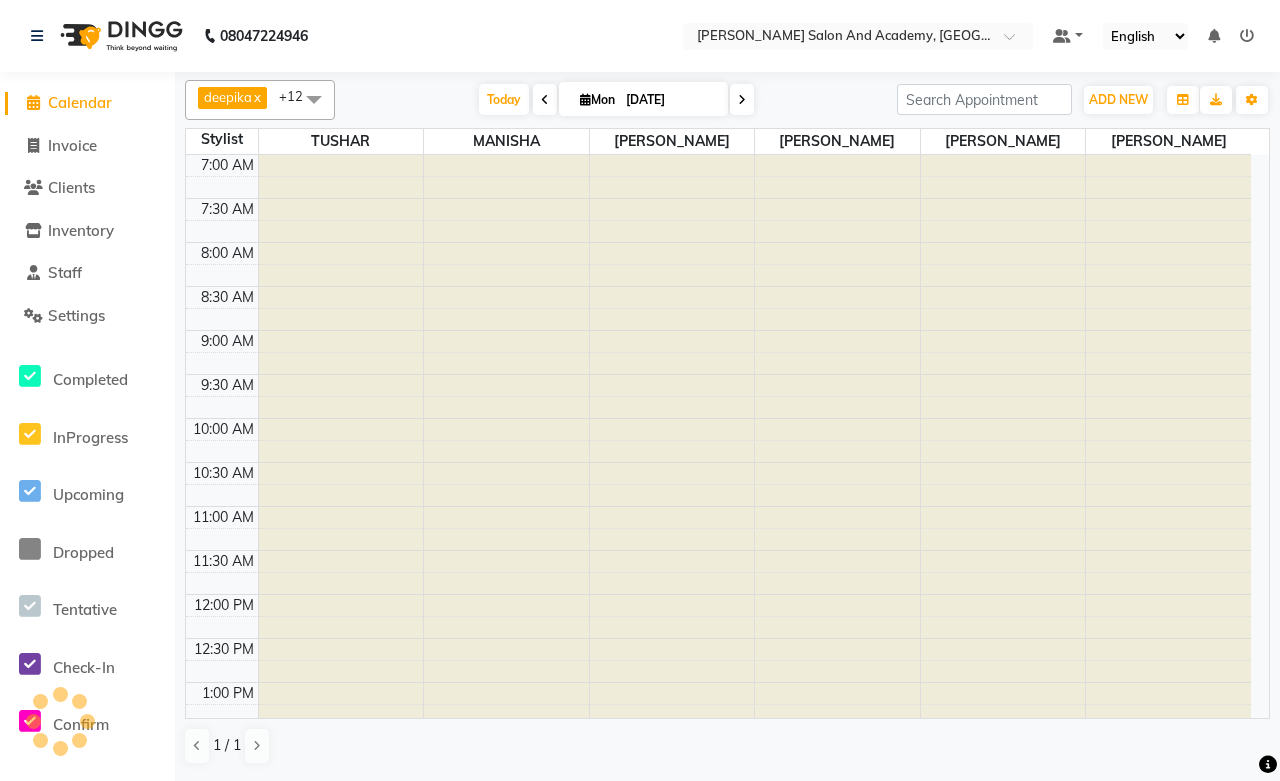 scroll, scrollTop: 940, scrollLeft: 0, axis: vertical 